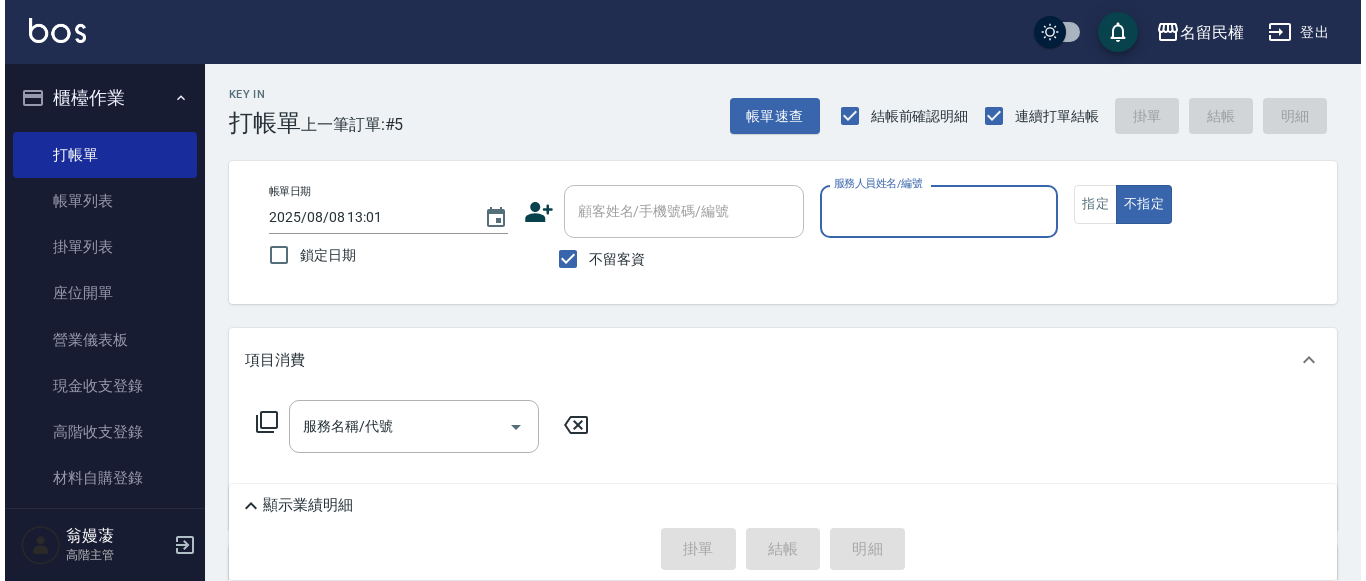 scroll, scrollTop: 0, scrollLeft: 0, axis: both 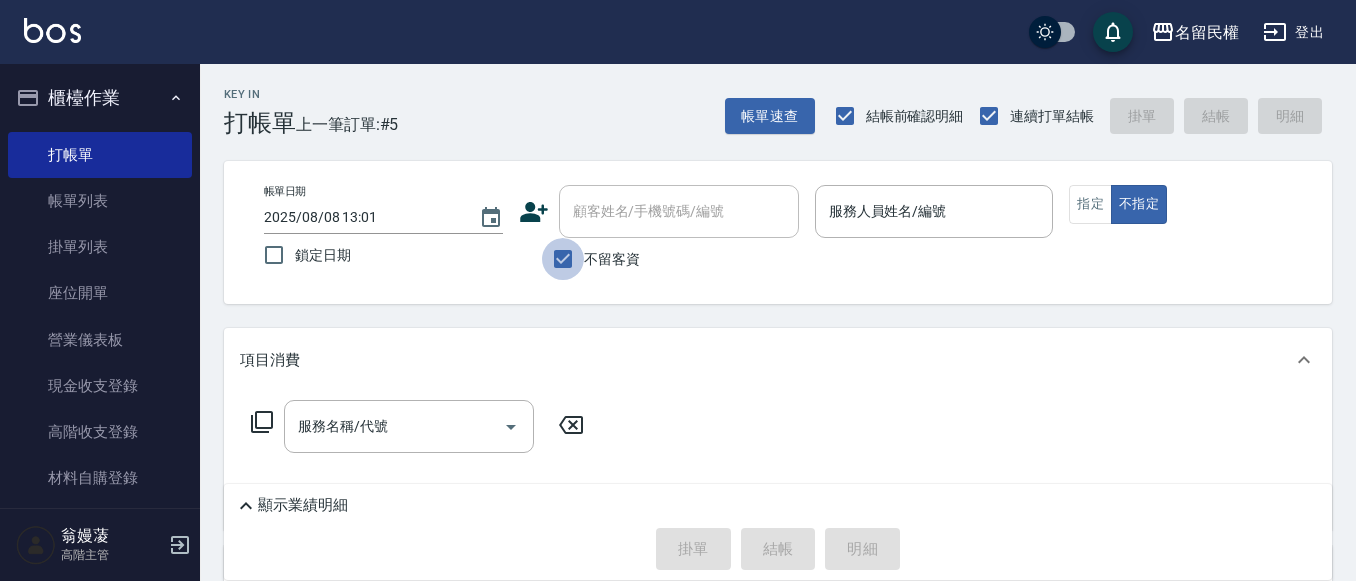 click on "不留客資" at bounding box center (563, 259) 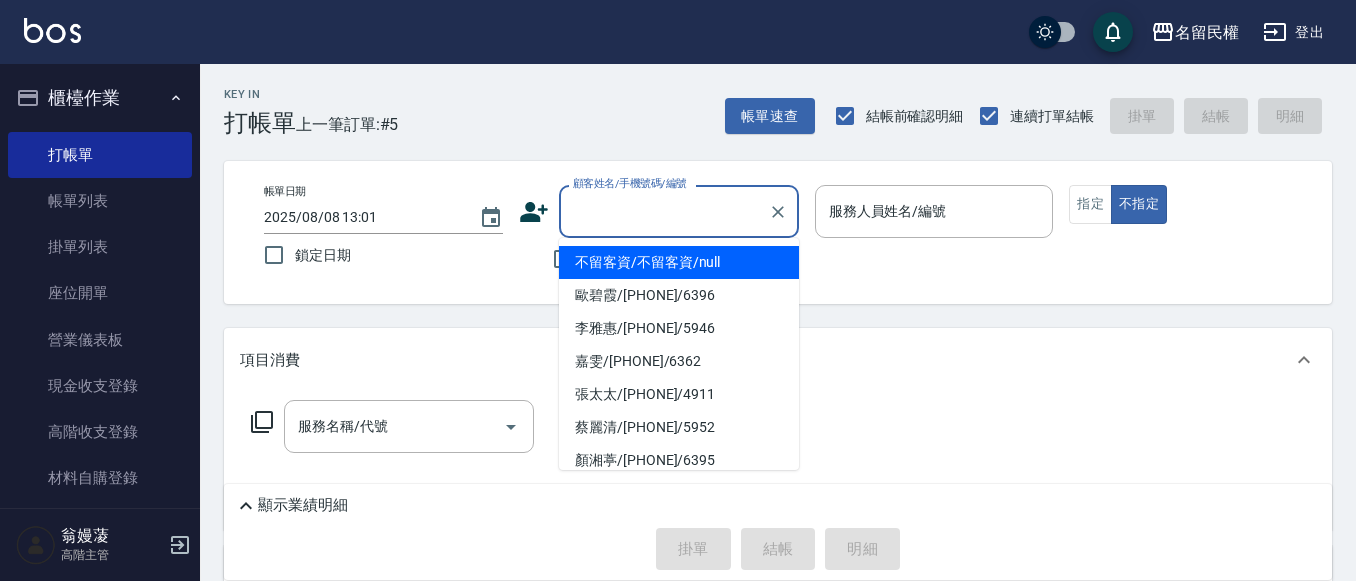 click on "顧客姓名/手機號碼/編號" at bounding box center (664, 211) 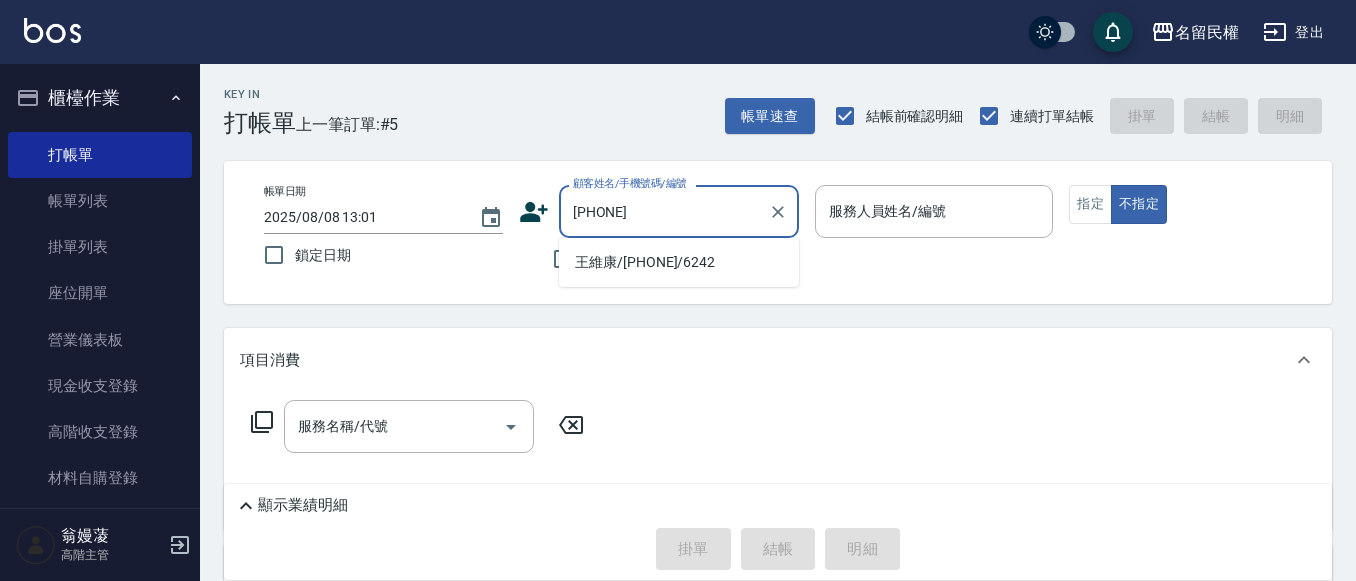 click on "王維康/[PHONE]/6242" at bounding box center (679, 262) 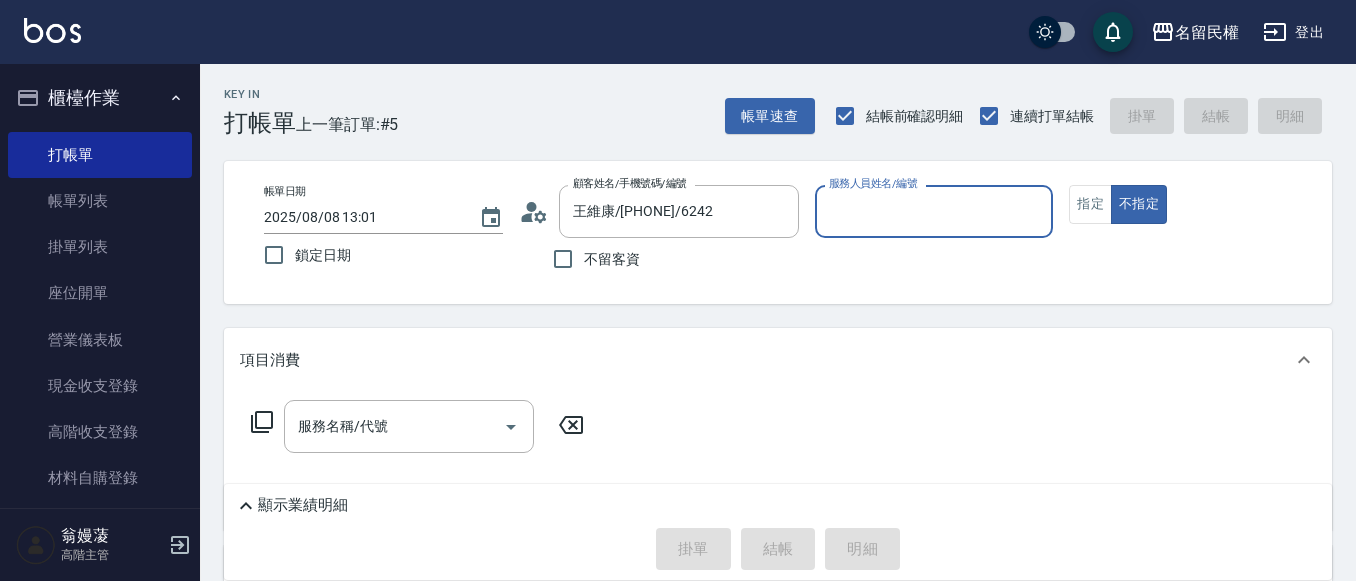 click 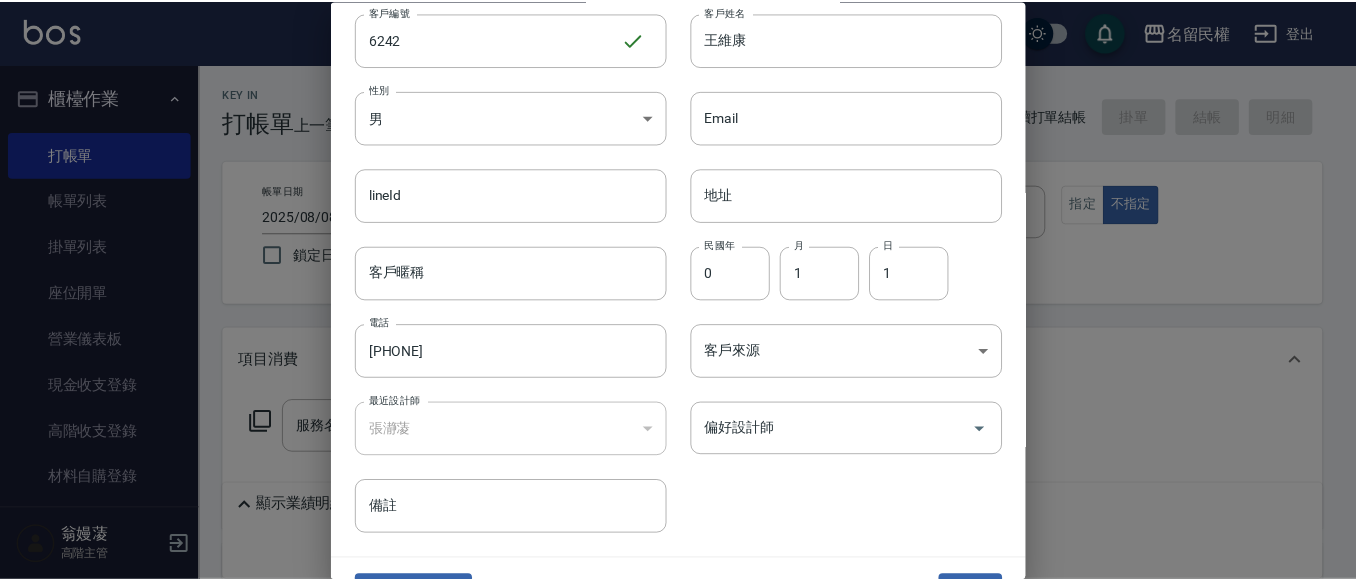 scroll, scrollTop: 100, scrollLeft: 0, axis: vertical 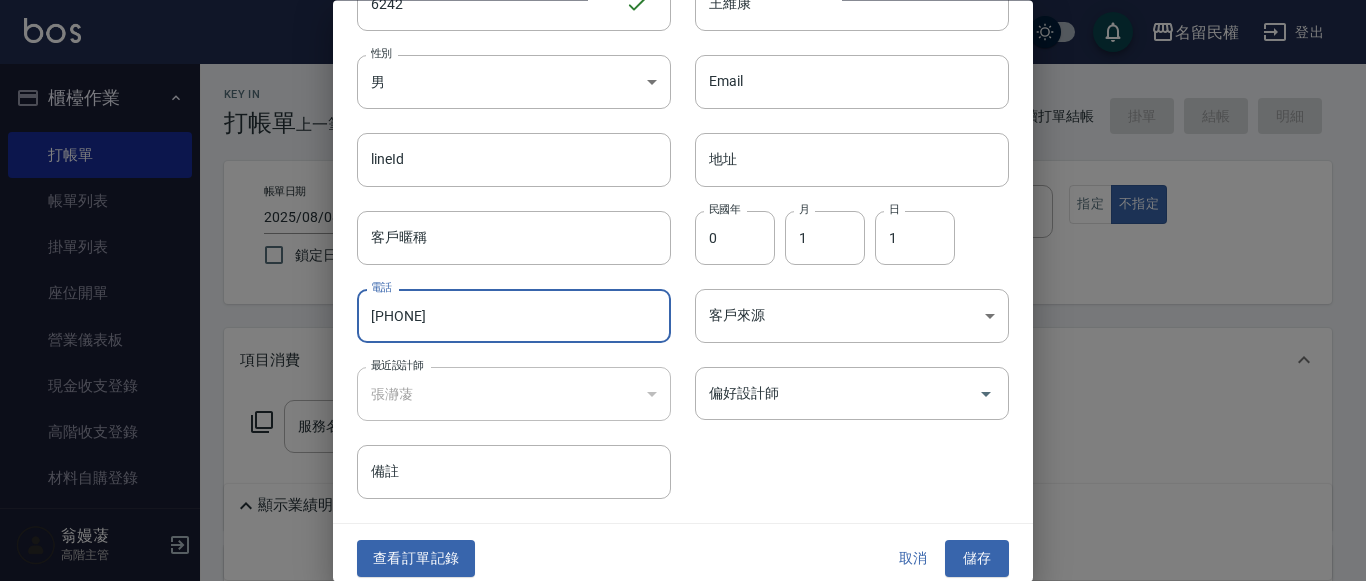 drag, startPoint x: 371, startPoint y: 317, endPoint x: 470, endPoint y: 320, distance: 99.04544 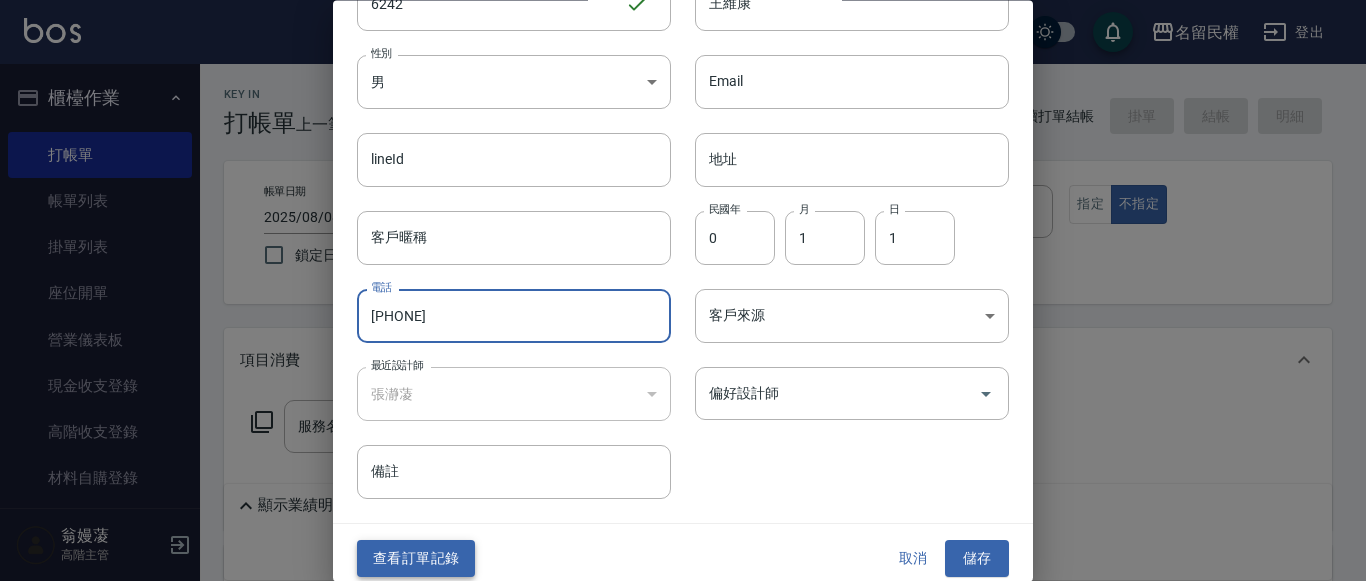 click on "查看訂單記錄" at bounding box center (416, 559) 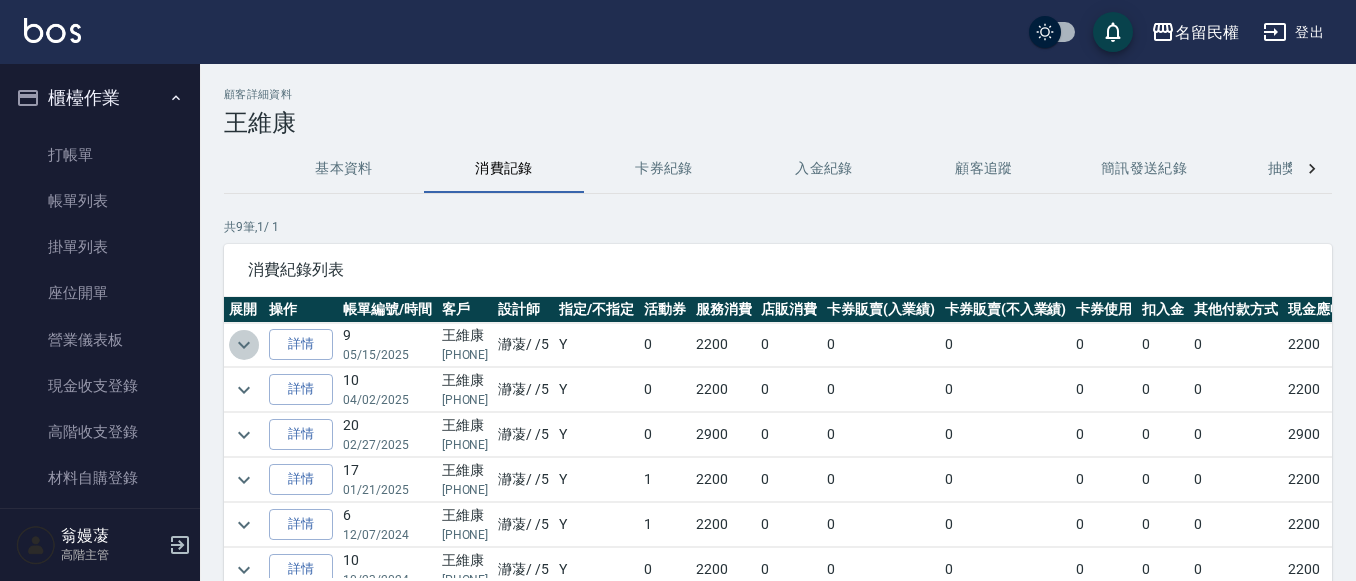 click 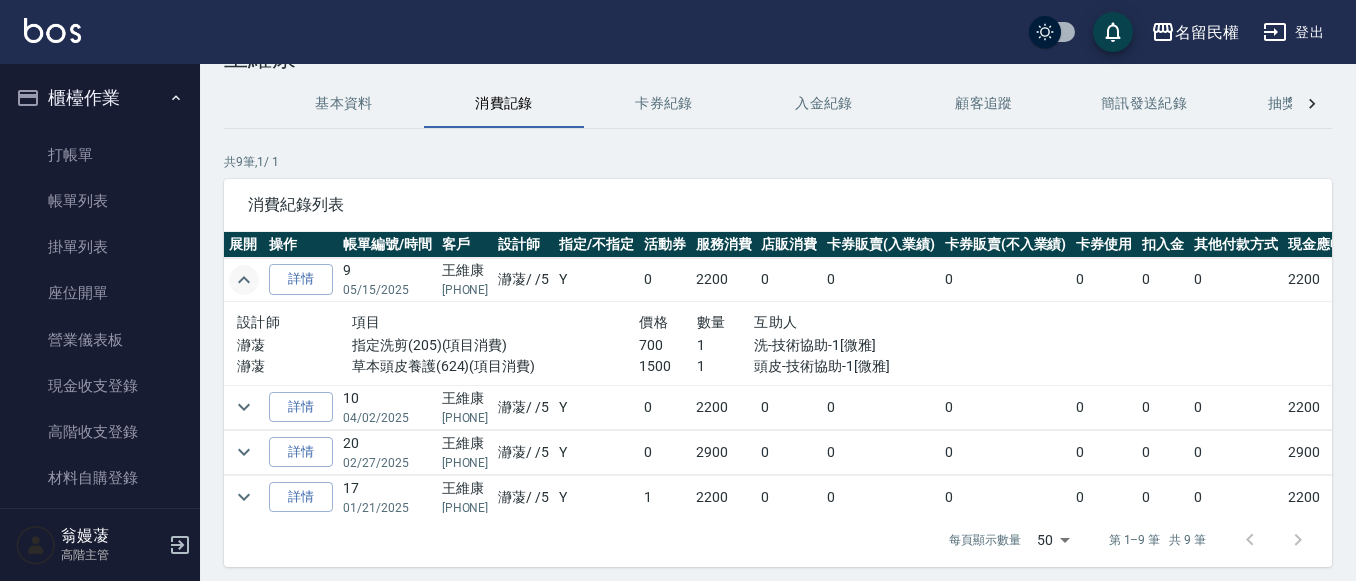 scroll, scrollTop: 100, scrollLeft: 0, axis: vertical 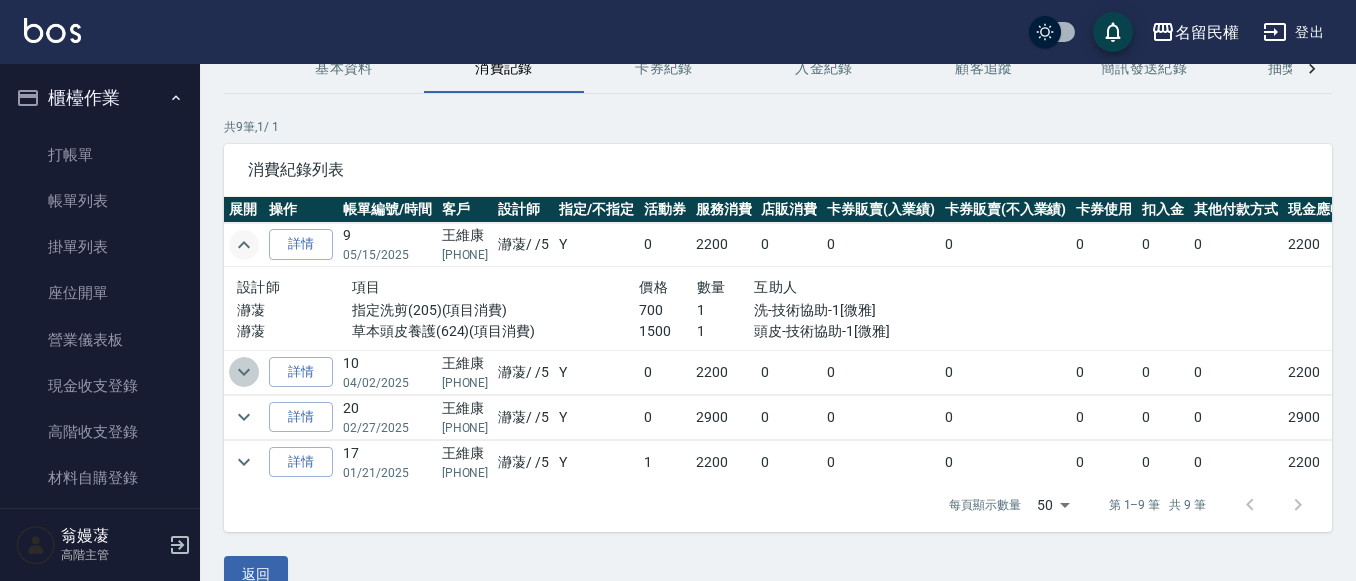 click 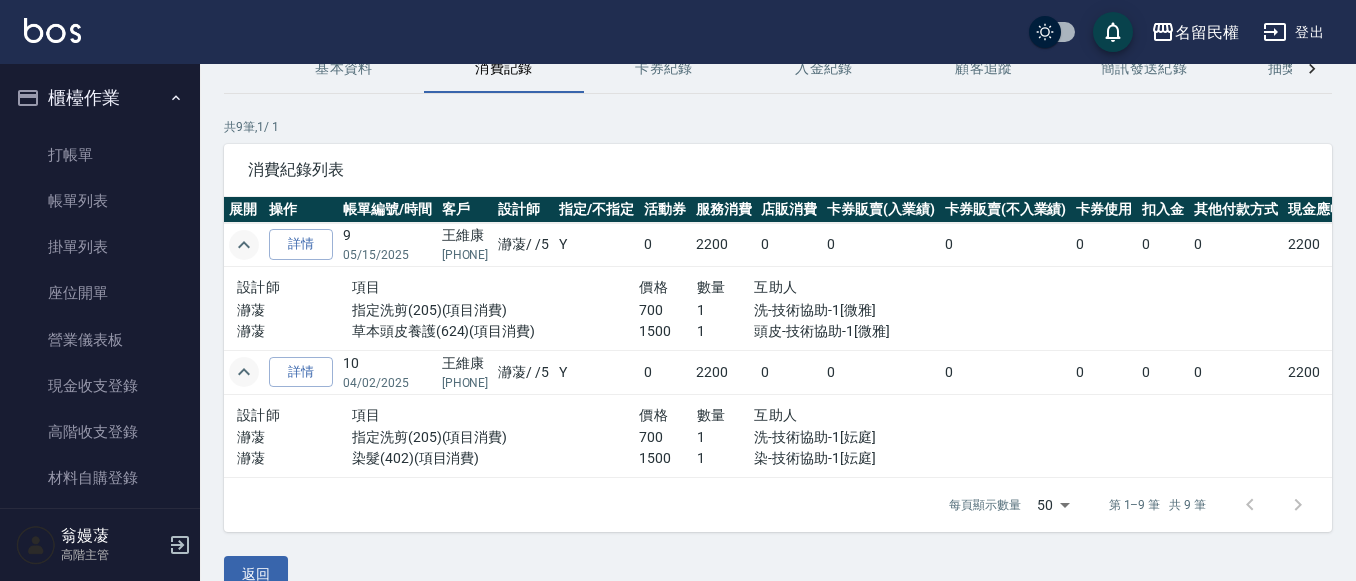 scroll, scrollTop: 100, scrollLeft: 0, axis: vertical 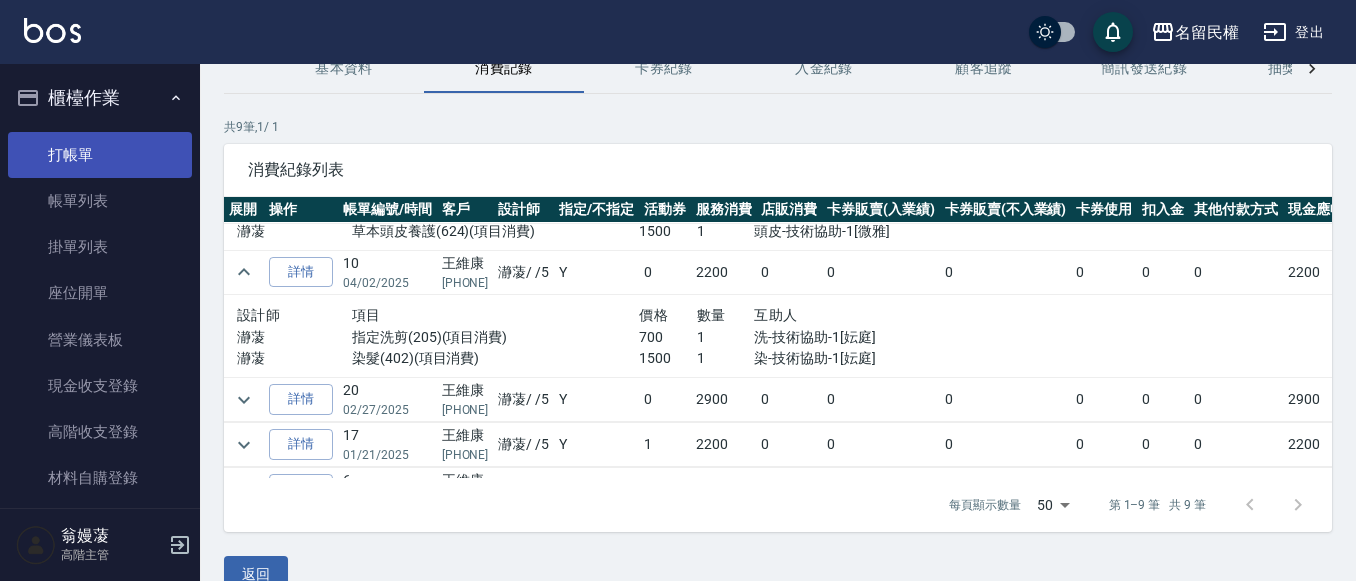 click on "打帳單" at bounding box center [100, 155] 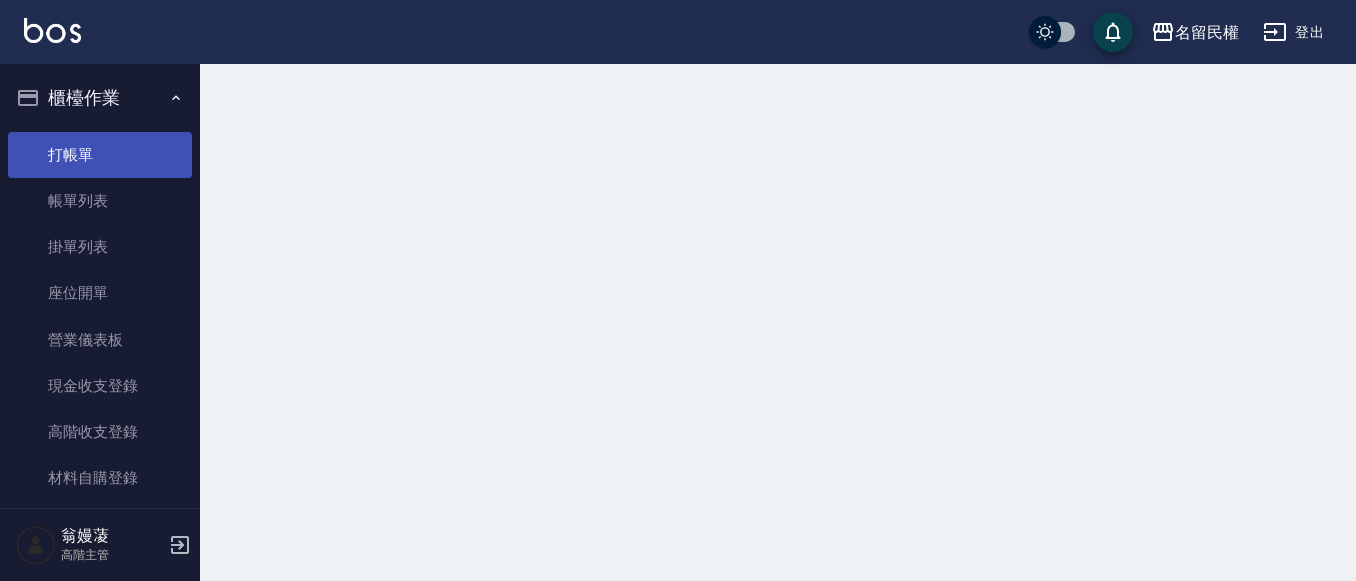 scroll, scrollTop: 0, scrollLeft: 0, axis: both 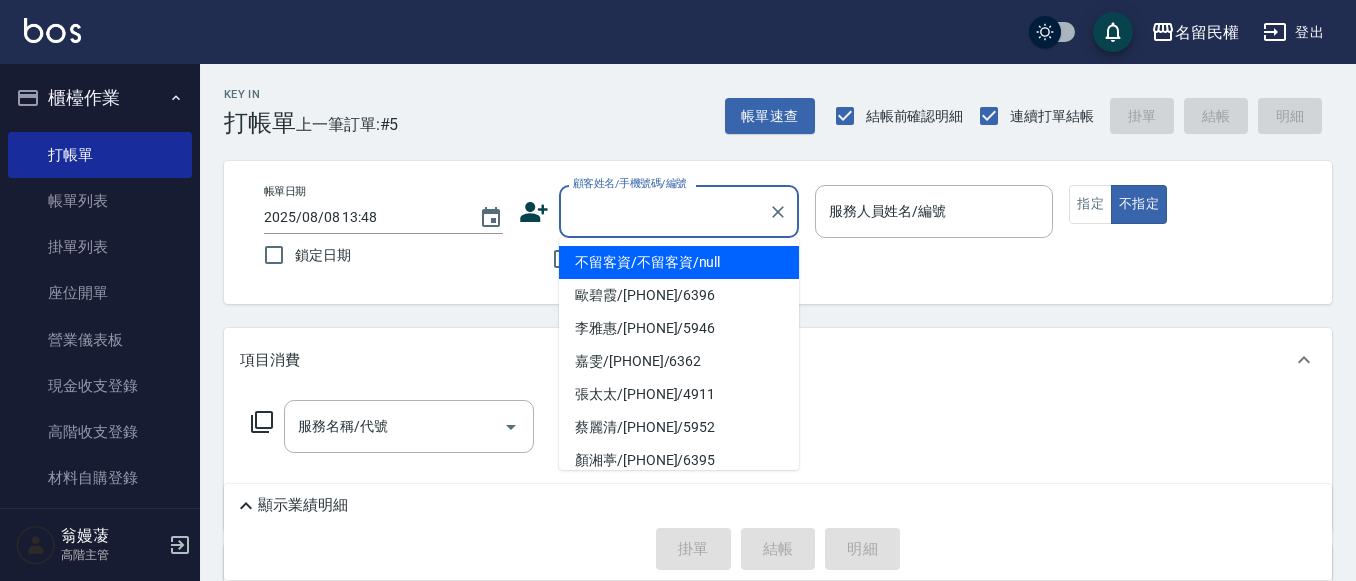 click on "顧客姓名/手機號碼/編號" at bounding box center (664, 211) 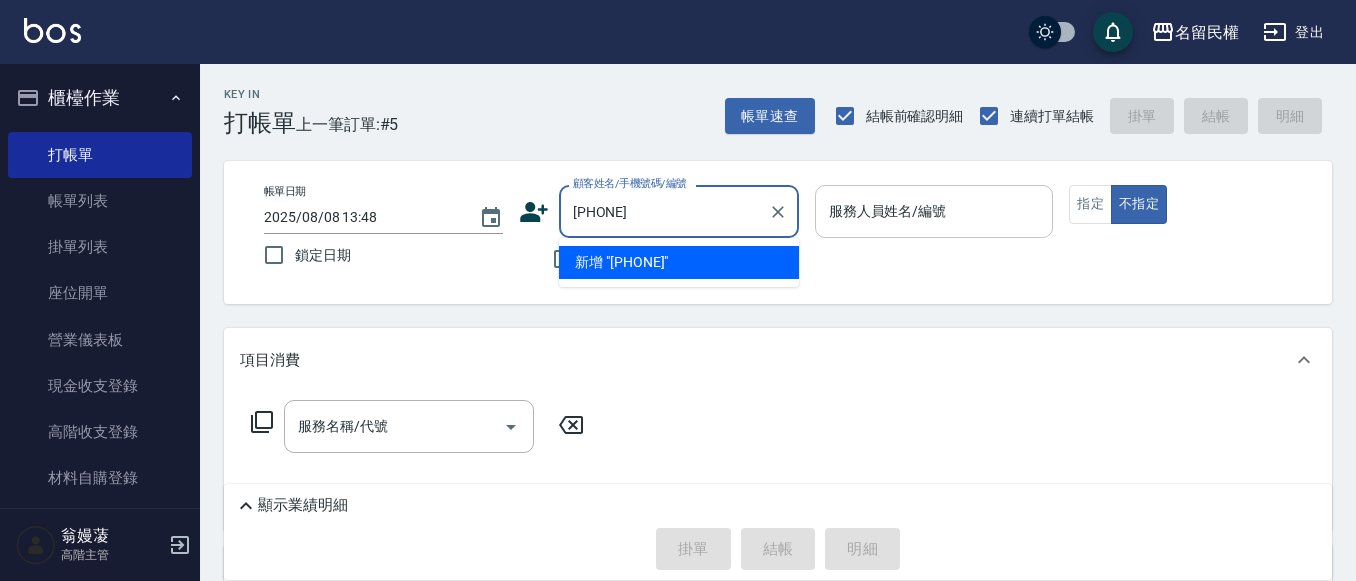 type on "[PHONE]" 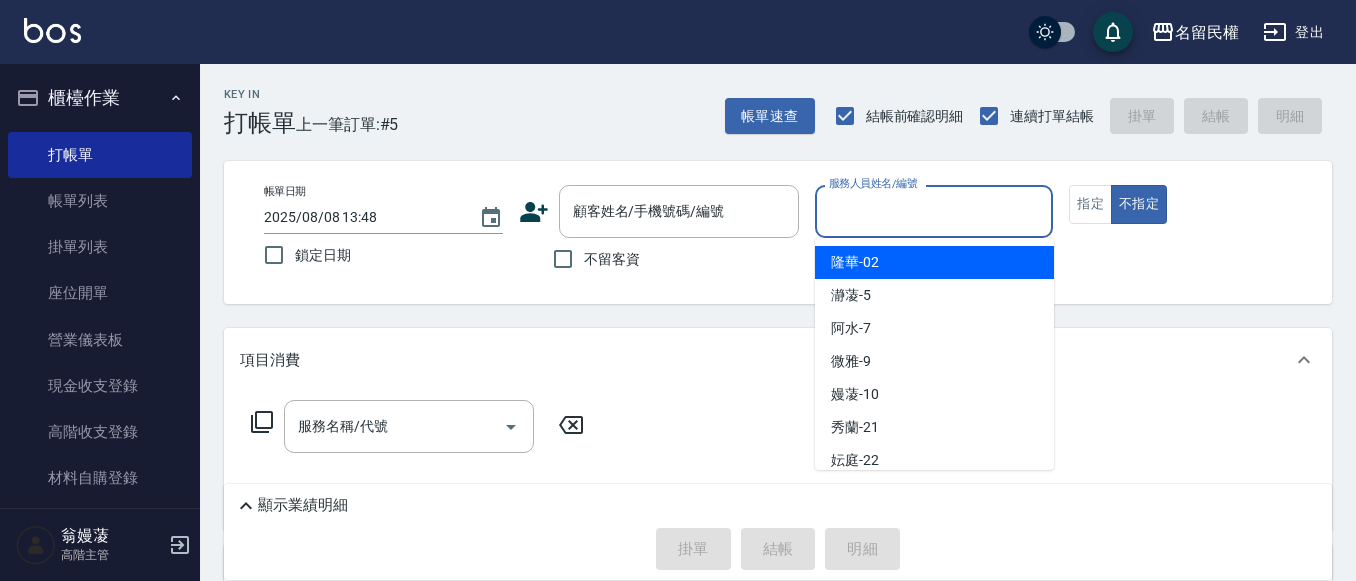 click on "服務人員姓名/編號" at bounding box center (934, 211) 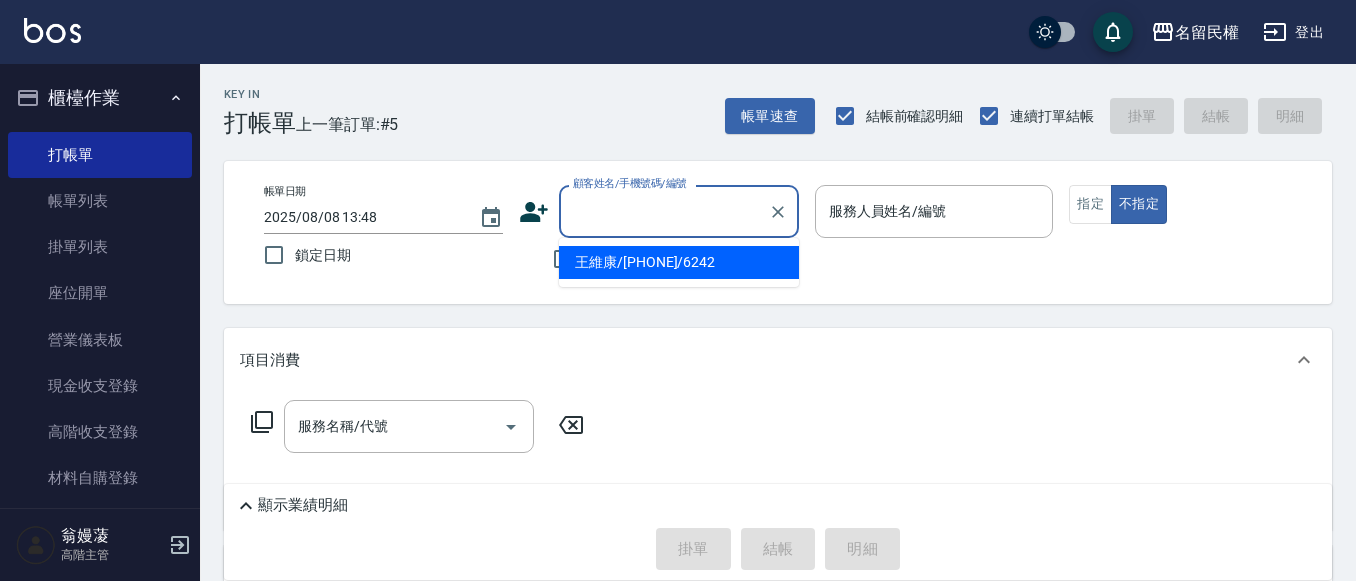 click on "顧客姓名/手機號碼/編號" at bounding box center (664, 211) 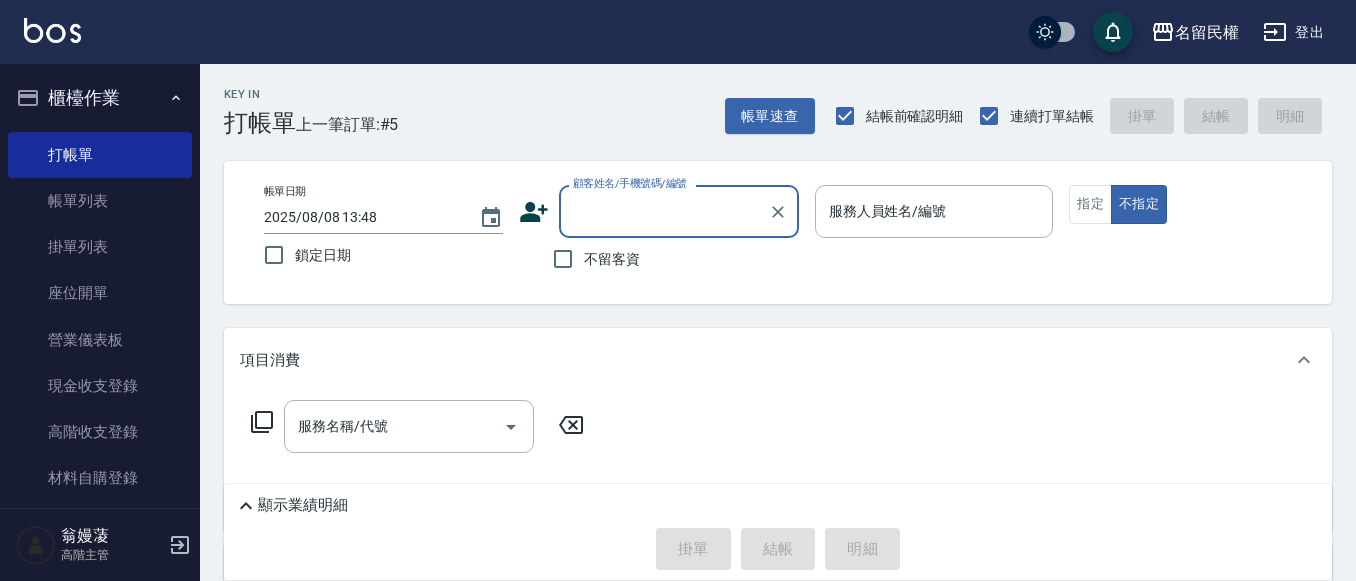 paste on "[PHONE]" 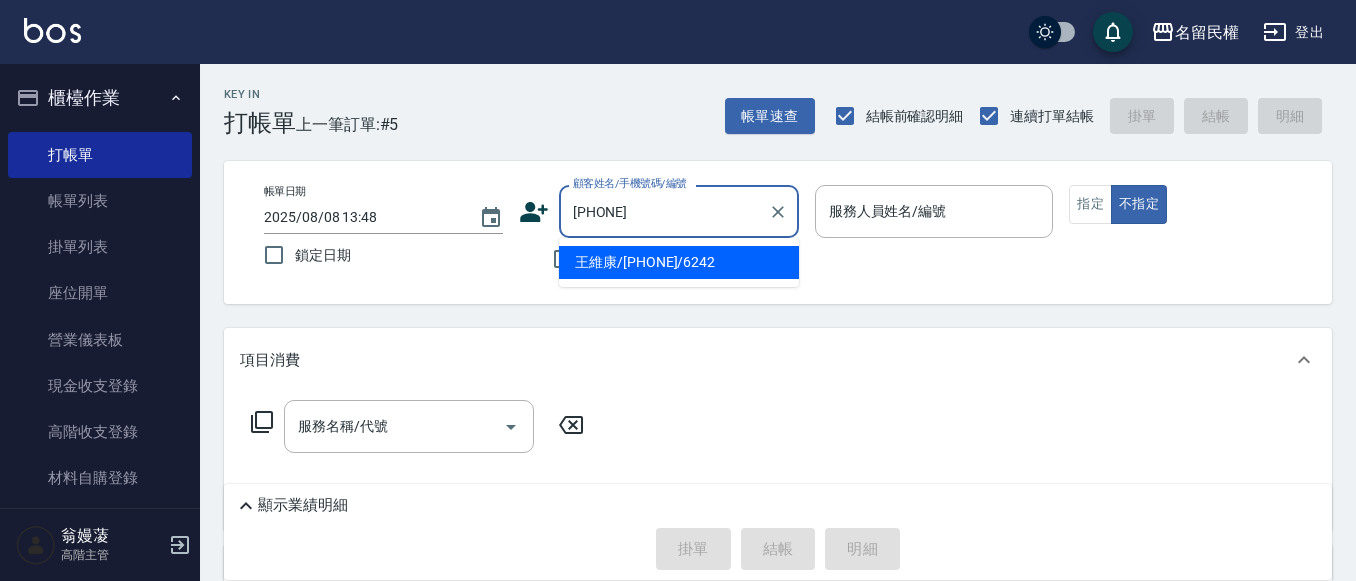 click on "王維康/[PHONE]/6242" at bounding box center [679, 262] 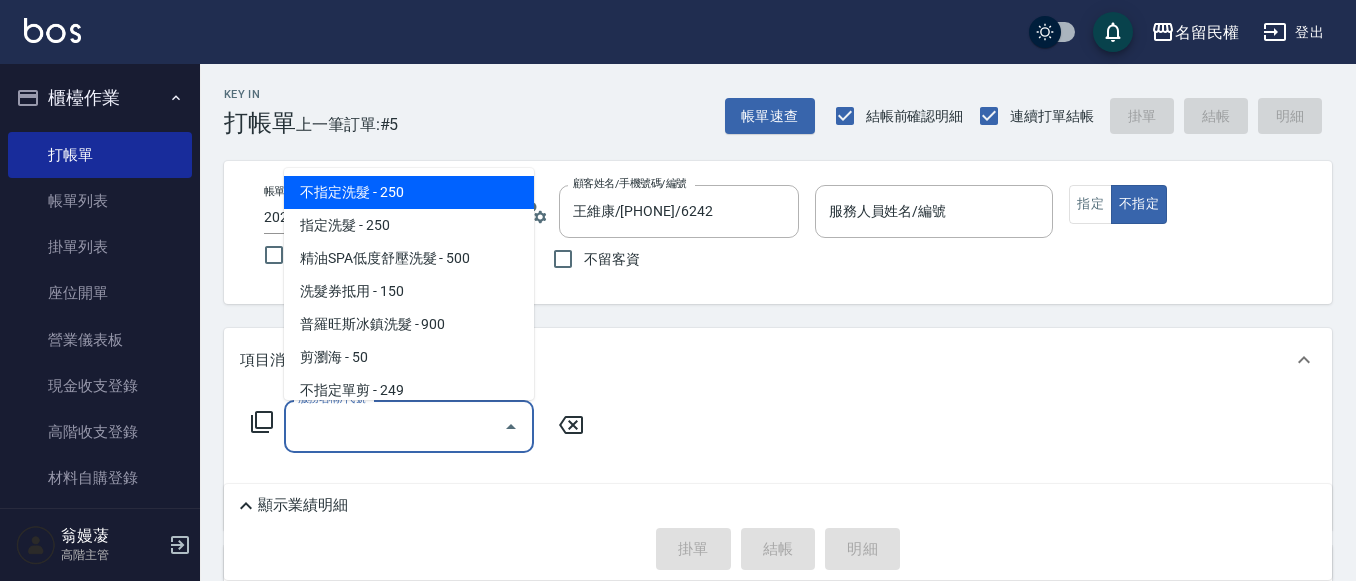 click on "服務名稱/代號" at bounding box center (394, 426) 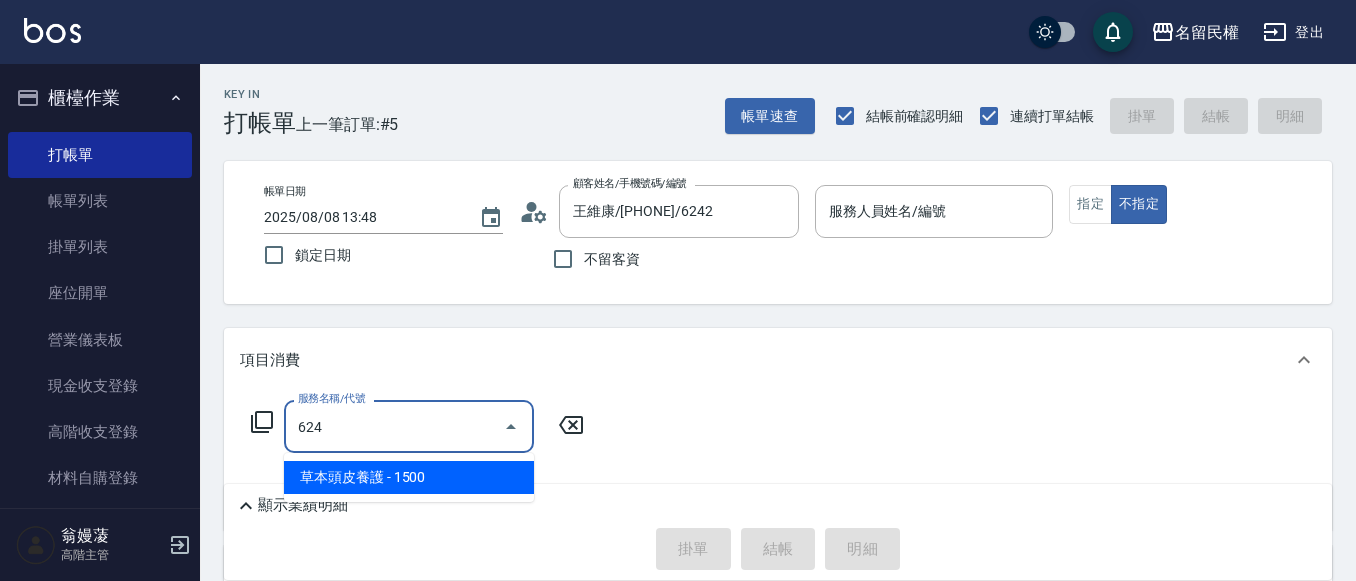 click on "草本頭皮養護 - 1500" at bounding box center (409, 477) 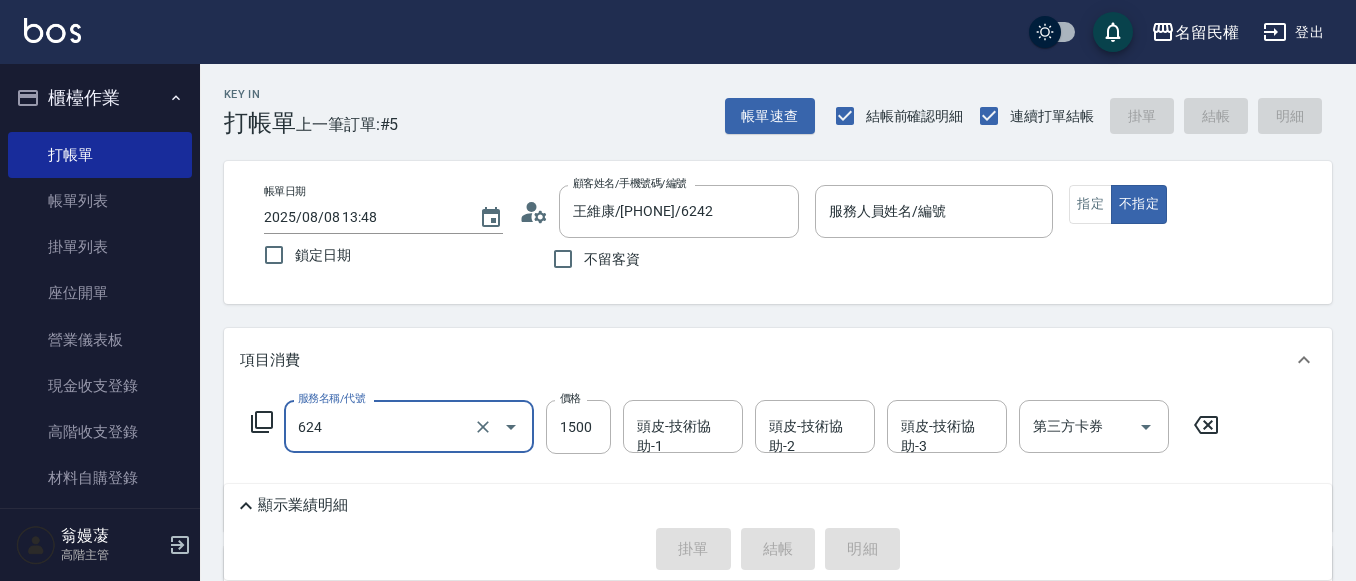 scroll, scrollTop: 100, scrollLeft: 0, axis: vertical 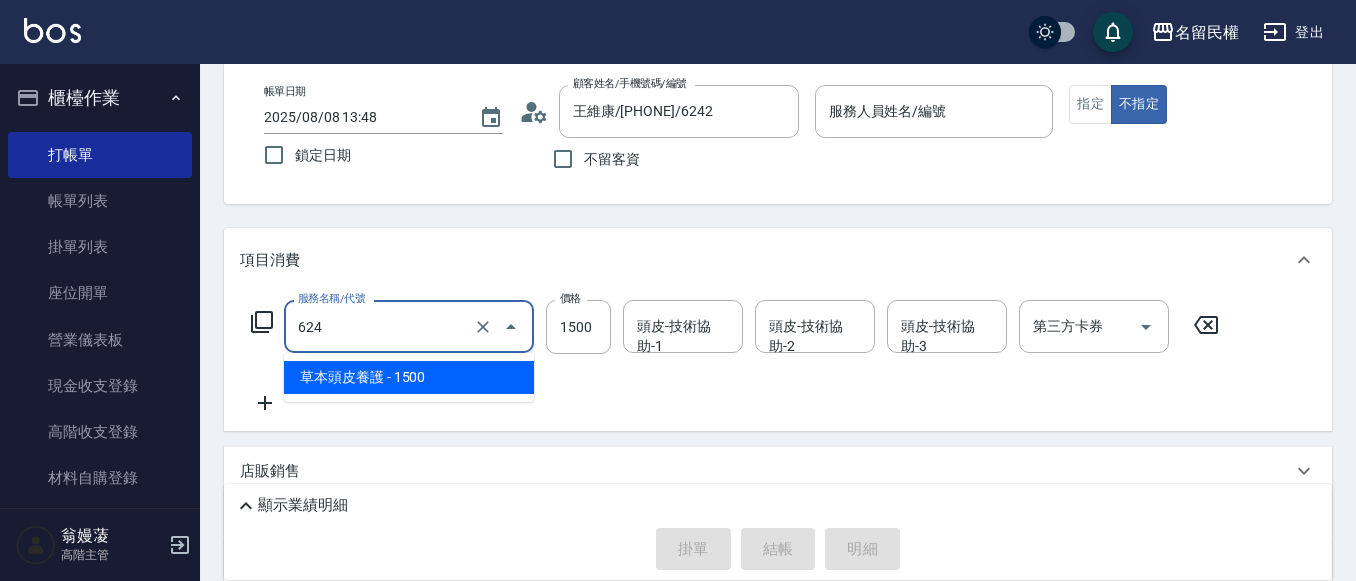 click on "624" at bounding box center [381, 326] 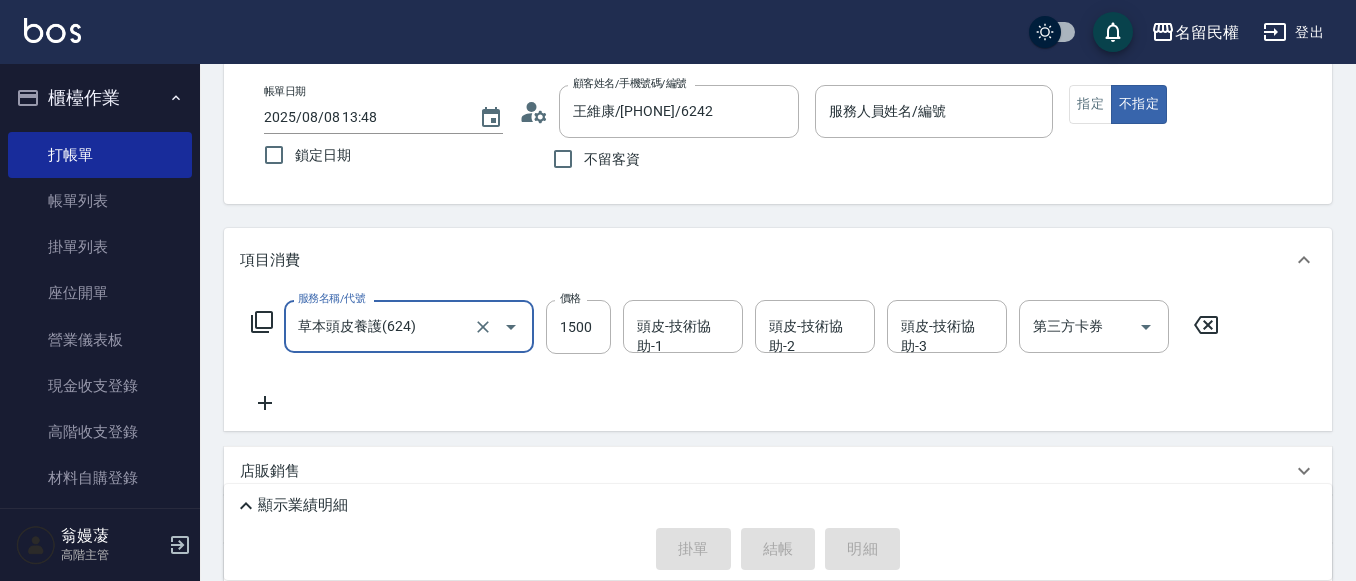 type on "草本頭皮養護(624)" 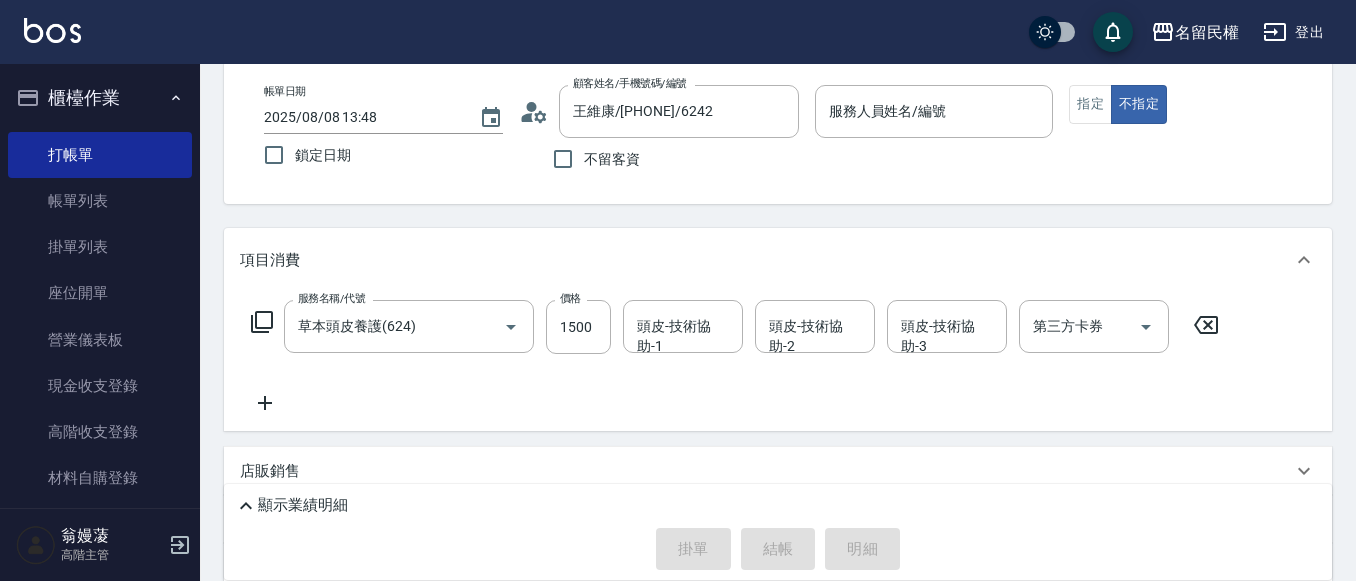 click 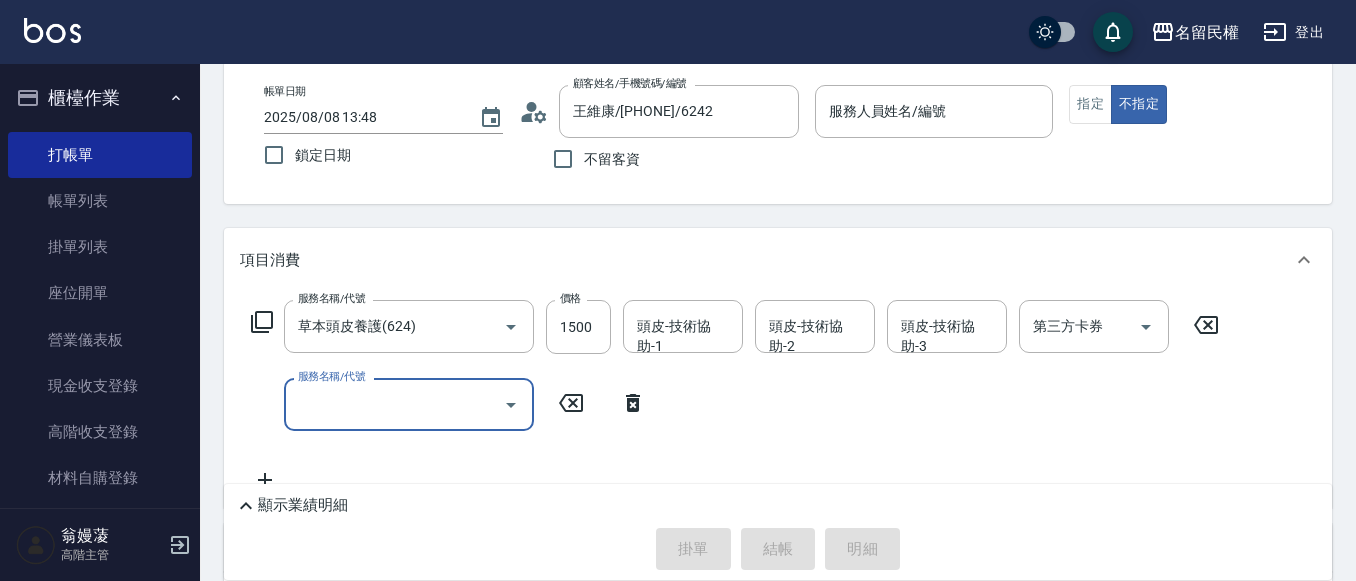 click on "服務名稱/代號" at bounding box center [394, 404] 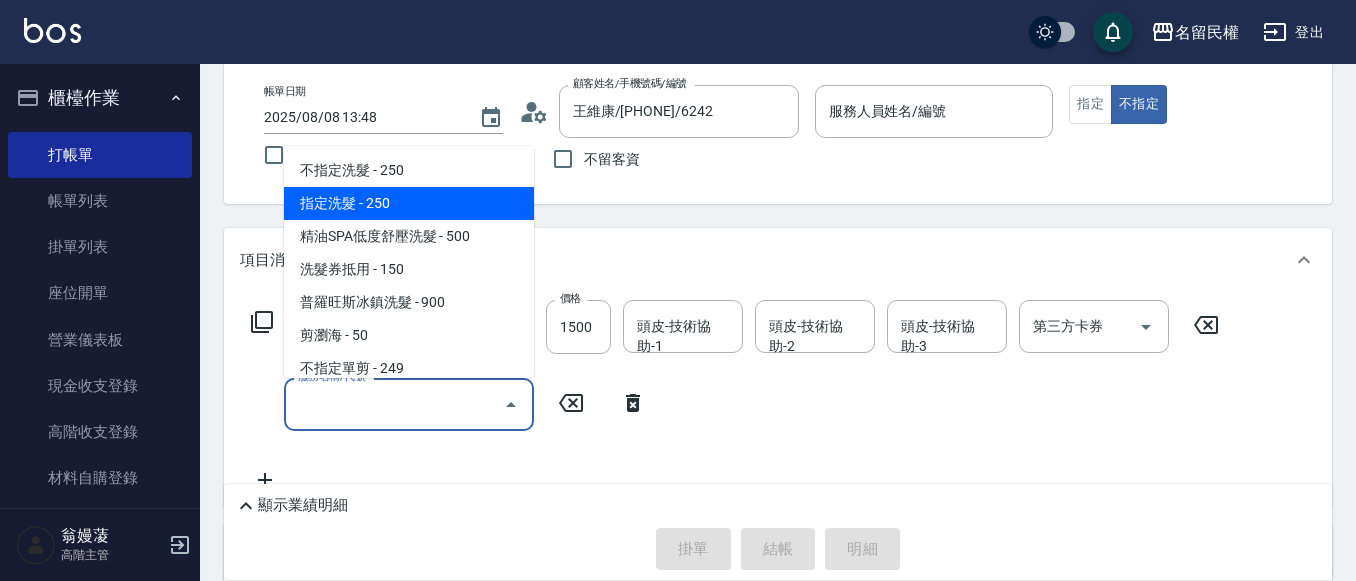 scroll, scrollTop: 100, scrollLeft: 0, axis: vertical 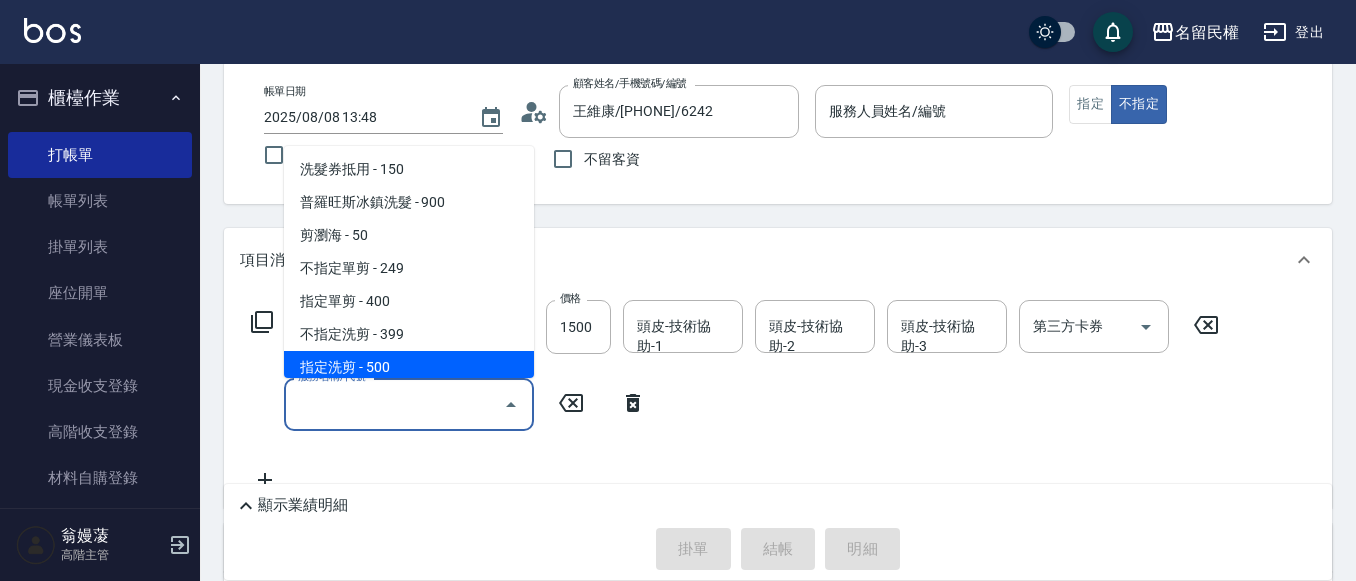 click on "指定洗剪 - 500" at bounding box center (409, 367) 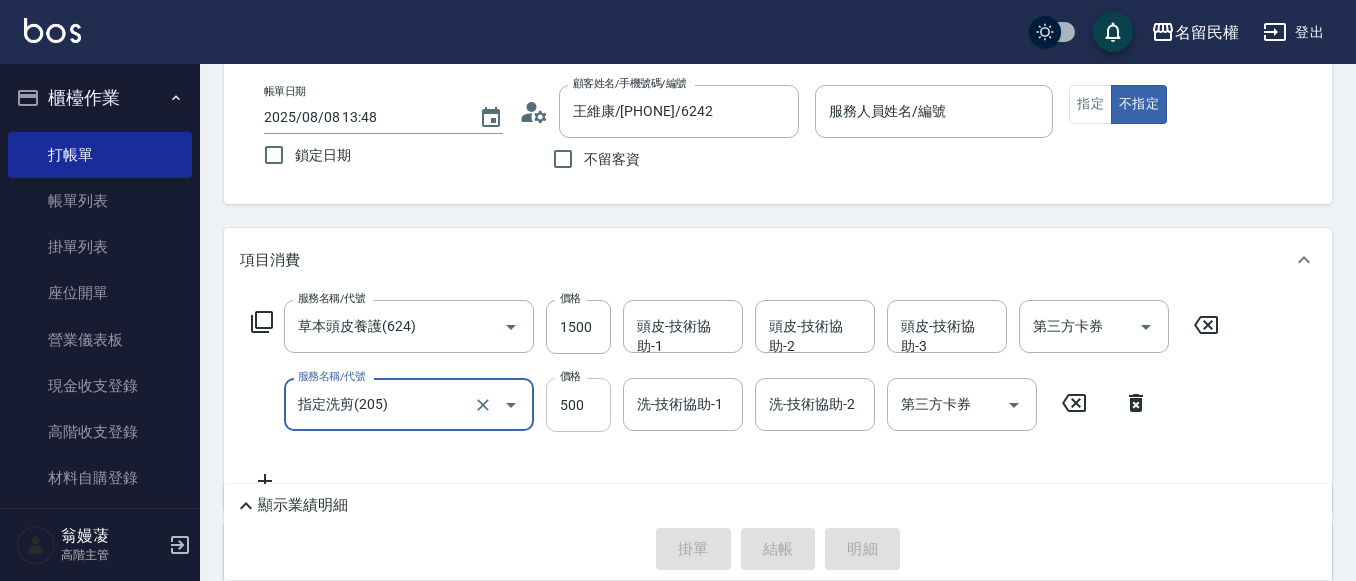 click on "500" at bounding box center [578, 405] 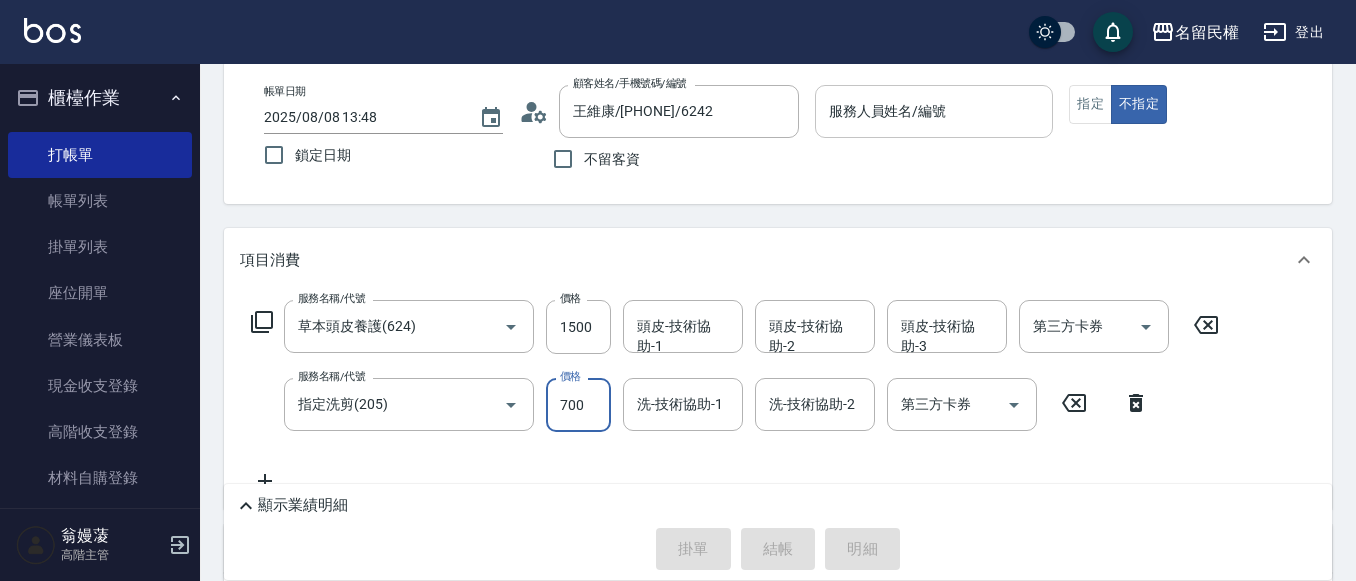 type on "700" 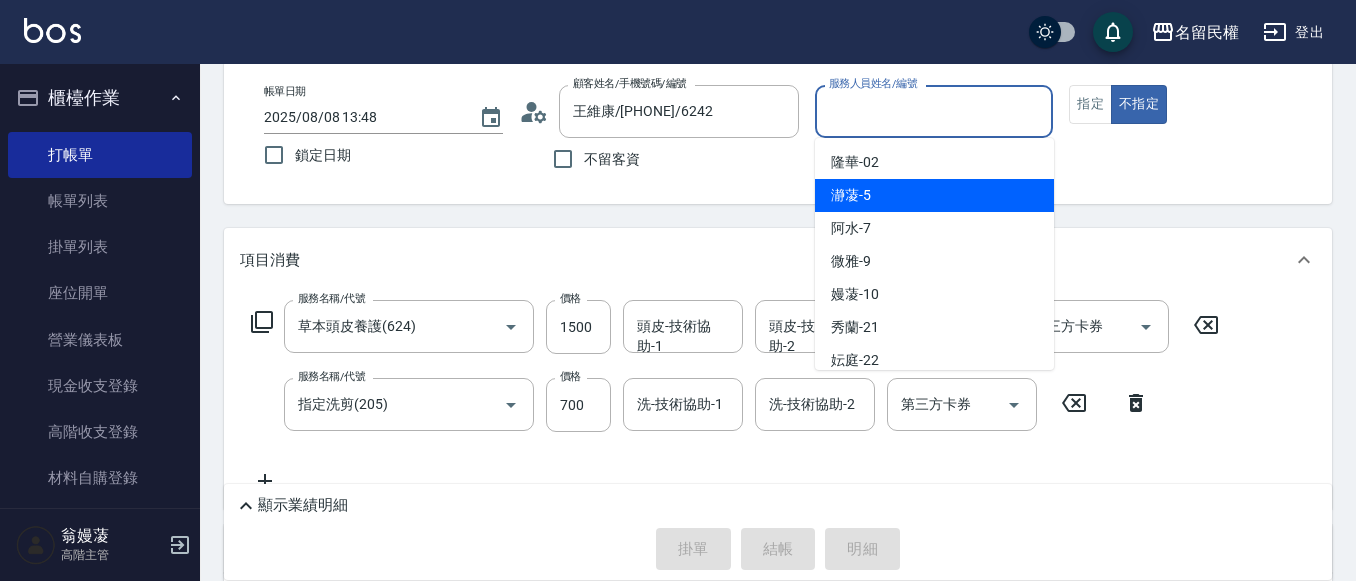 click on "瀞蓤 -5" at bounding box center (851, 195) 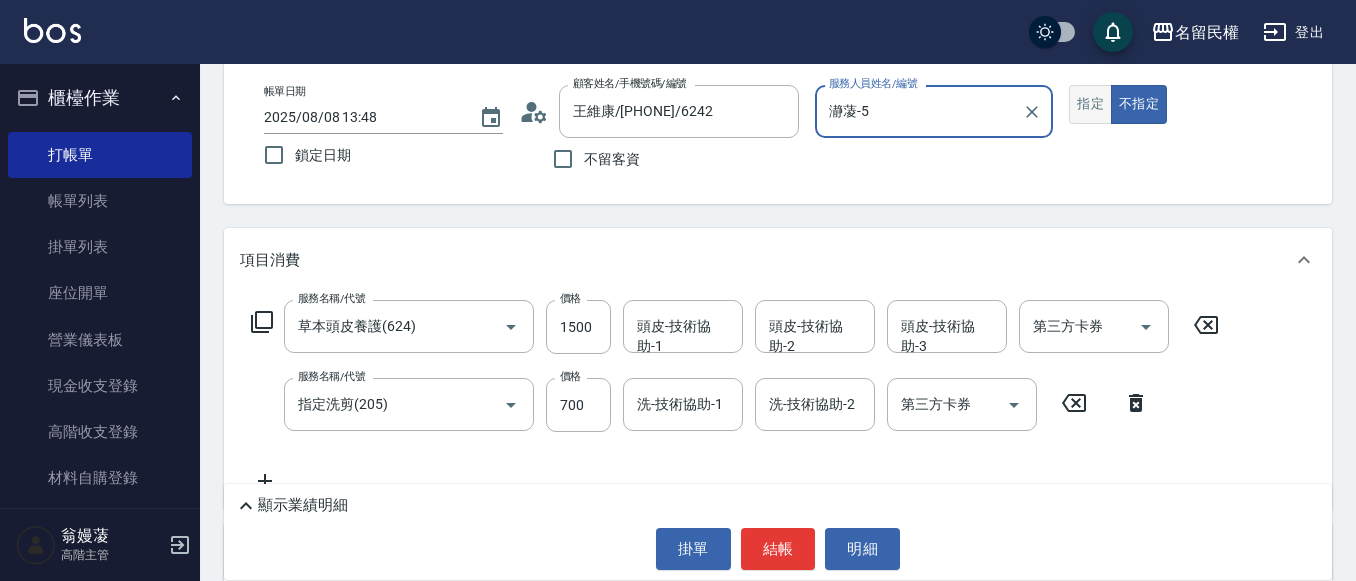 click on "指定" at bounding box center (1090, 104) 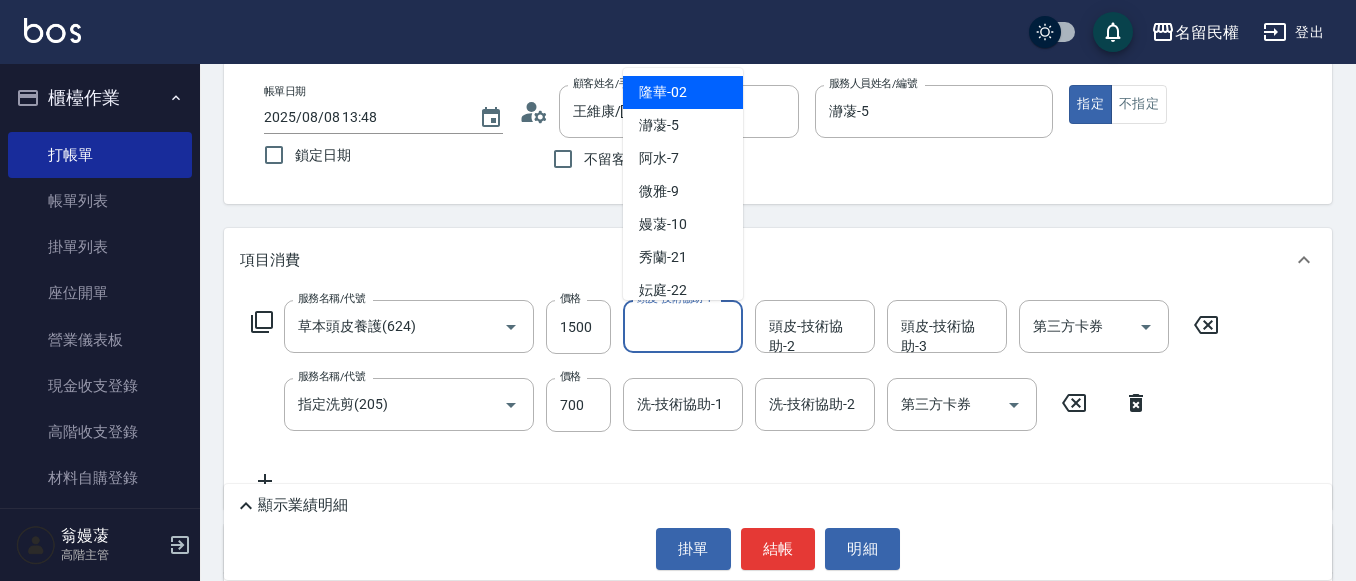 click on "頭皮-技術協助-1" at bounding box center (683, 326) 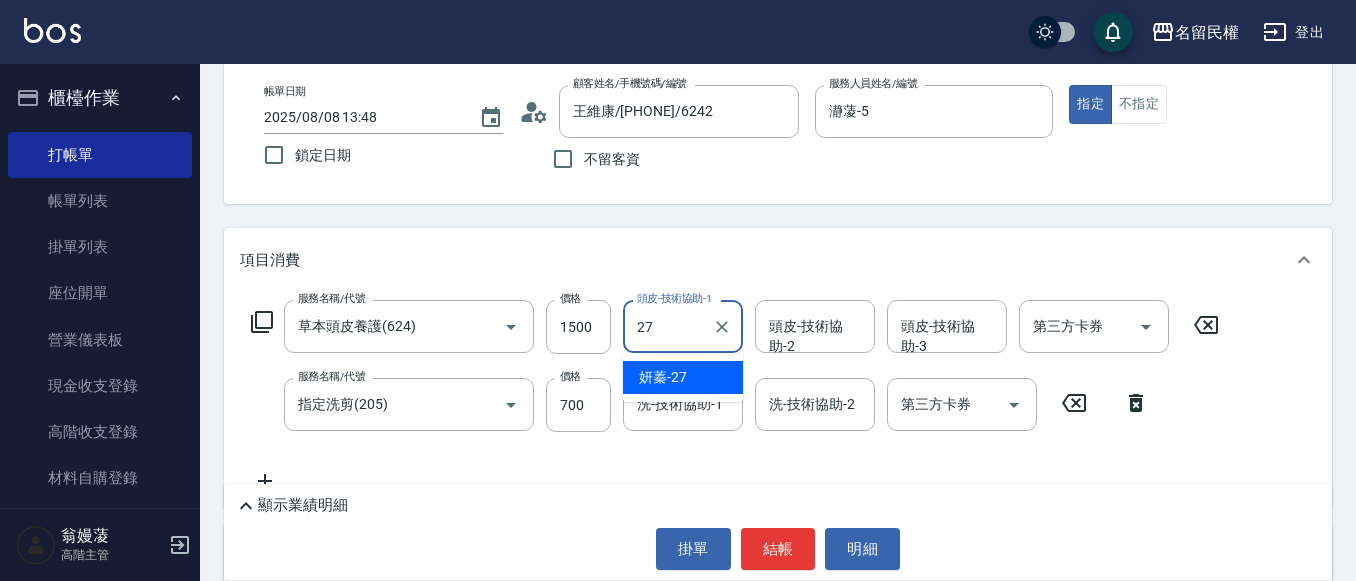 type on "妍蓁-27" 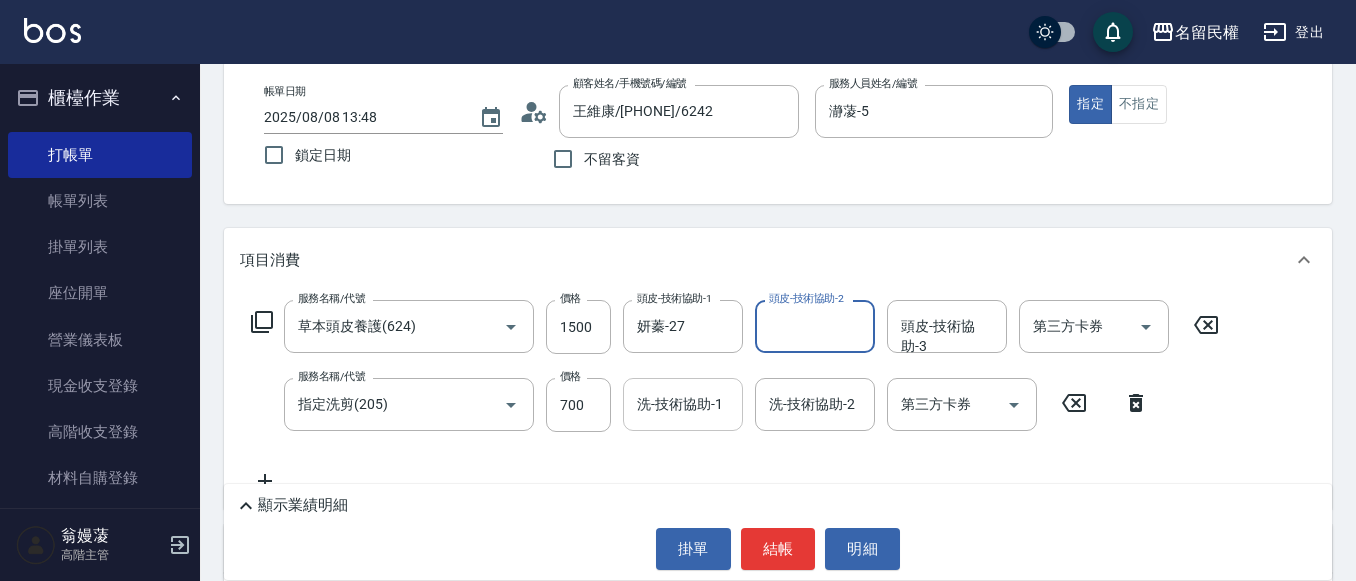 click on "洗-技術協助-1" at bounding box center [683, 404] 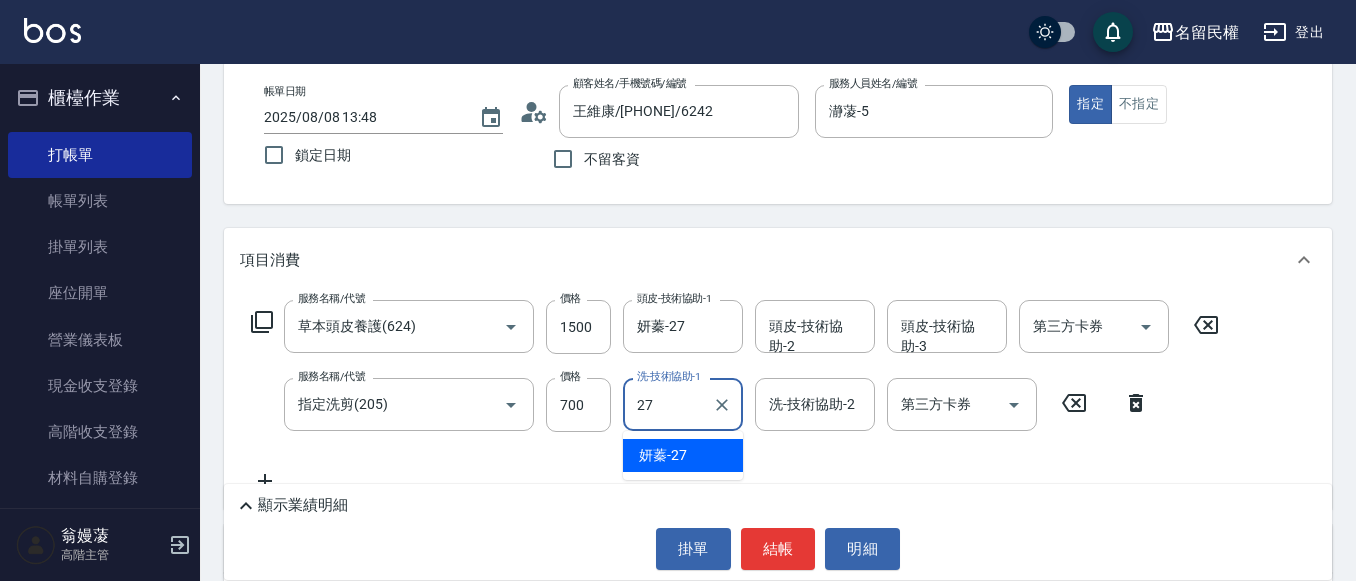 type on "妍蓁-27" 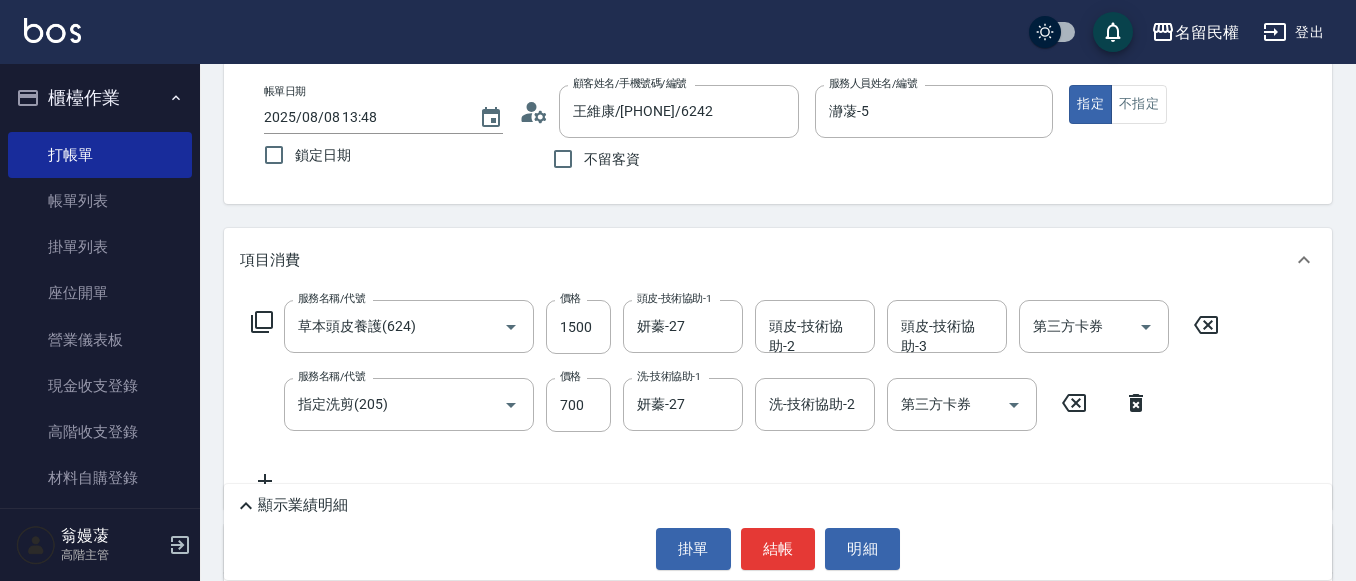 click on "帳單日期 2025/08/08 13:48 鎖定日期 顧客姓名/手機號碼/編號 王維康/[PHONE]/6242 顧客姓名/手機號碼/編號 不留客資 服務人員姓名/編號 瀞蓤-5 服務人員姓名/編號 指定 不指定" at bounding box center (778, 132) 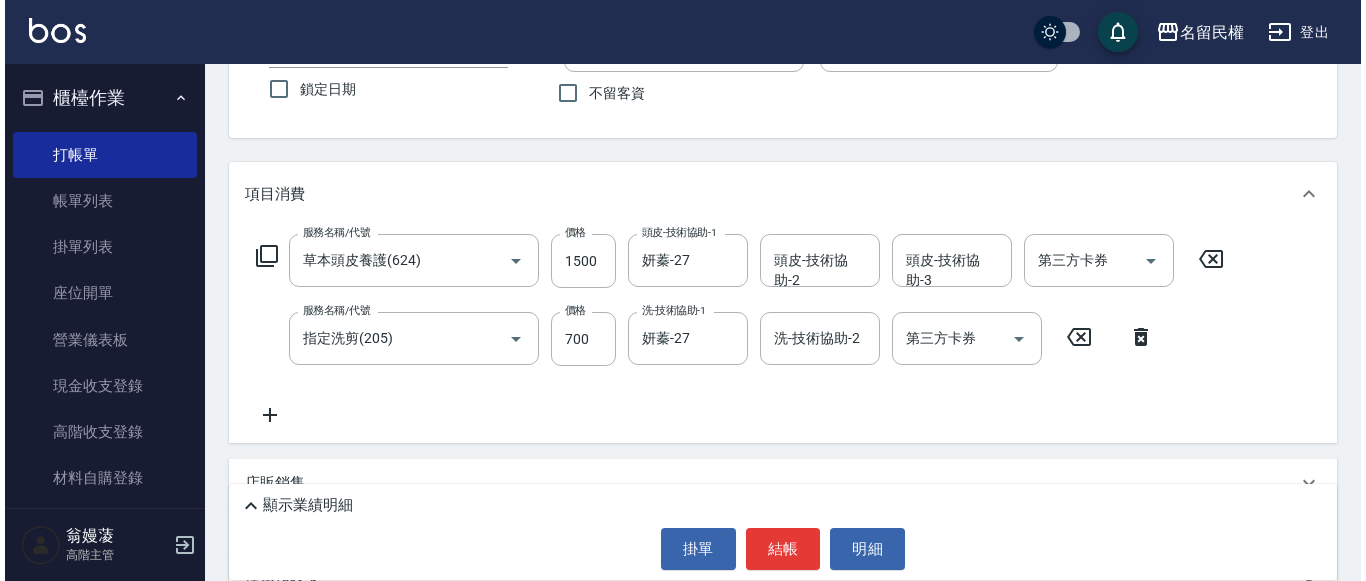 scroll, scrollTop: 200, scrollLeft: 0, axis: vertical 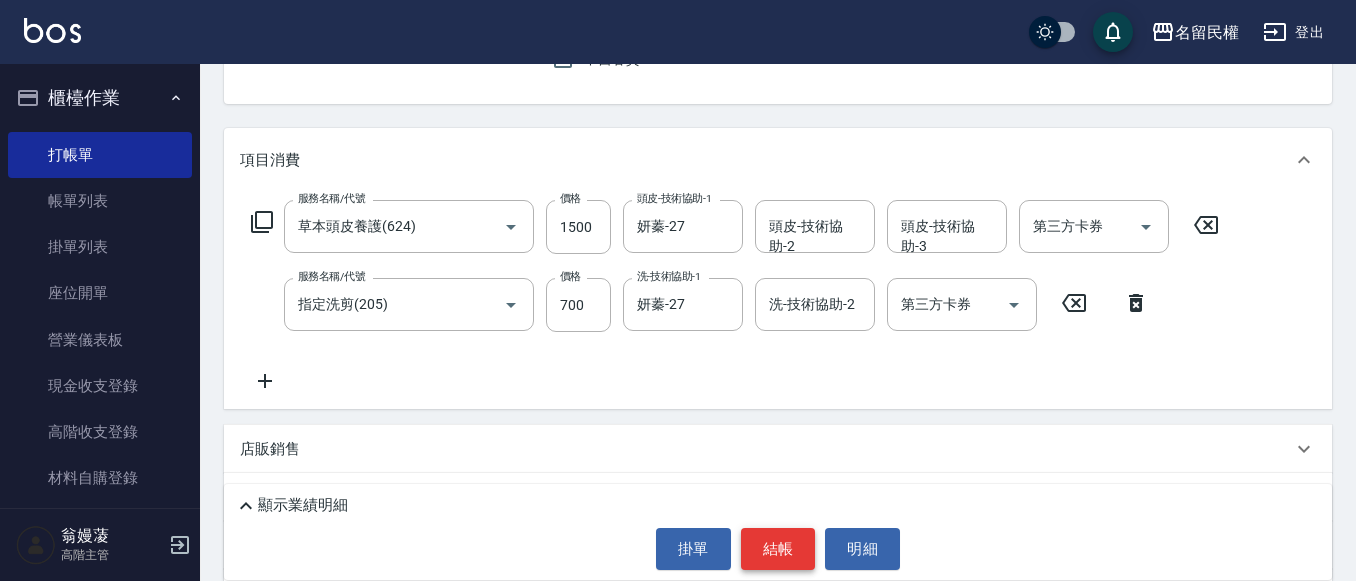 click on "結帳" at bounding box center (778, 549) 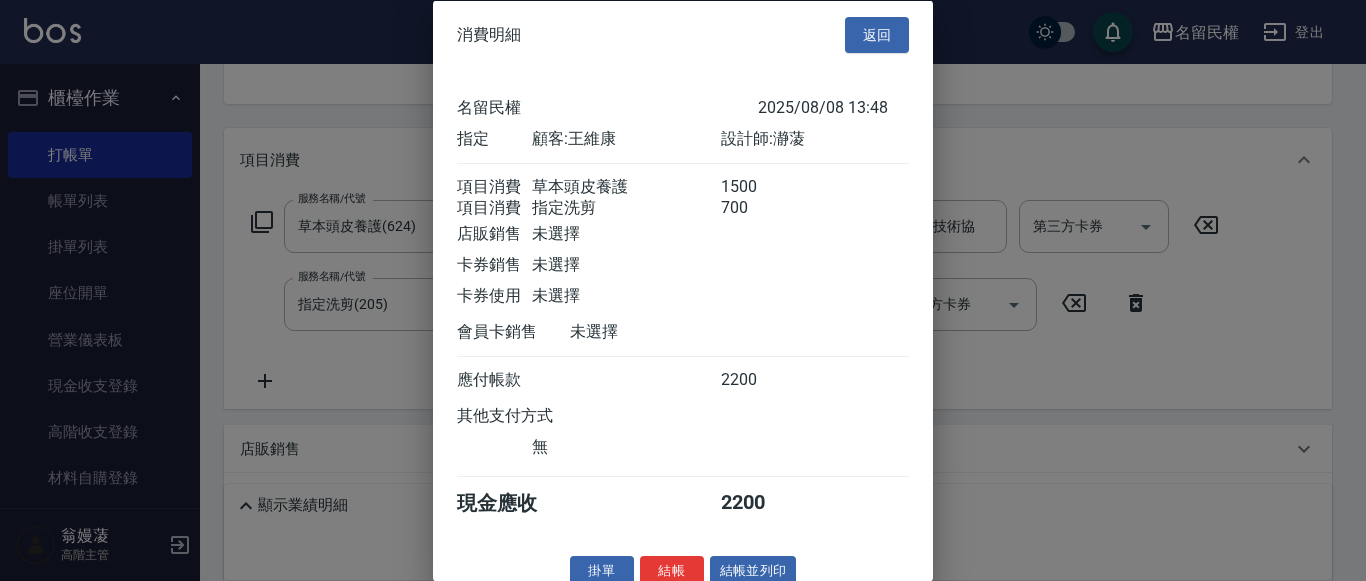 scroll, scrollTop: 50, scrollLeft: 0, axis: vertical 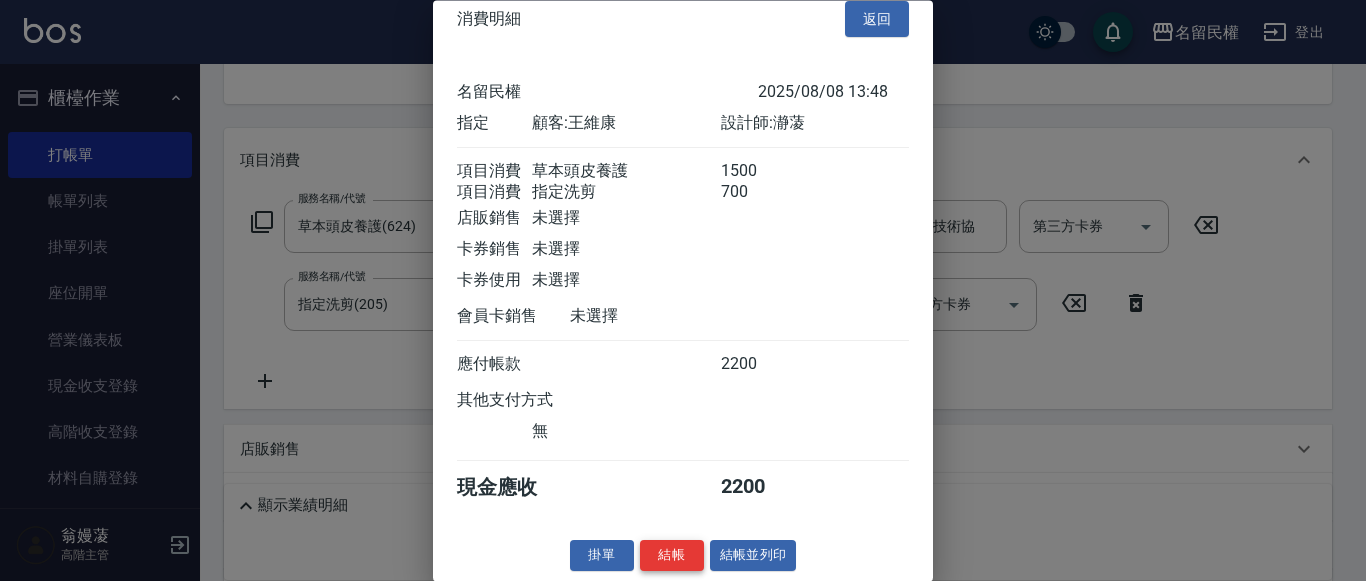 click on "結帳" at bounding box center [672, 556] 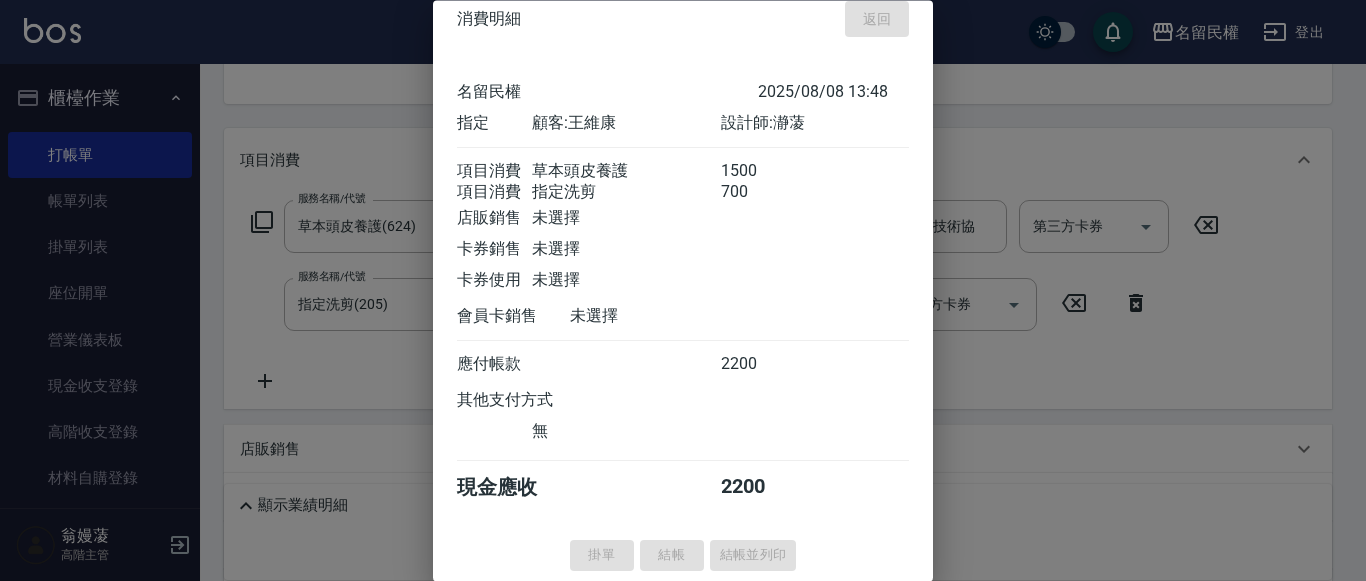 type 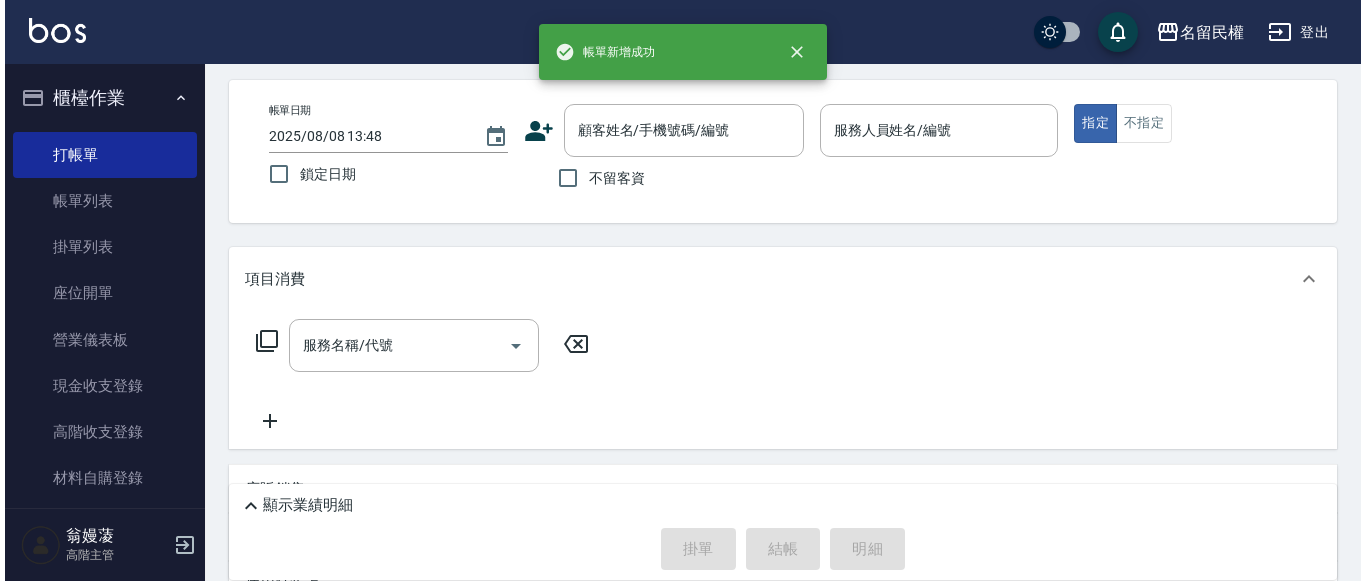 scroll, scrollTop: 0, scrollLeft: 0, axis: both 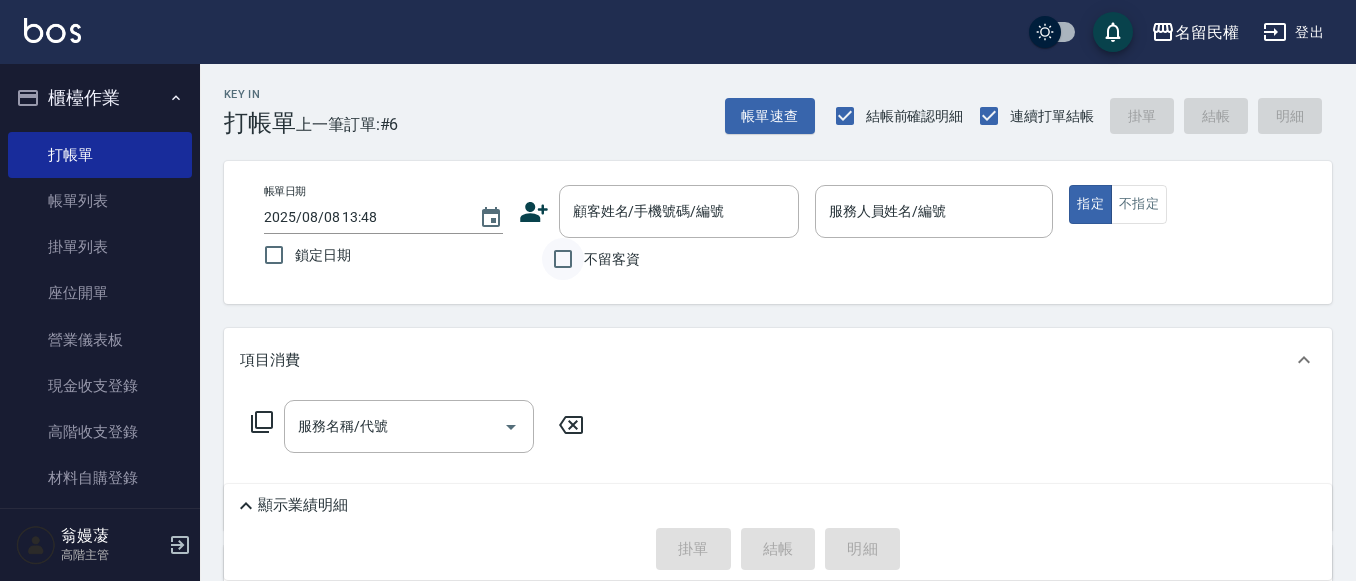 click on "不留客資" at bounding box center (563, 259) 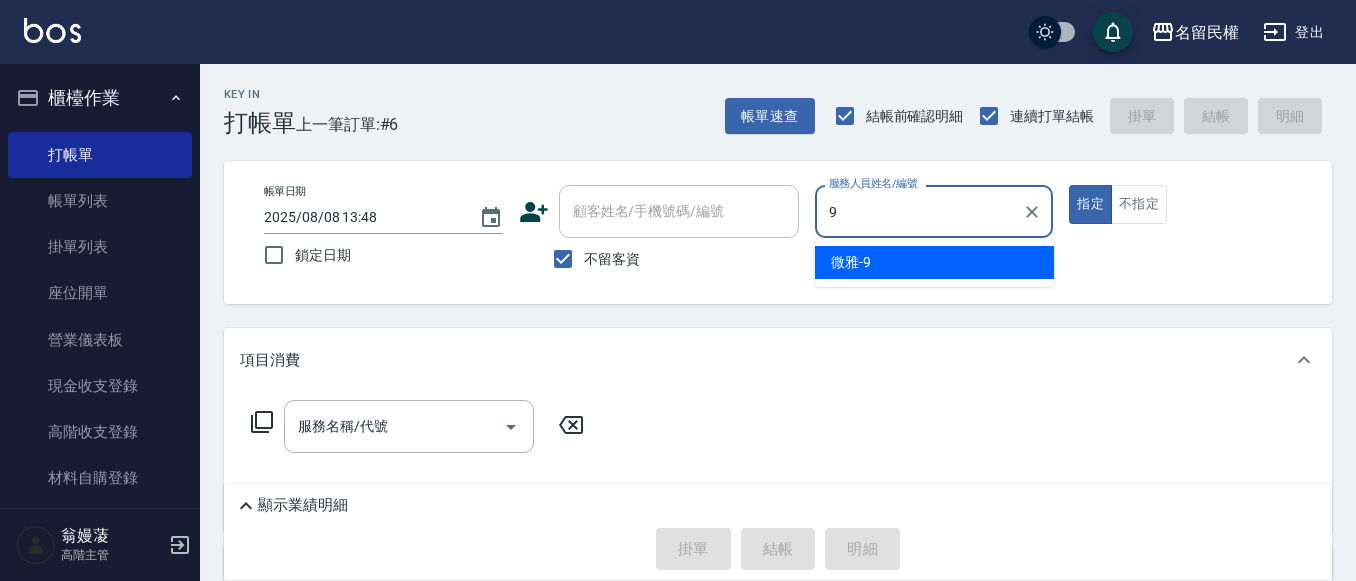 type on "微雅-9" 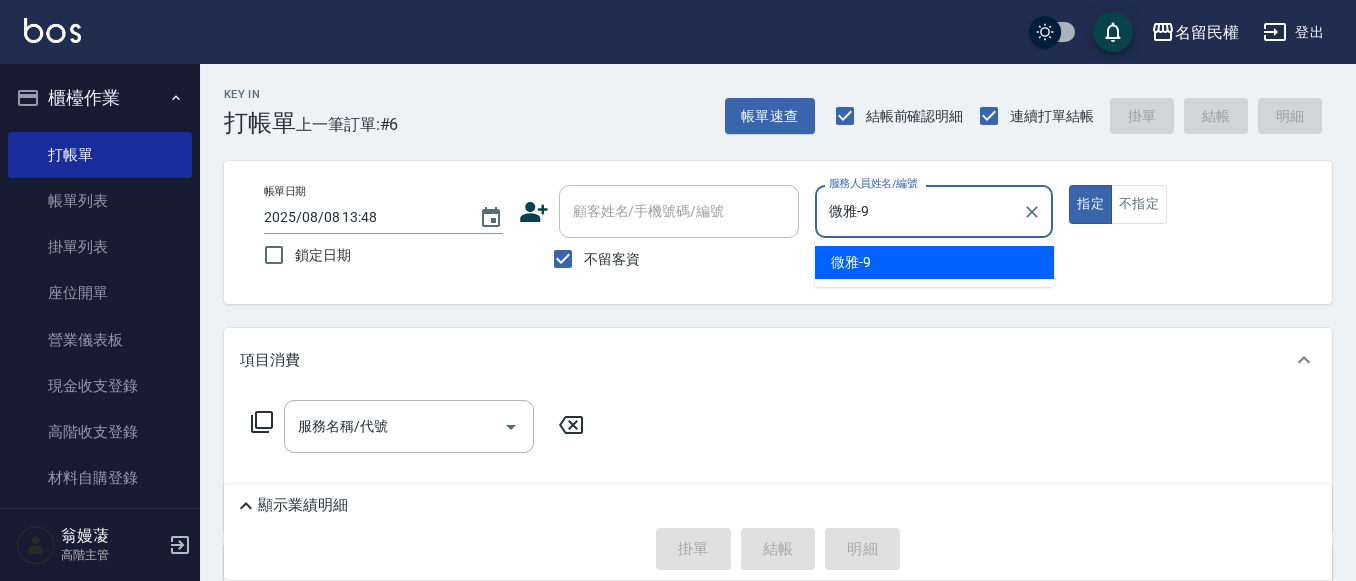 type on "true" 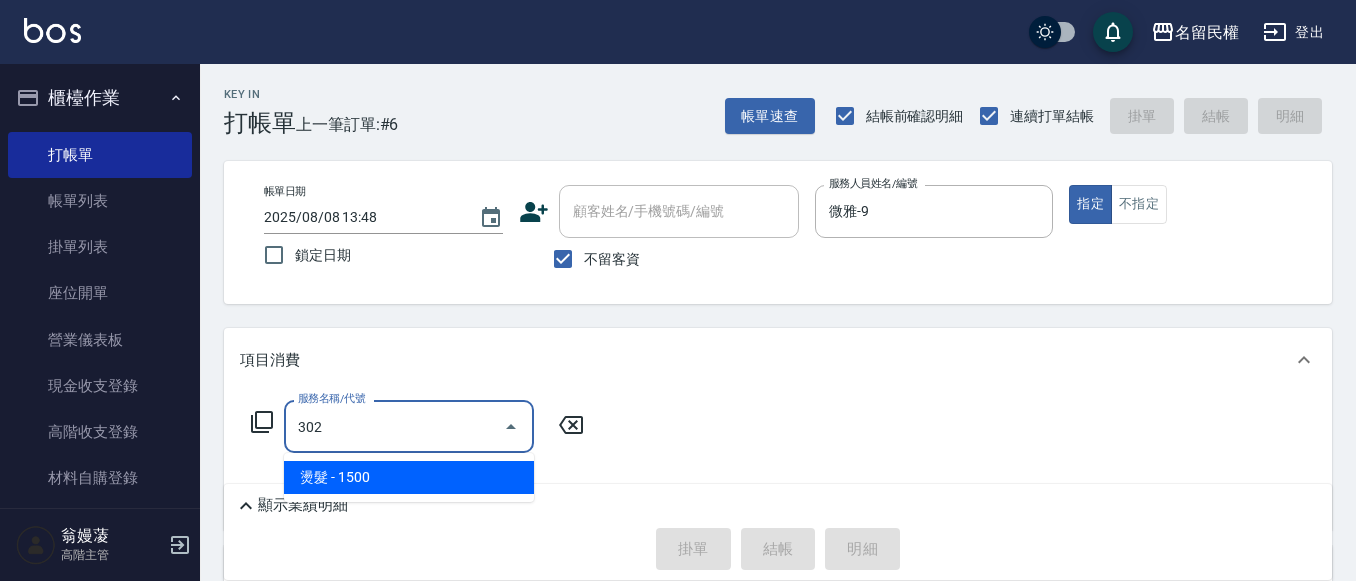 type on "燙髮(302)" 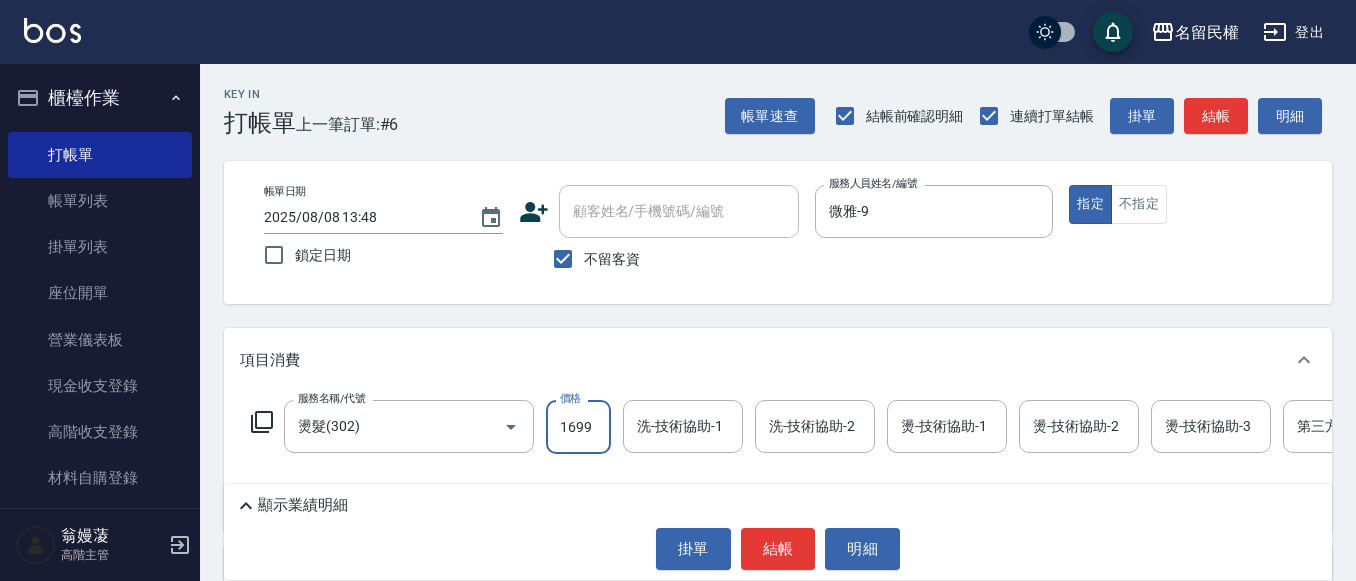 type on "1699" 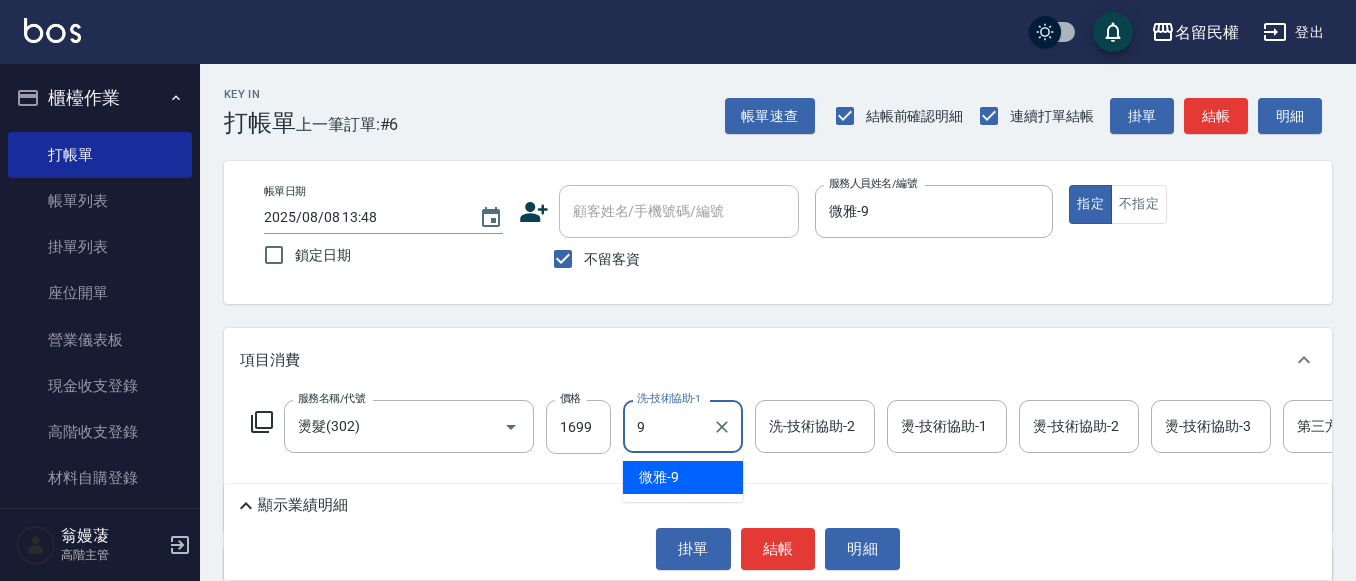 type on "微雅-9" 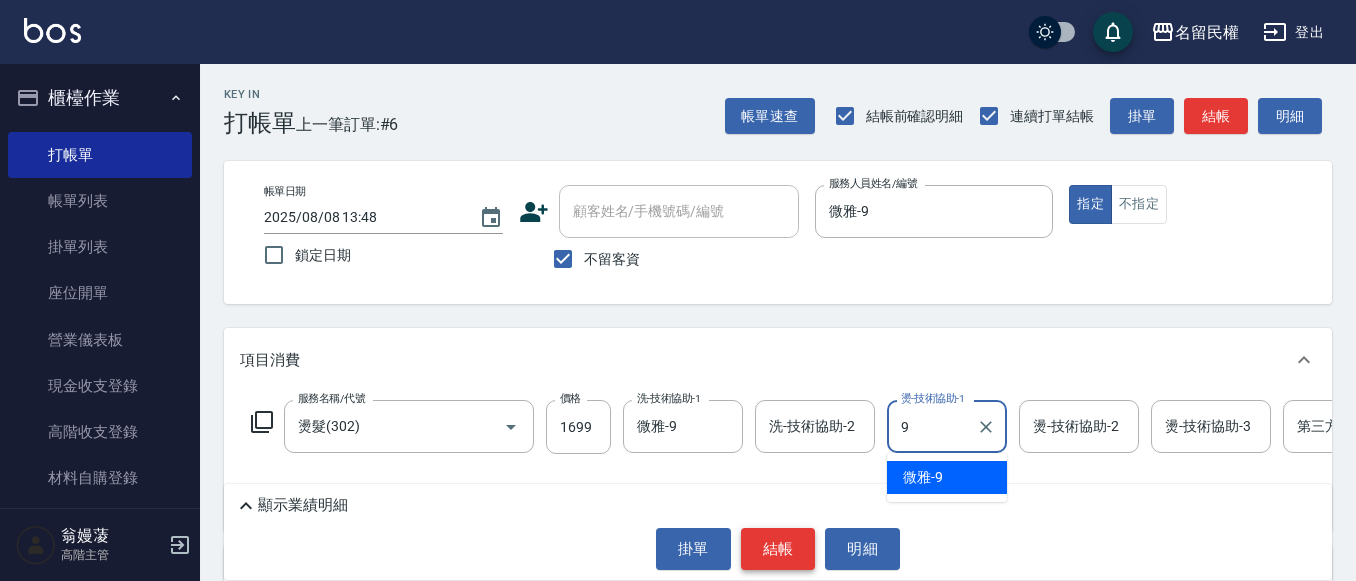 type on "微雅-9" 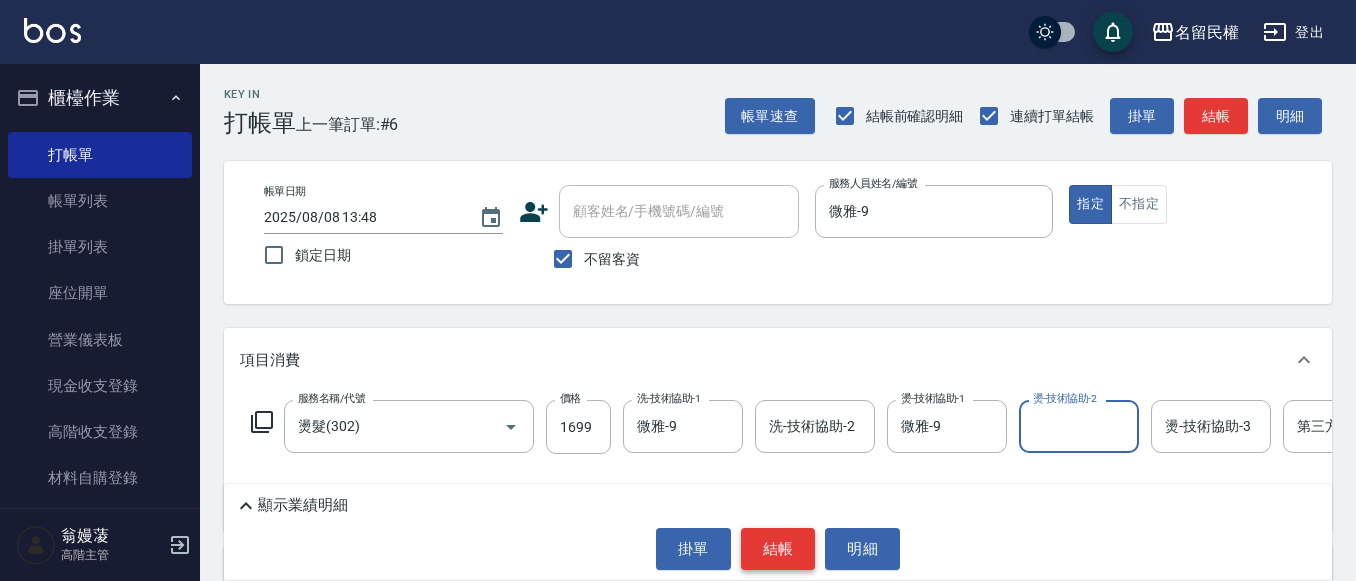 click on "結帳" at bounding box center [778, 549] 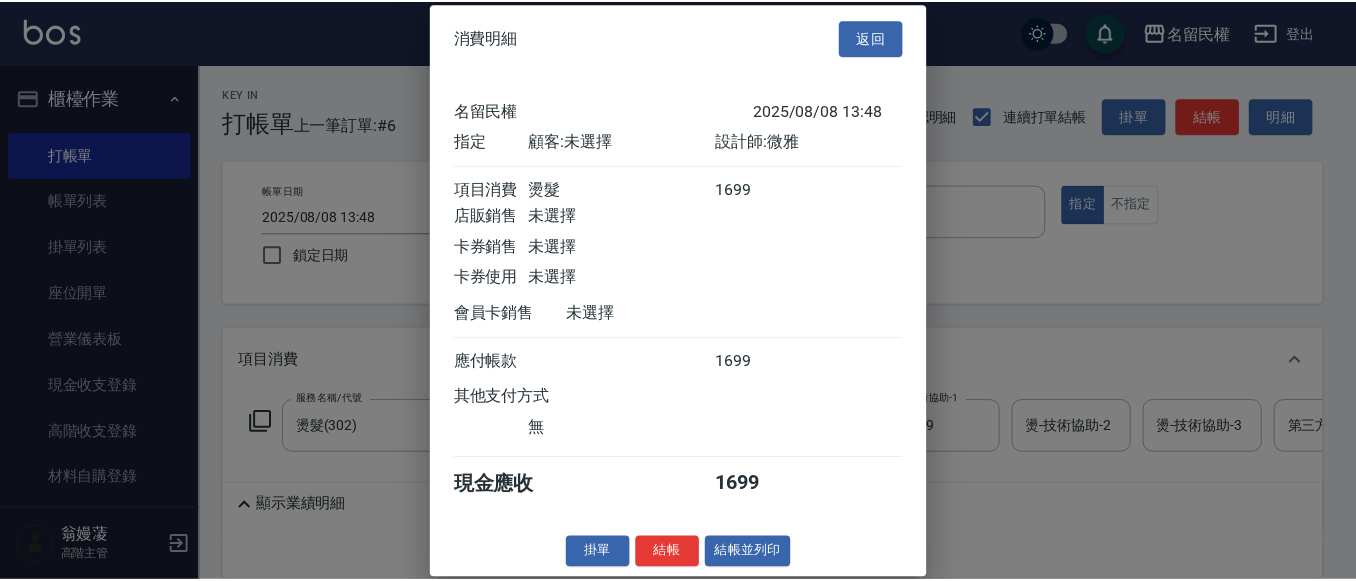 scroll, scrollTop: 26, scrollLeft: 0, axis: vertical 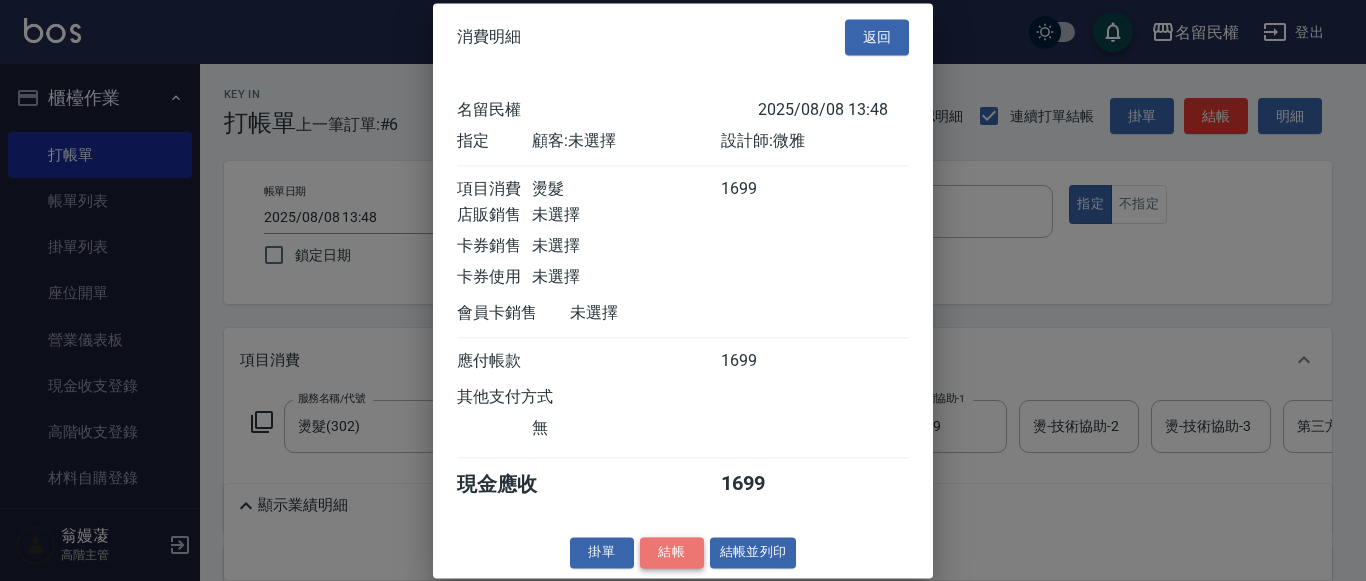 click on "結帳" at bounding box center [672, 552] 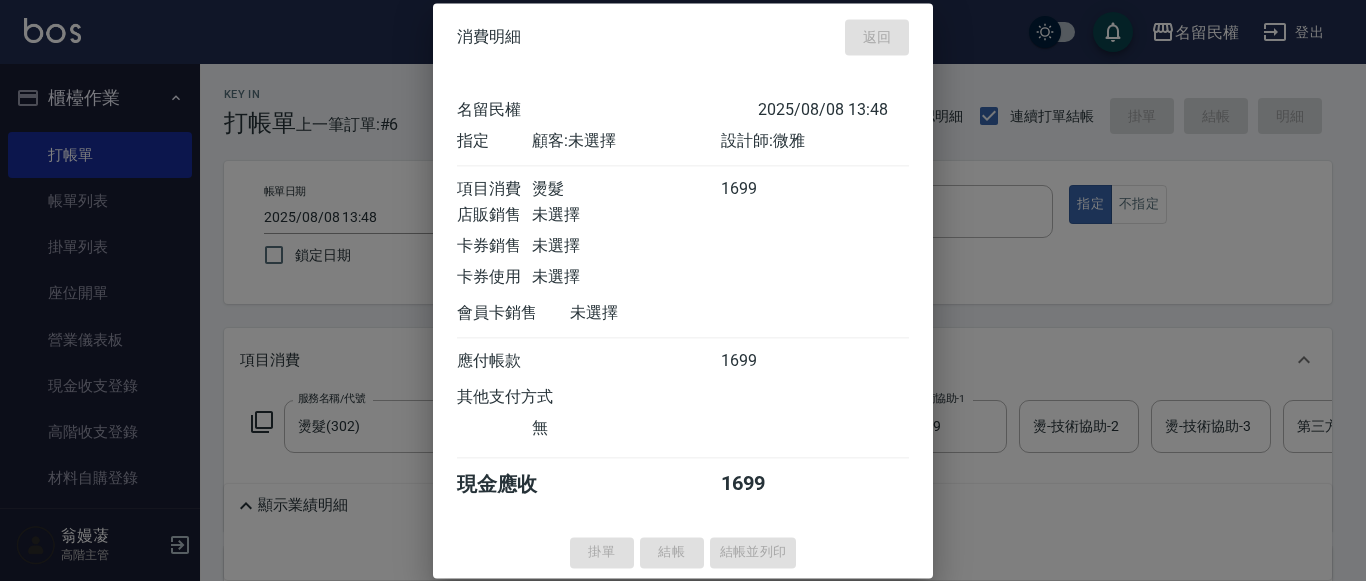 type on "2025/08/08 14:15" 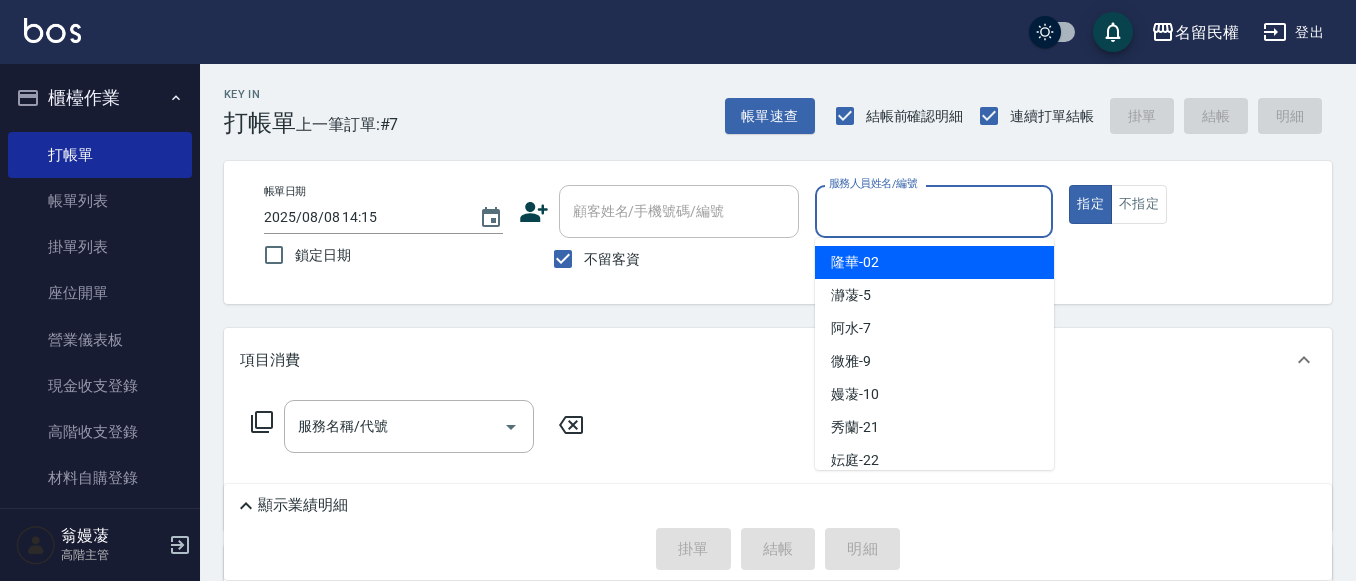 click on "服務人員姓名/編號" at bounding box center [934, 211] 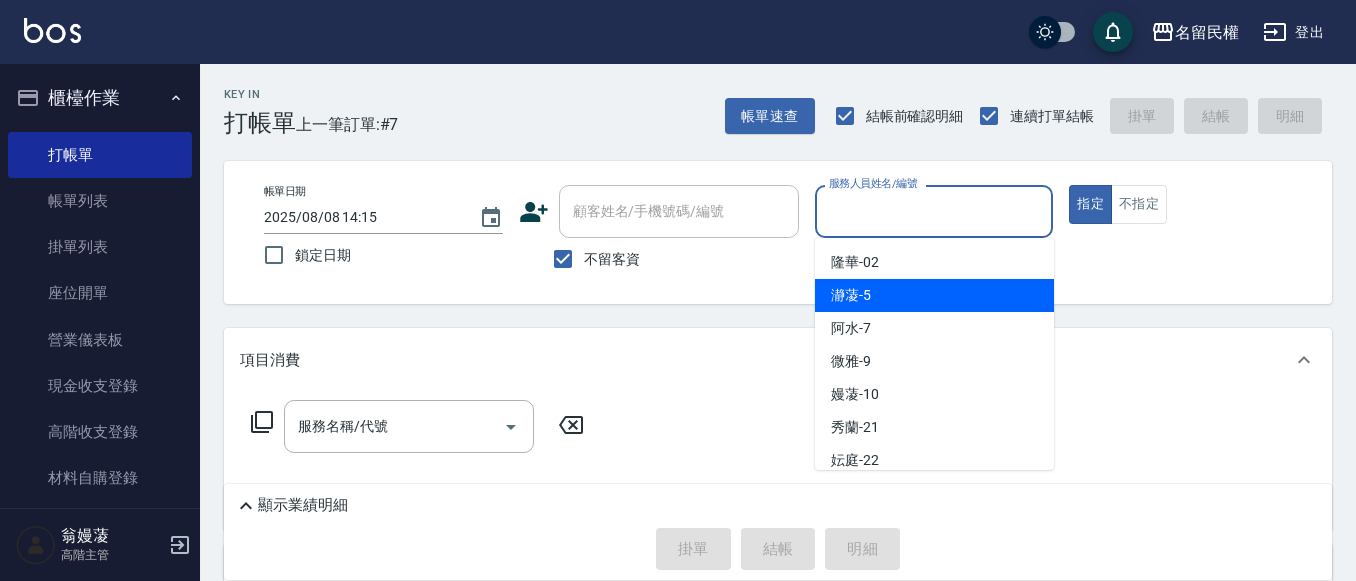 click on "隆華 -02 瀞蓤 -5 阿水 -7 微雅 -9 嫚蓤 -10 秀蘭 -21 妘庭 -22 沅莘 -26 妍蓁 -27 民權店 -99" at bounding box center [934, 354] 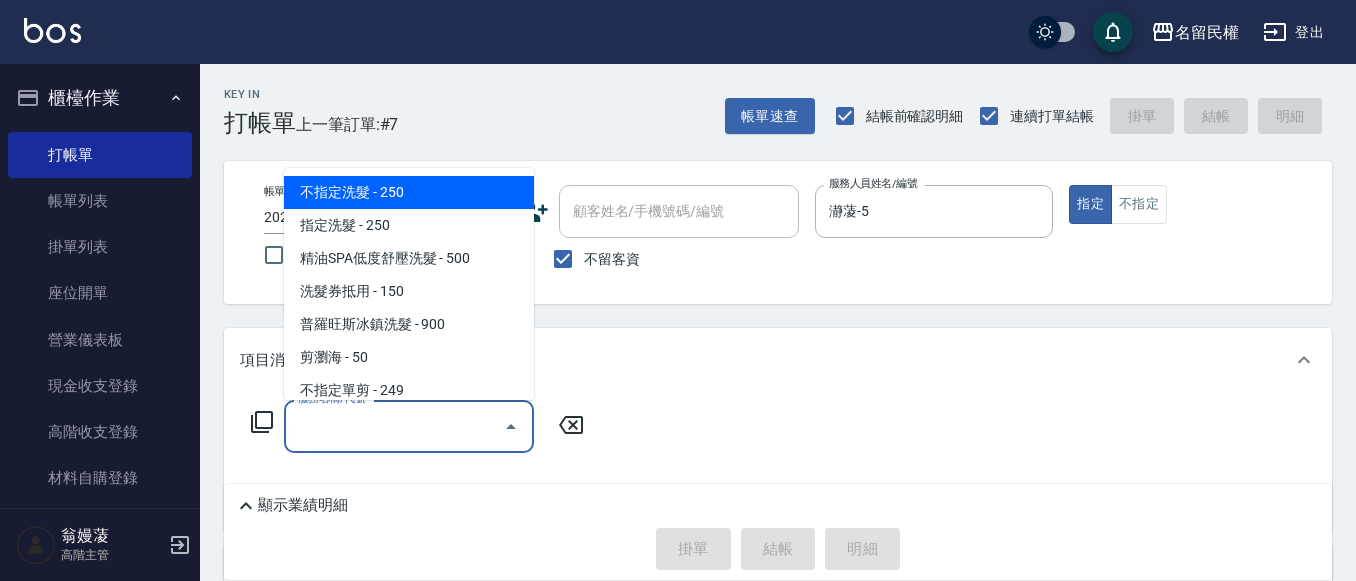 click on "服務名稱/代號" at bounding box center (394, 426) 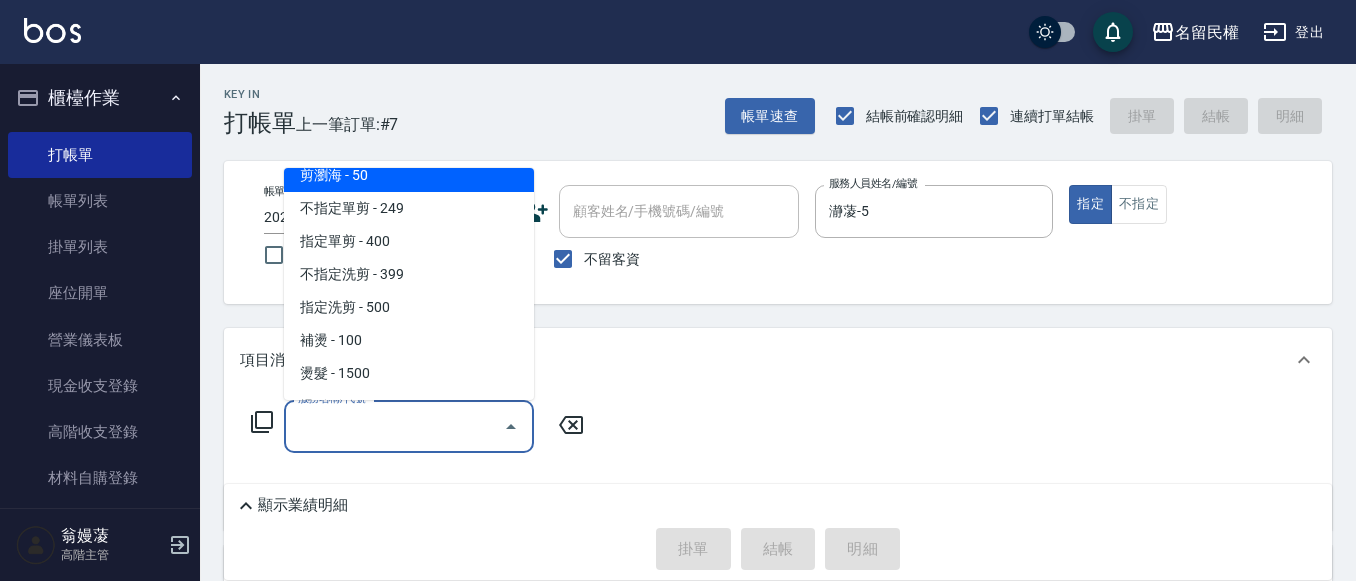 scroll, scrollTop: 200, scrollLeft: 0, axis: vertical 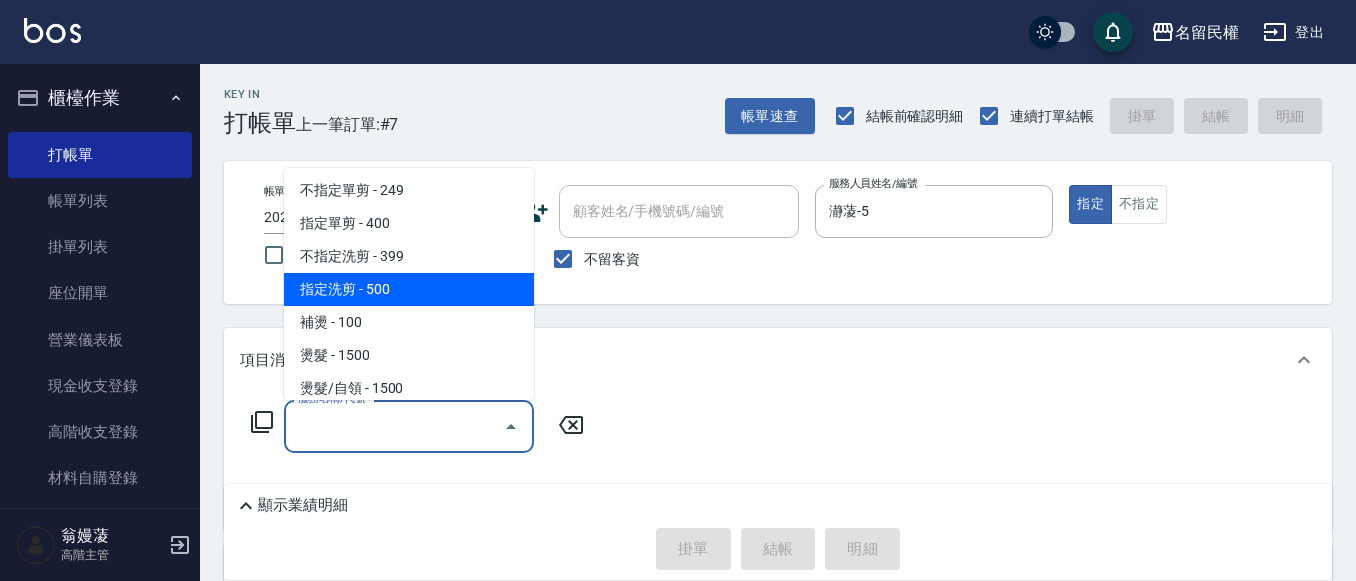 click on "指定洗剪 - 500" at bounding box center [409, 289] 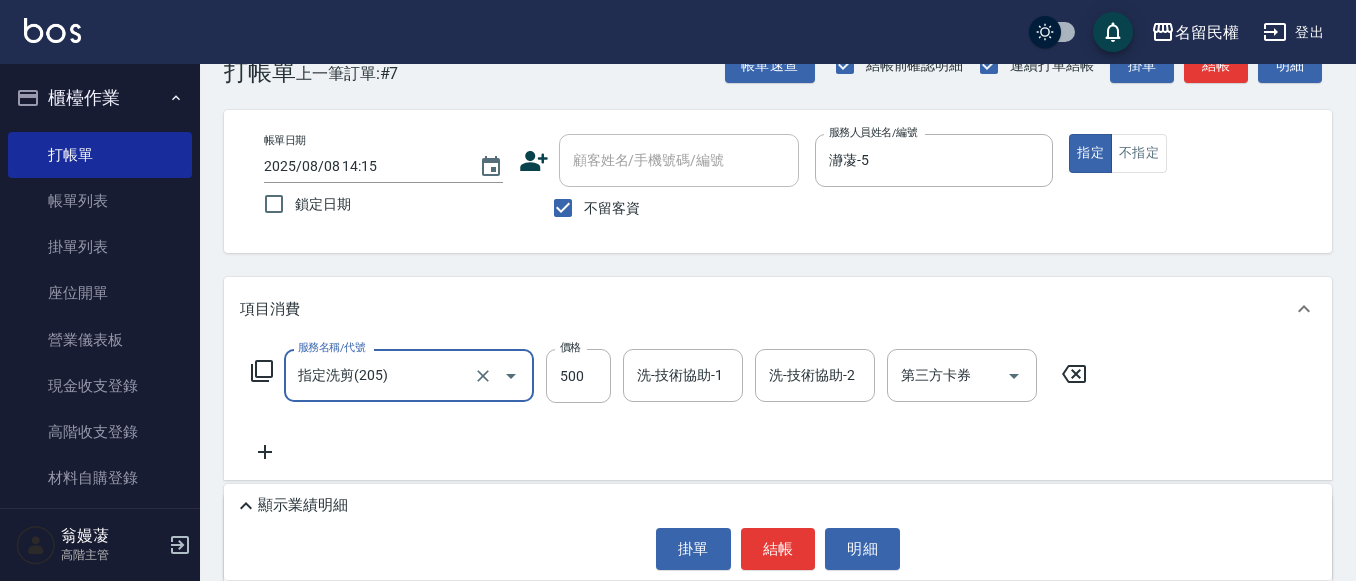 scroll, scrollTop: 100, scrollLeft: 0, axis: vertical 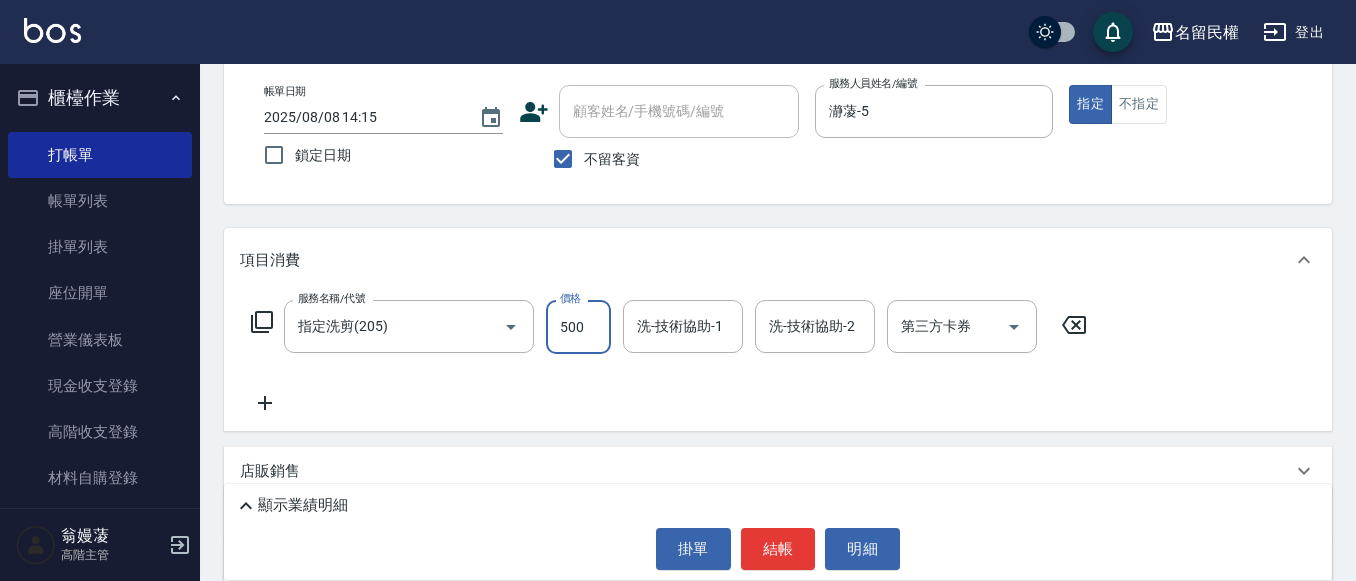 click on "500" at bounding box center [578, 327] 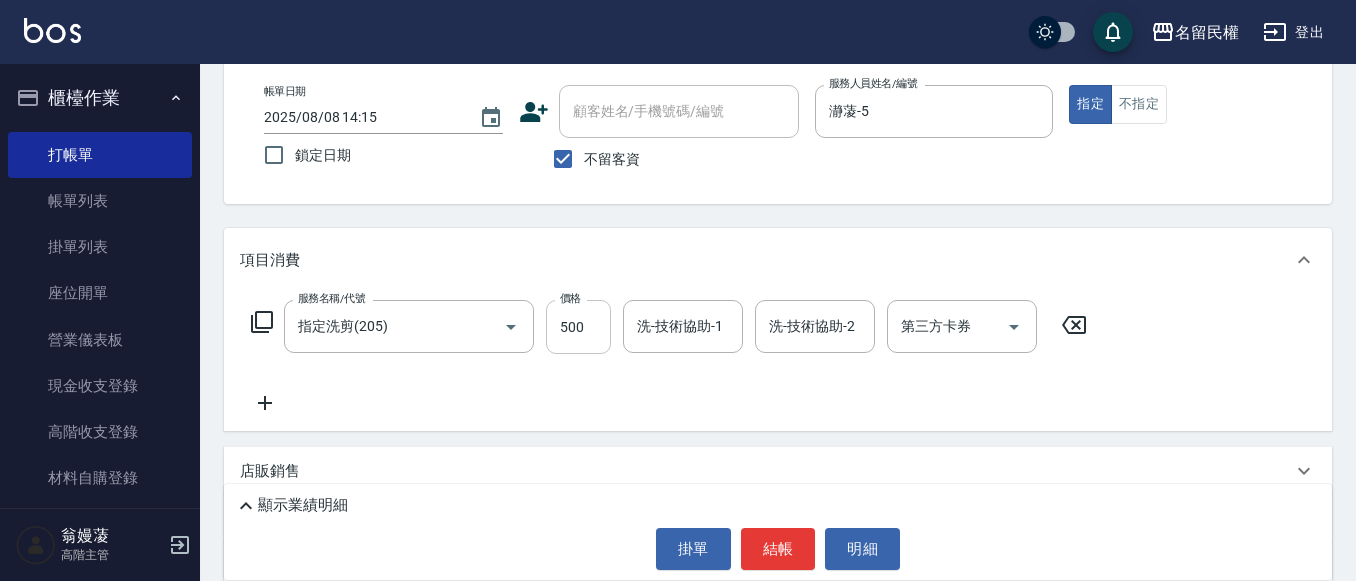drag, startPoint x: 542, startPoint y: 323, endPoint x: 566, endPoint y: 322, distance: 24.020824 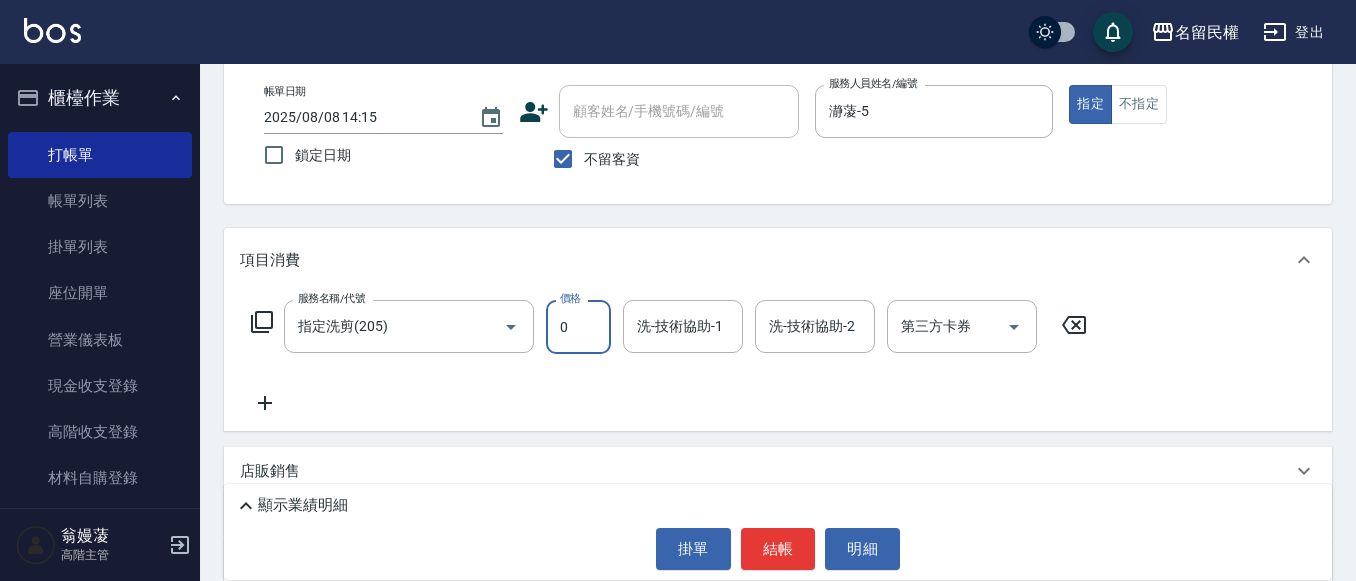 click on "0" at bounding box center [578, 327] 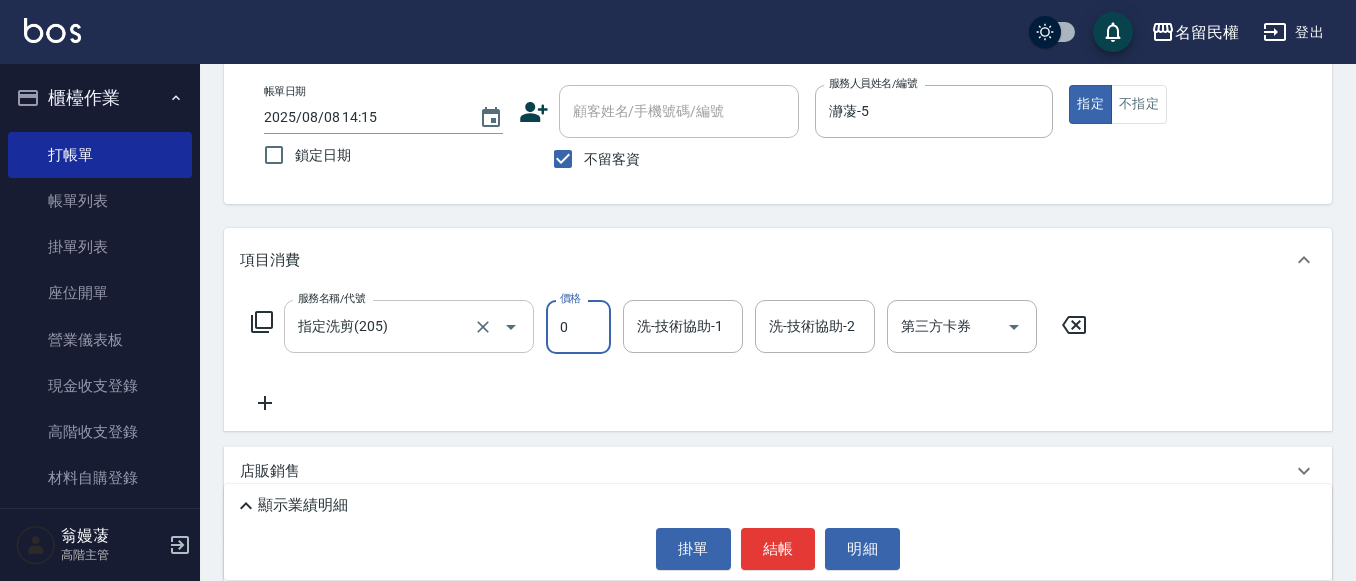 drag, startPoint x: 572, startPoint y: 324, endPoint x: 528, endPoint y: 327, distance: 44.102154 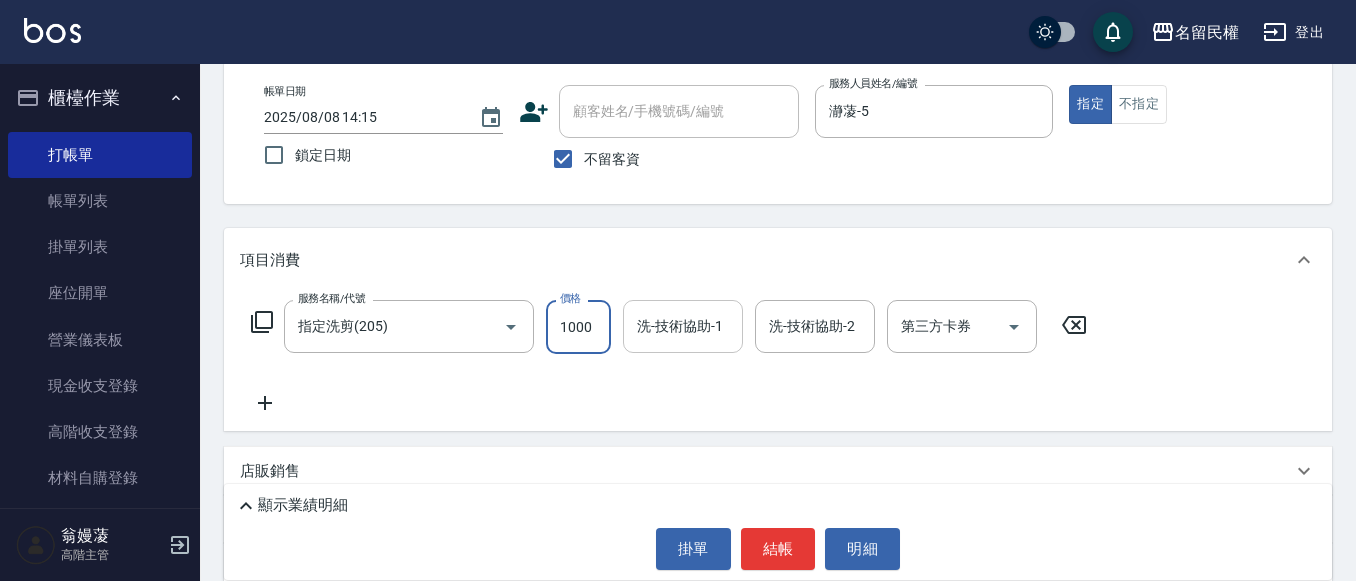 click on "洗-技術協助-1" at bounding box center (683, 326) 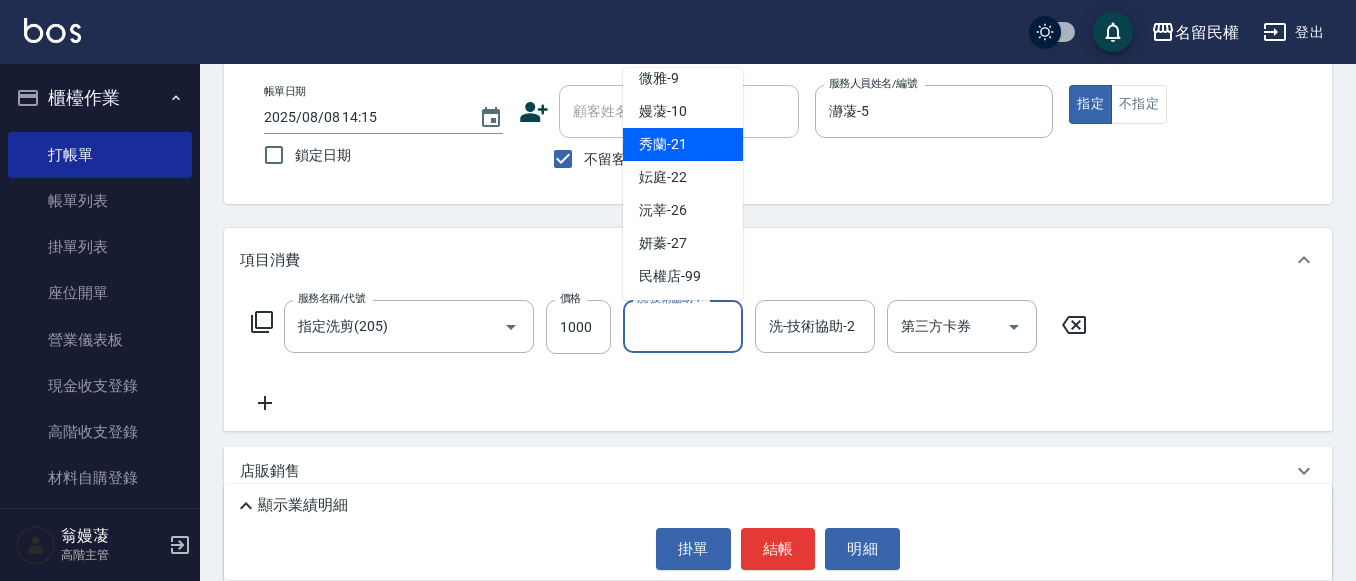scroll, scrollTop: 114, scrollLeft: 0, axis: vertical 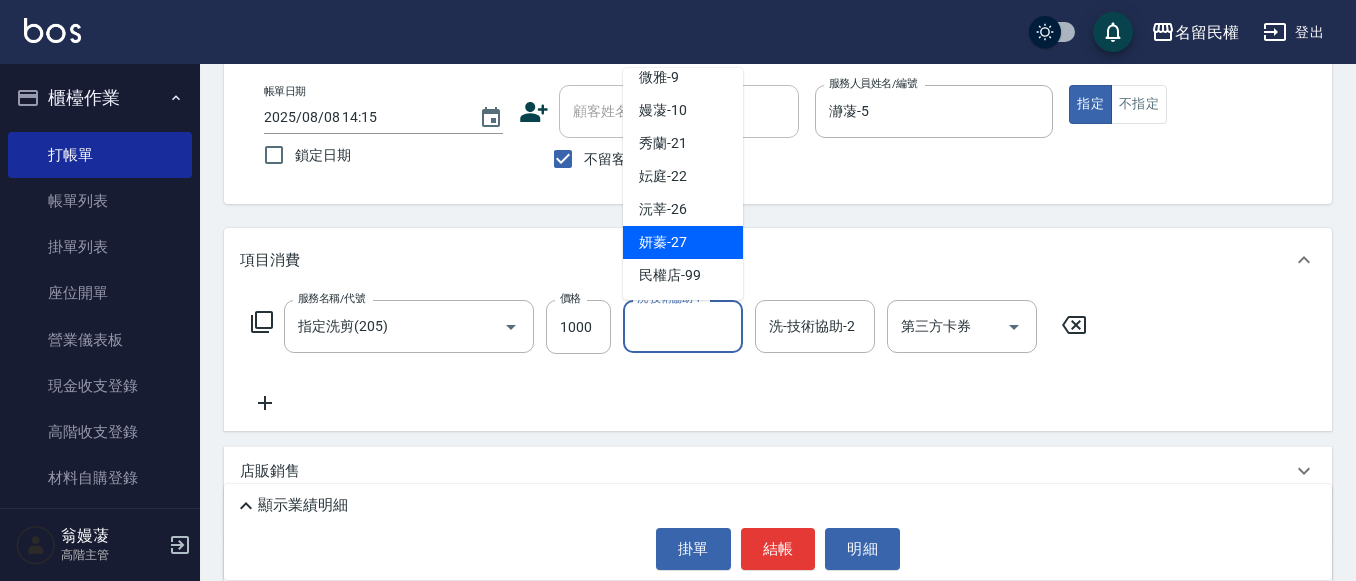 click on "妍蓁 -27" at bounding box center (663, 242) 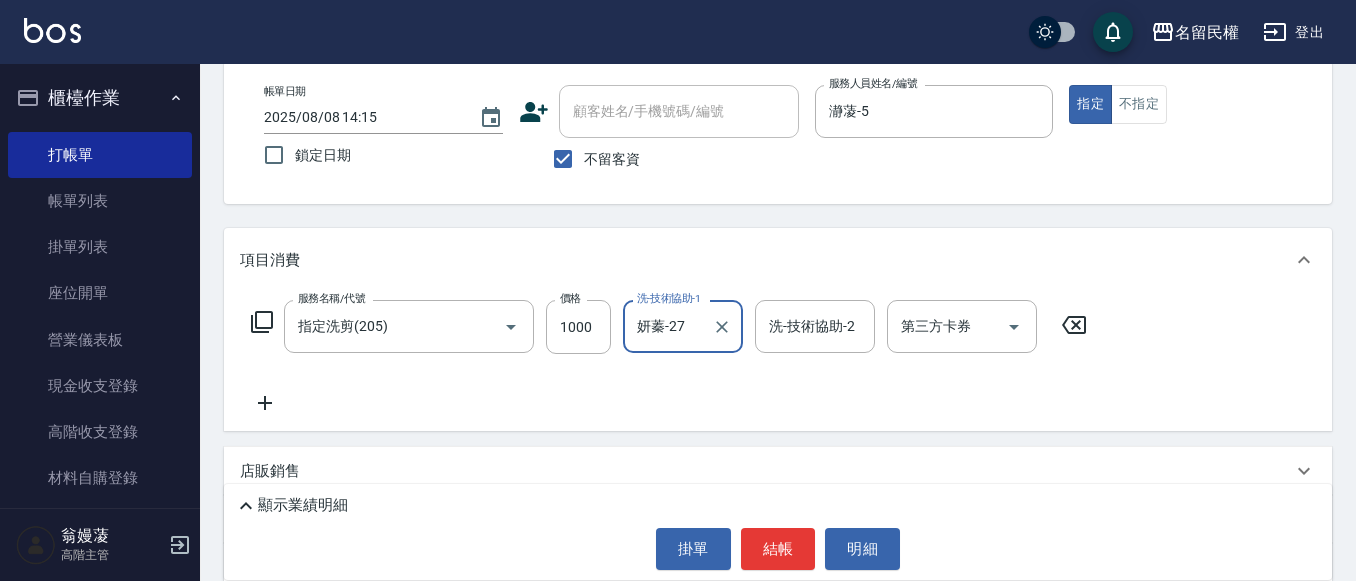 click 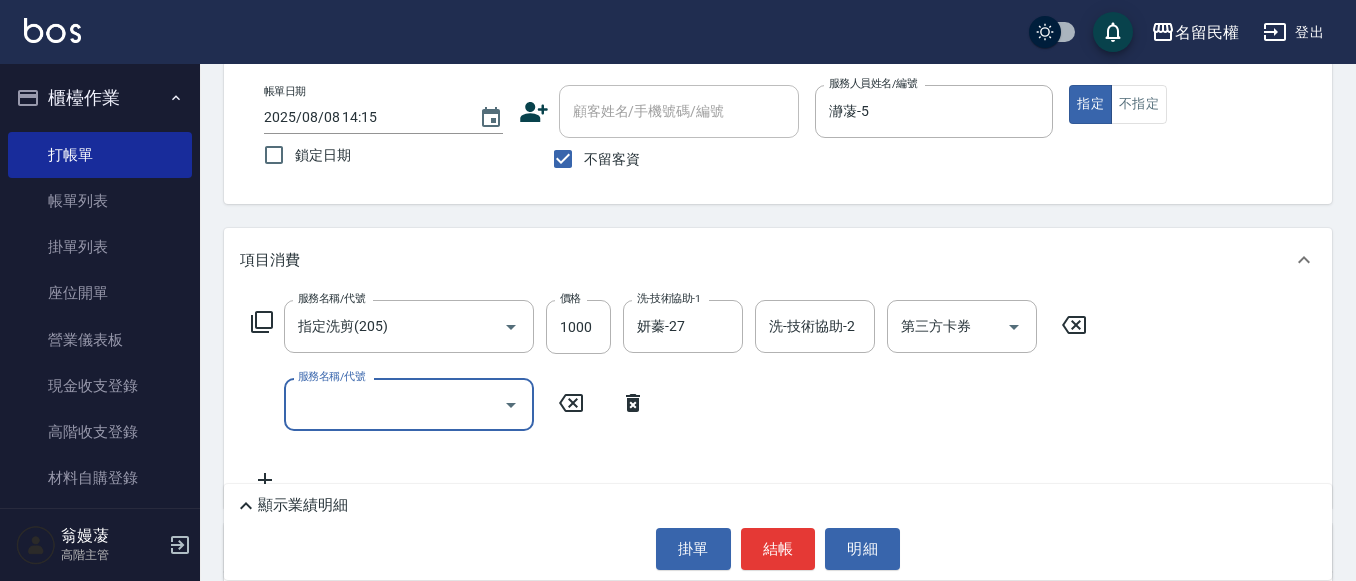 drag, startPoint x: 344, startPoint y: 413, endPoint x: 351, endPoint y: 402, distance: 13.038404 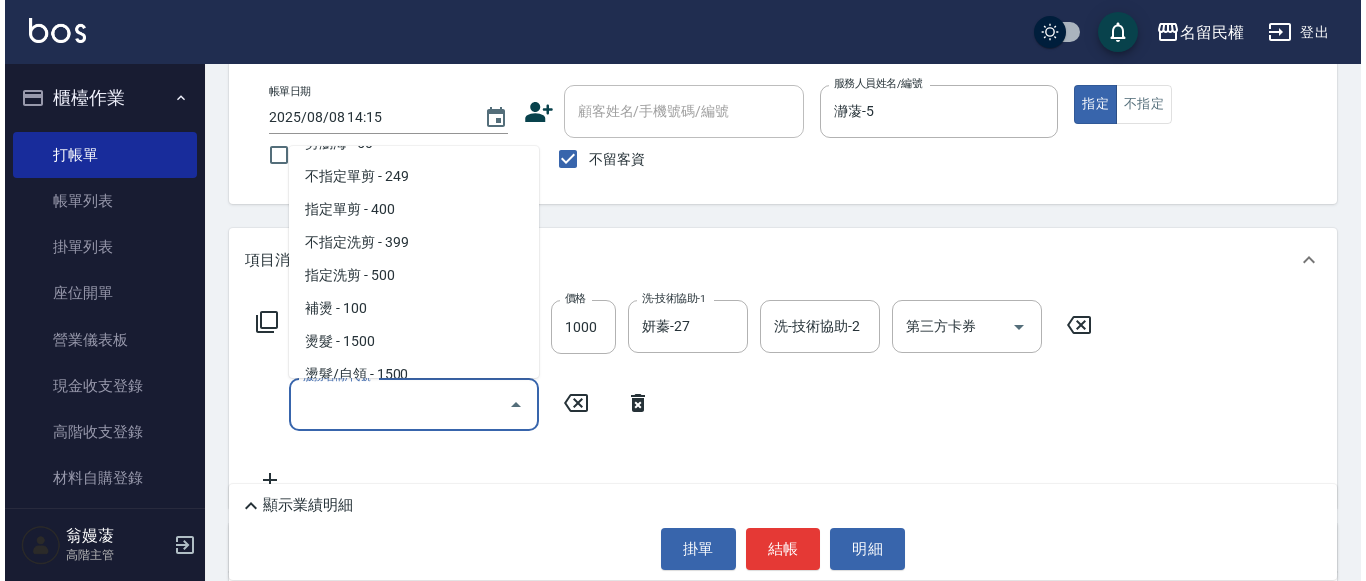scroll, scrollTop: 200, scrollLeft: 0, axis: vertical 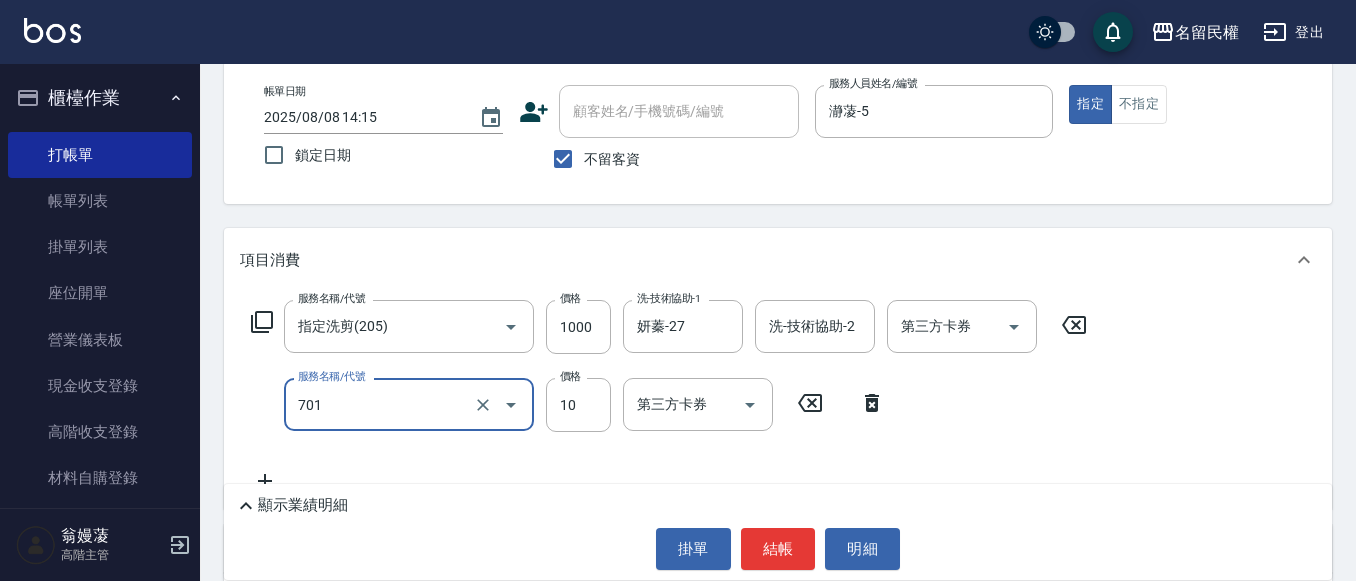 type on "潤絲(701)" 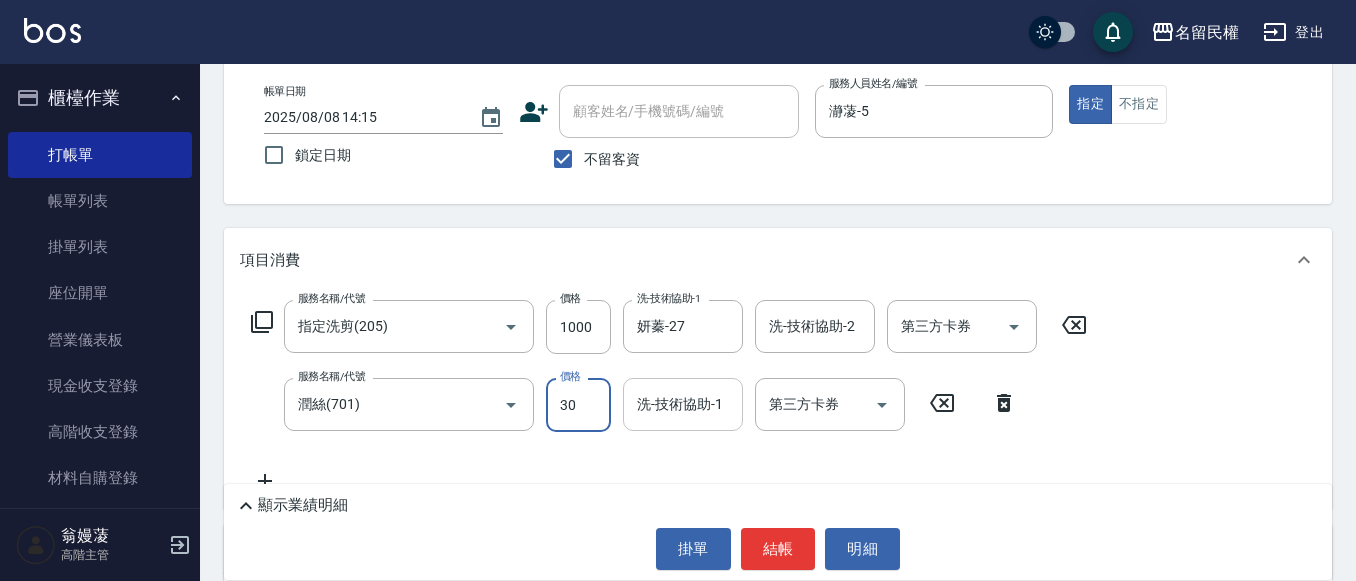 type on "30" 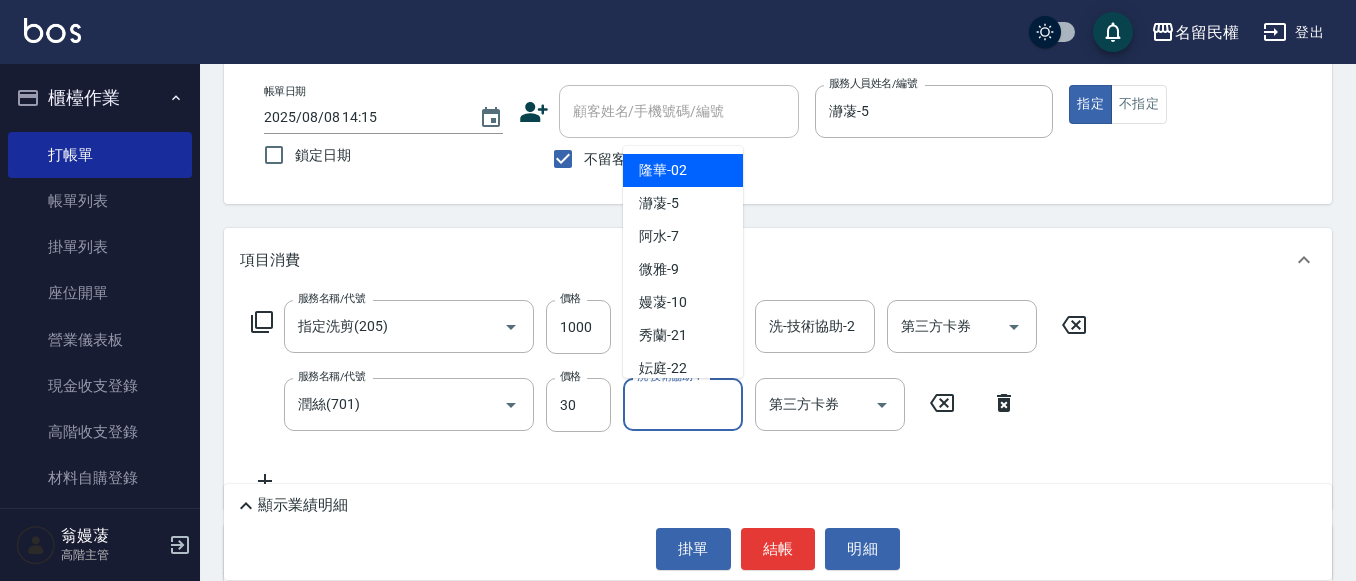 click on "洗-技術協助-1" at bounding box center (683, 404) 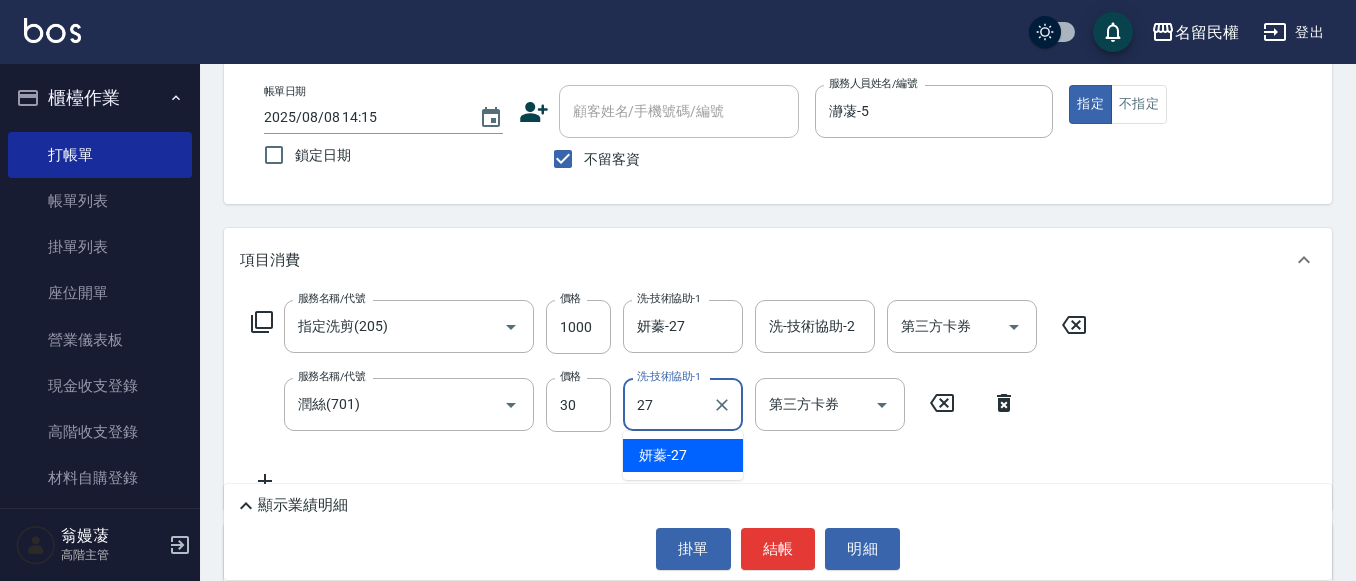 type on "妍蓁-27" 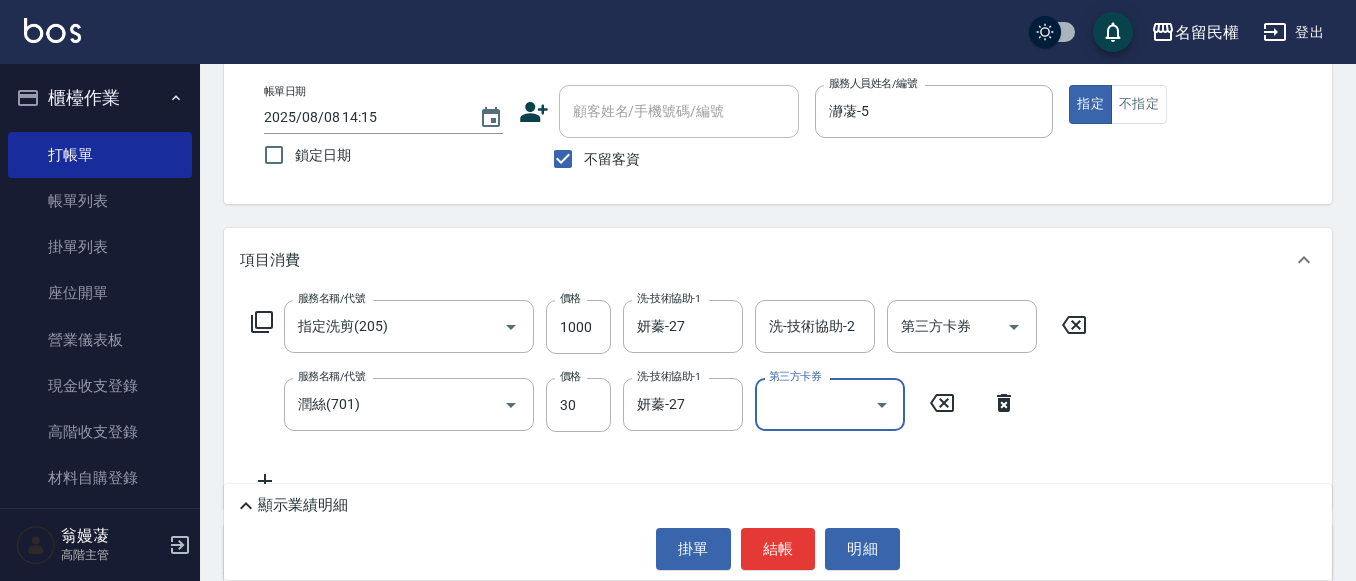 click 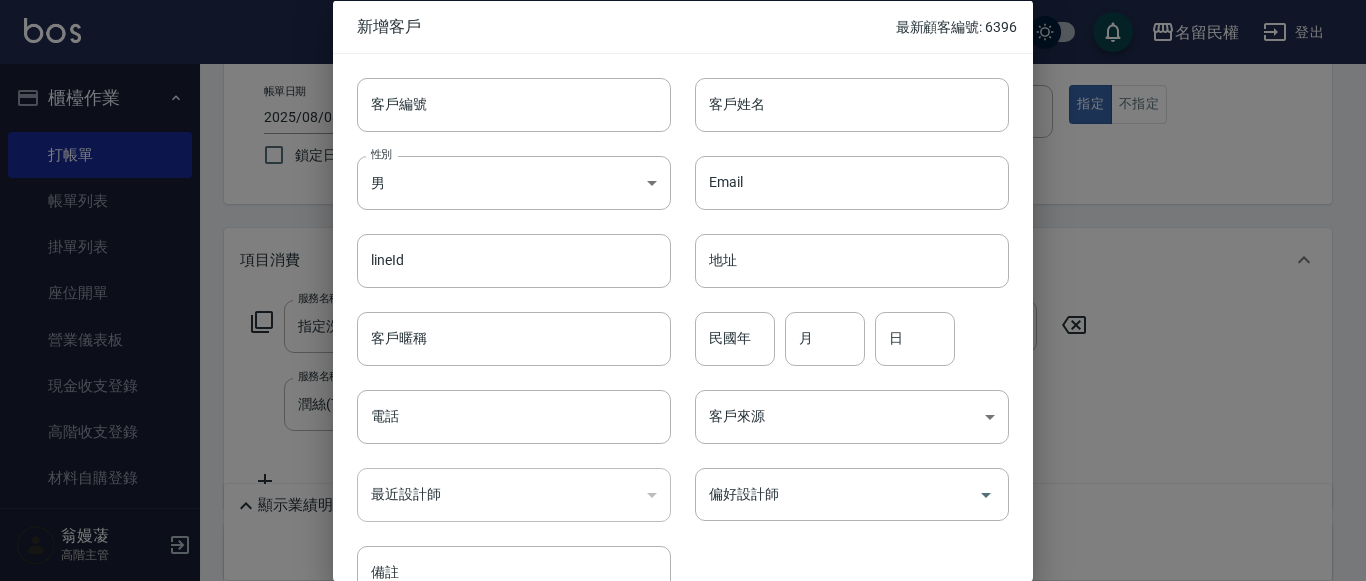 click at bounding box center (683, 290) 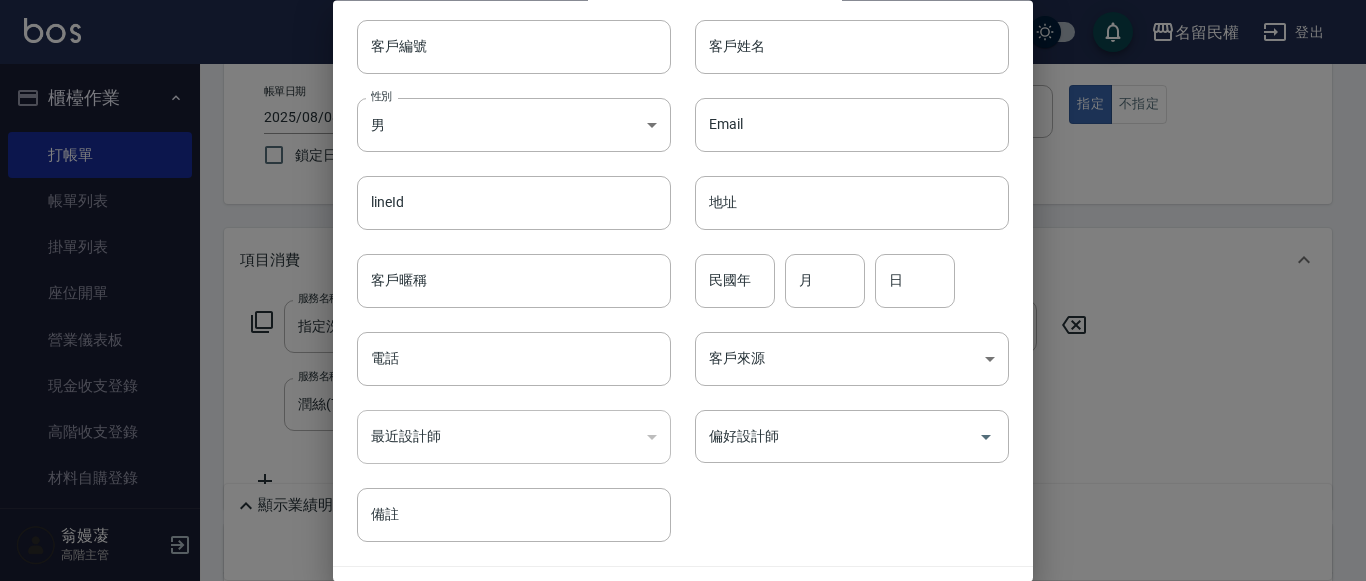 scroll, scrollTop: 112, scrollLeft: 0, axis: vertical 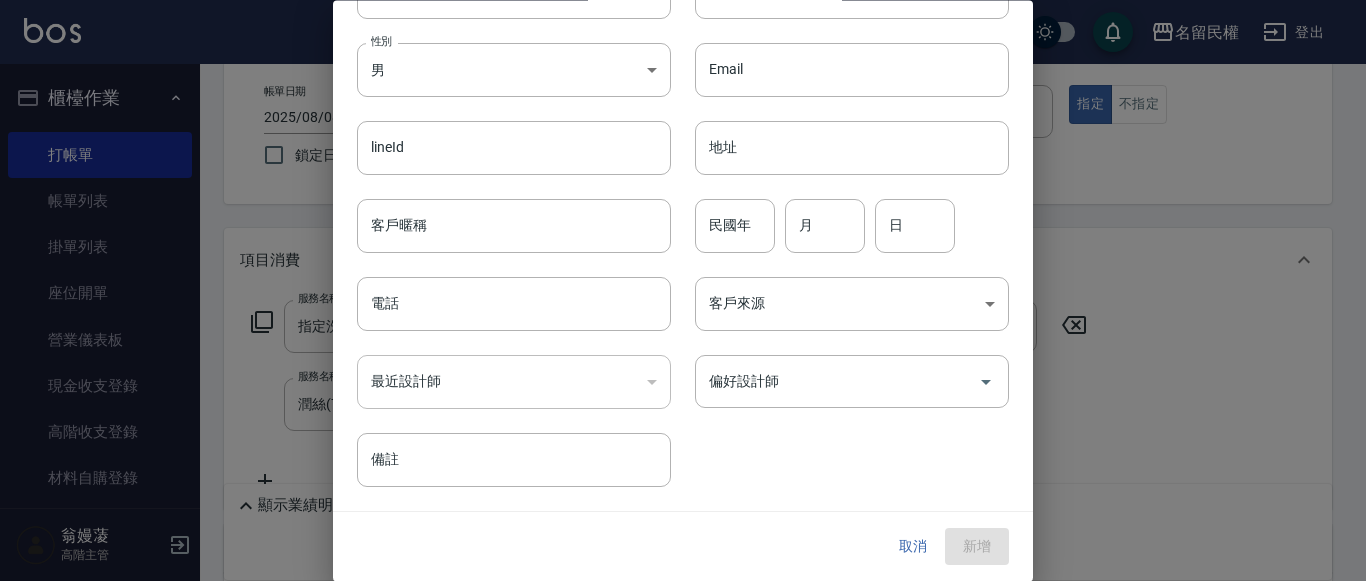 click on "取消" at bounding box center [913, 547] 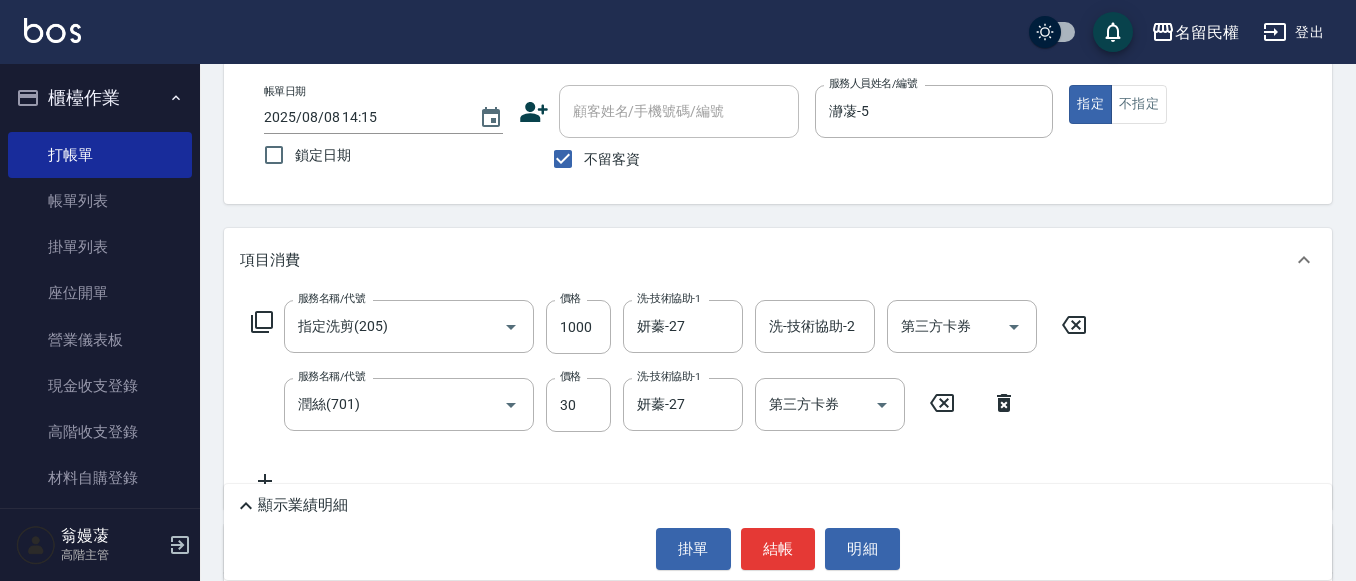 drag, startPoint x: 594, startPoint y: 164, endPoint x: 604, endPoint y: 151, distance: 16.40122 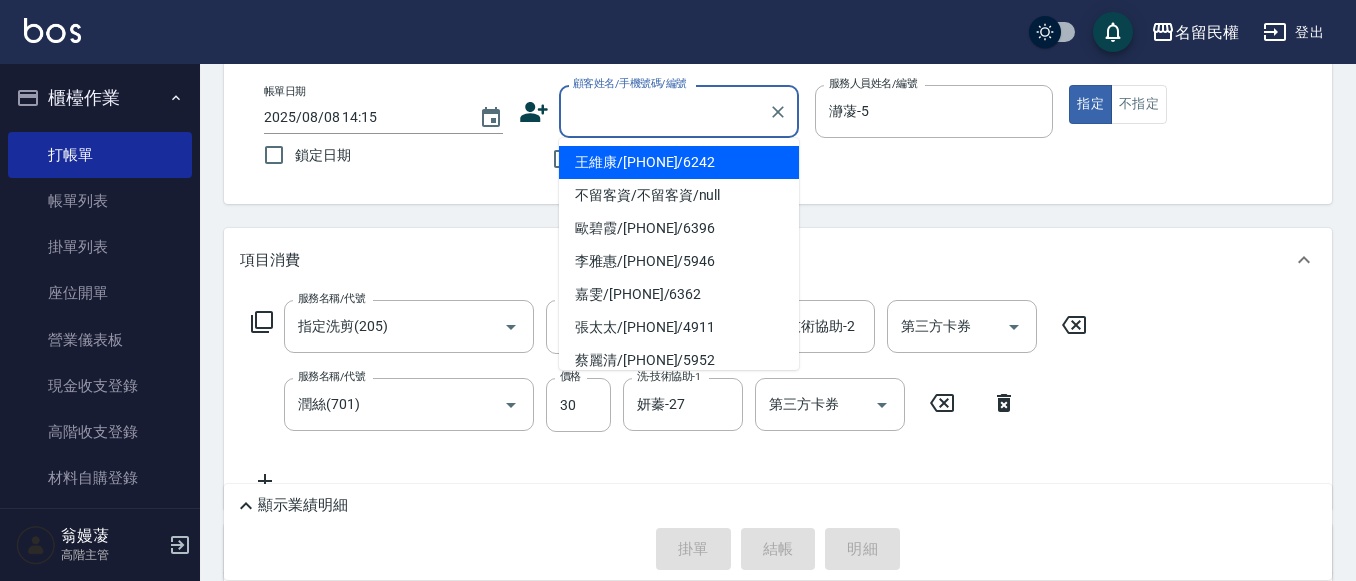 click on "顧客姓名/手機號碼/編號" at bounding box center [664, 111] 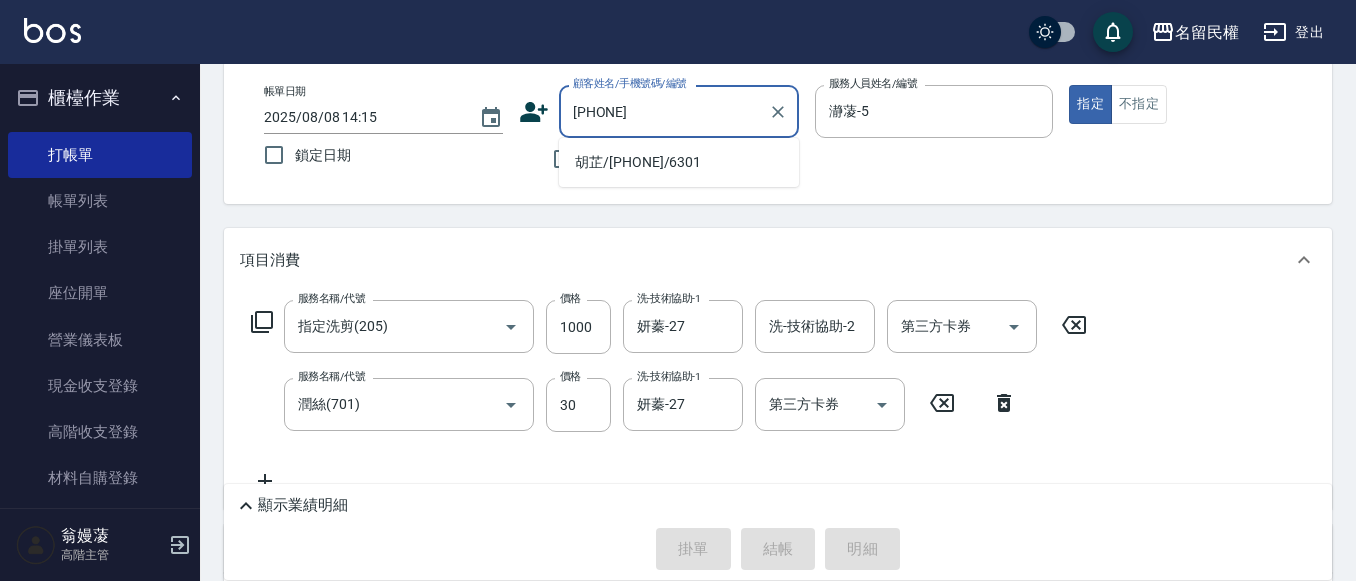 click on "胡芷/[PHONE]/6301" at bounding box center [679, 162] 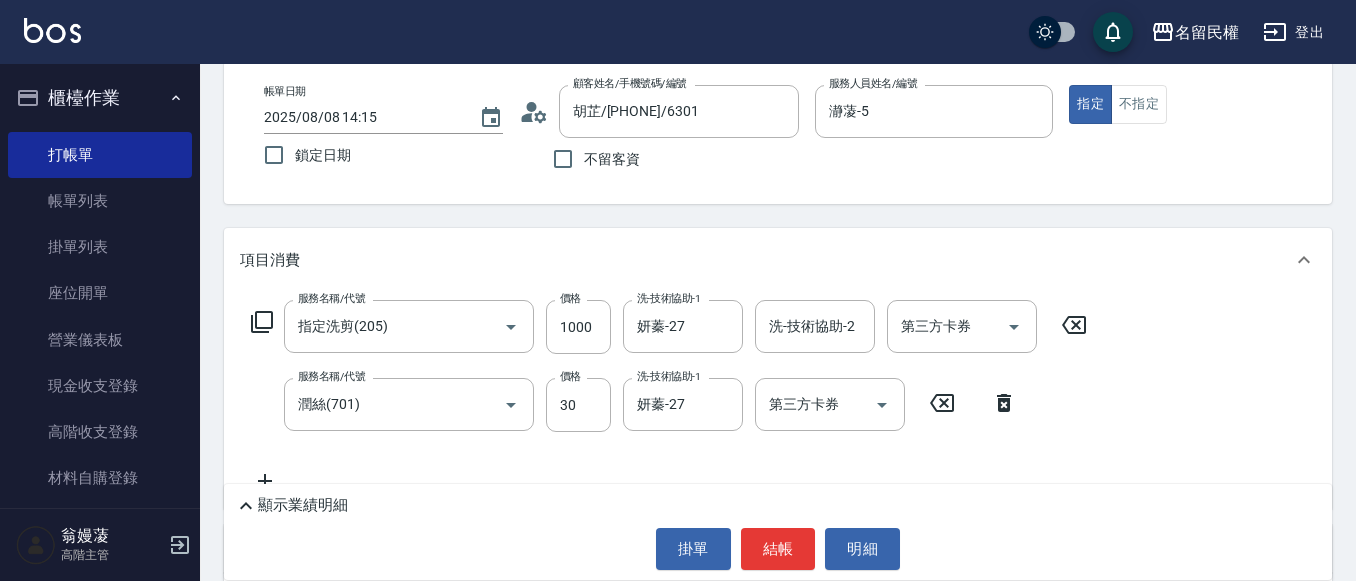 click 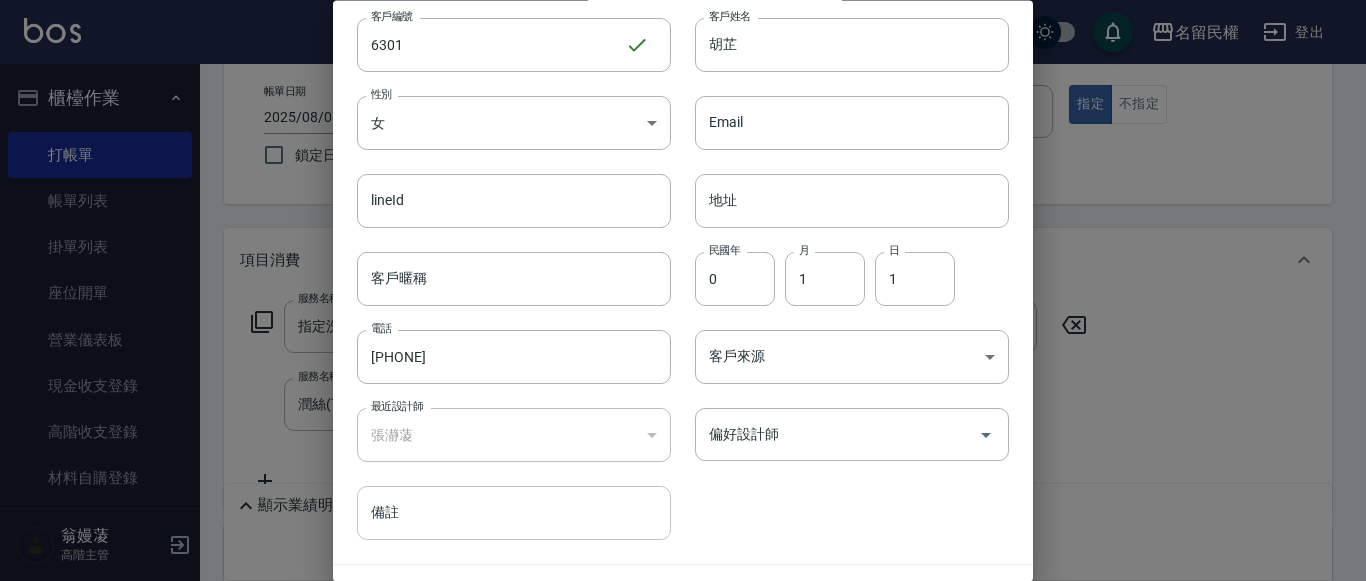 scroll, scrollTop: 112, scrollLeft: 0, axis: vertical 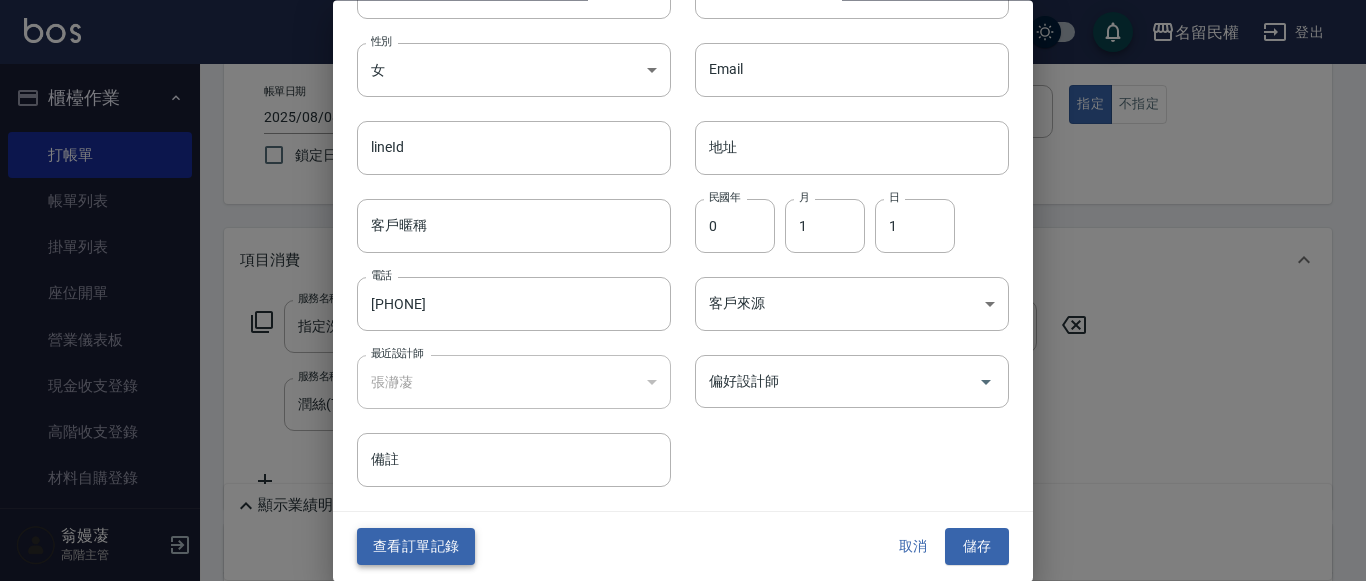 click on "查看訂單記錄" at bounding box center [416, 547] 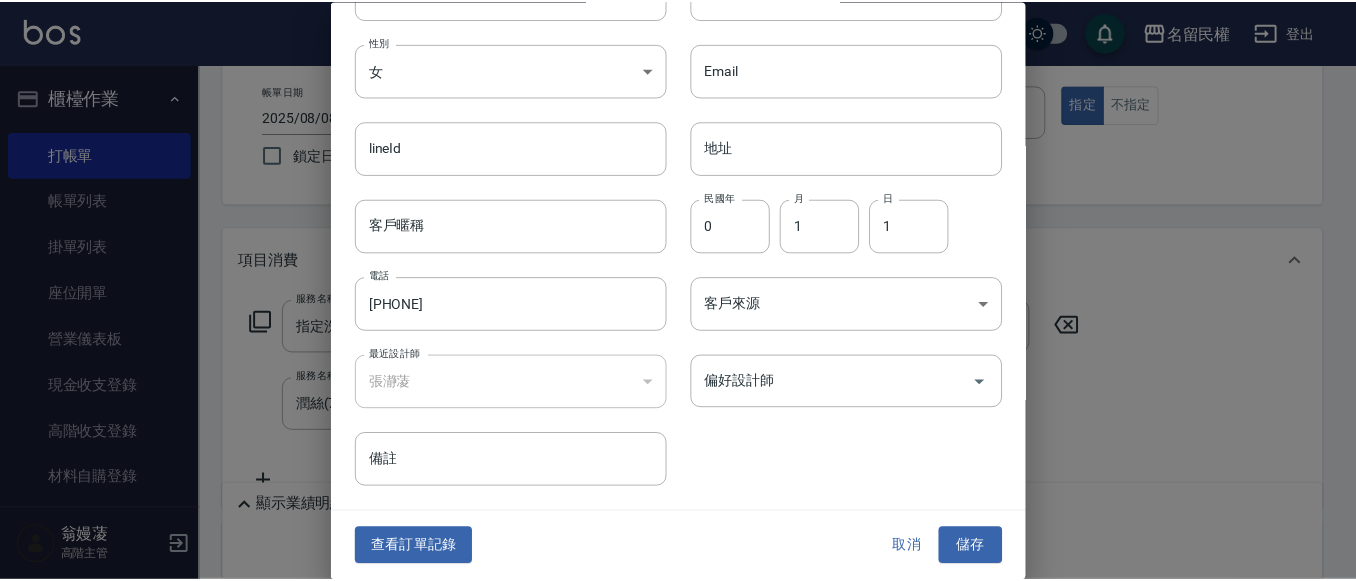 scroll, scrollTop: 0, scrollLeft: 0, axis: both 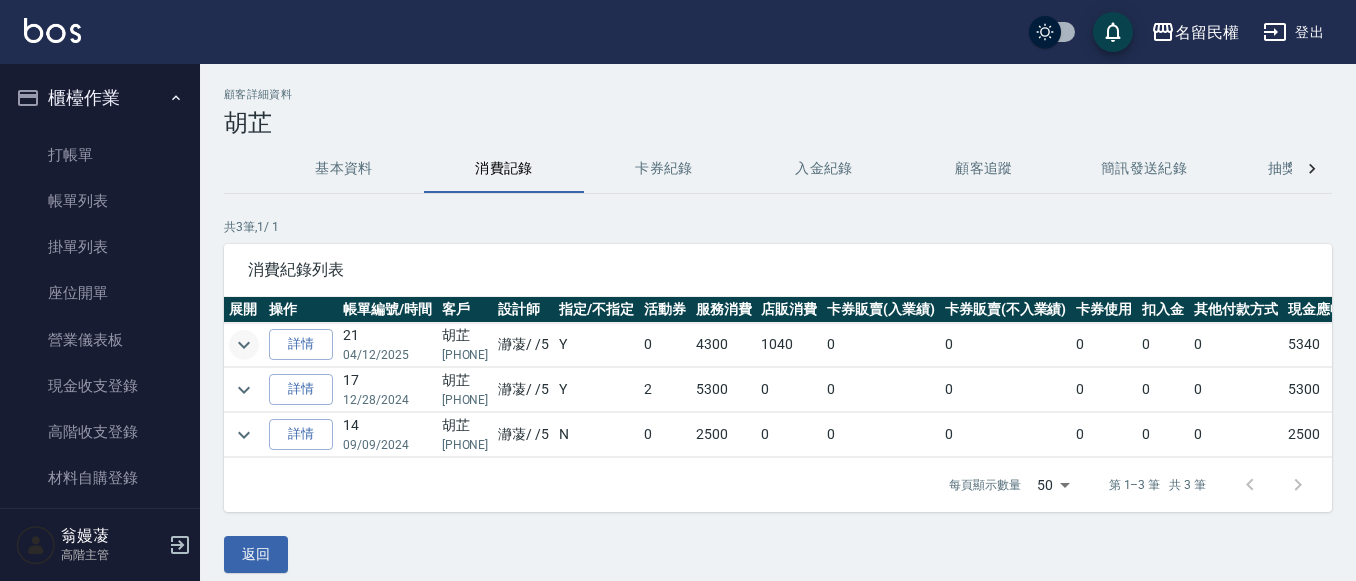 click 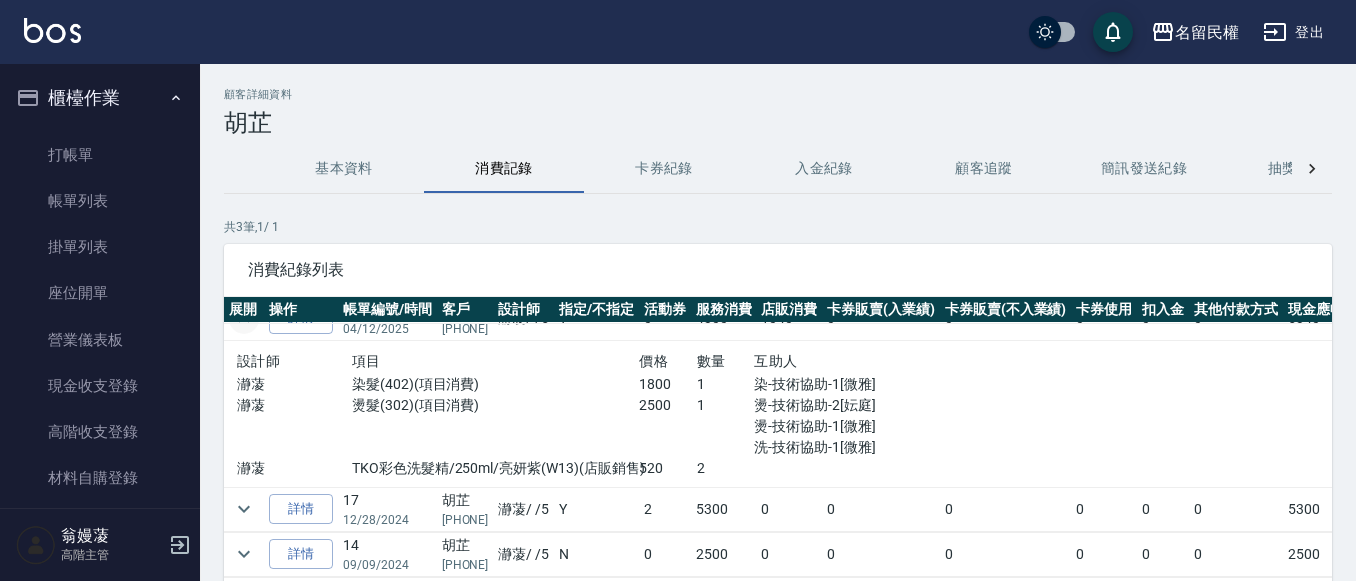 scroll, scrollTop: 41, scrollLeft: 0, axis: vertical 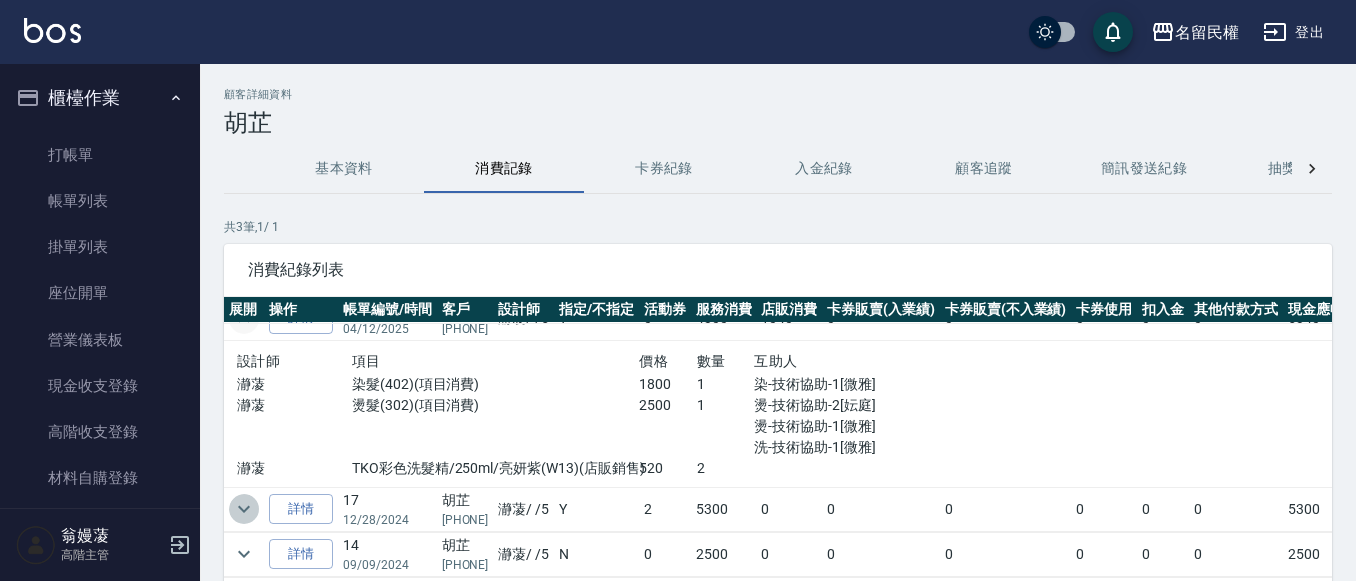 click 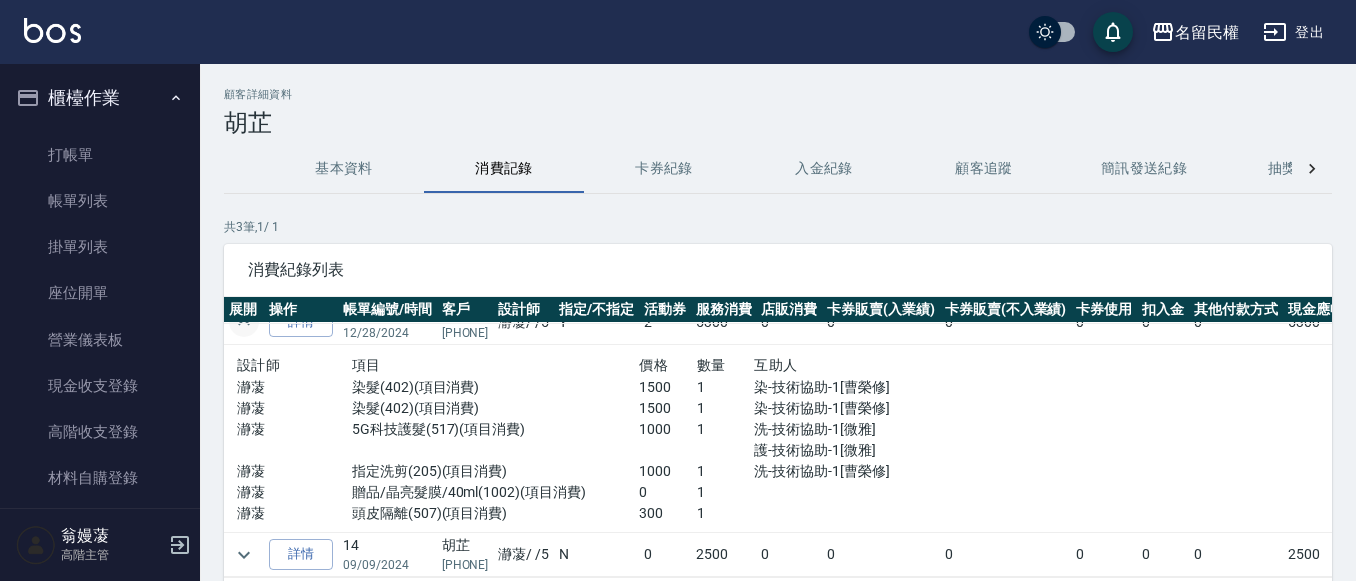 scroll, scrollTop: 228, scrollLeft: 0, axis: vertical 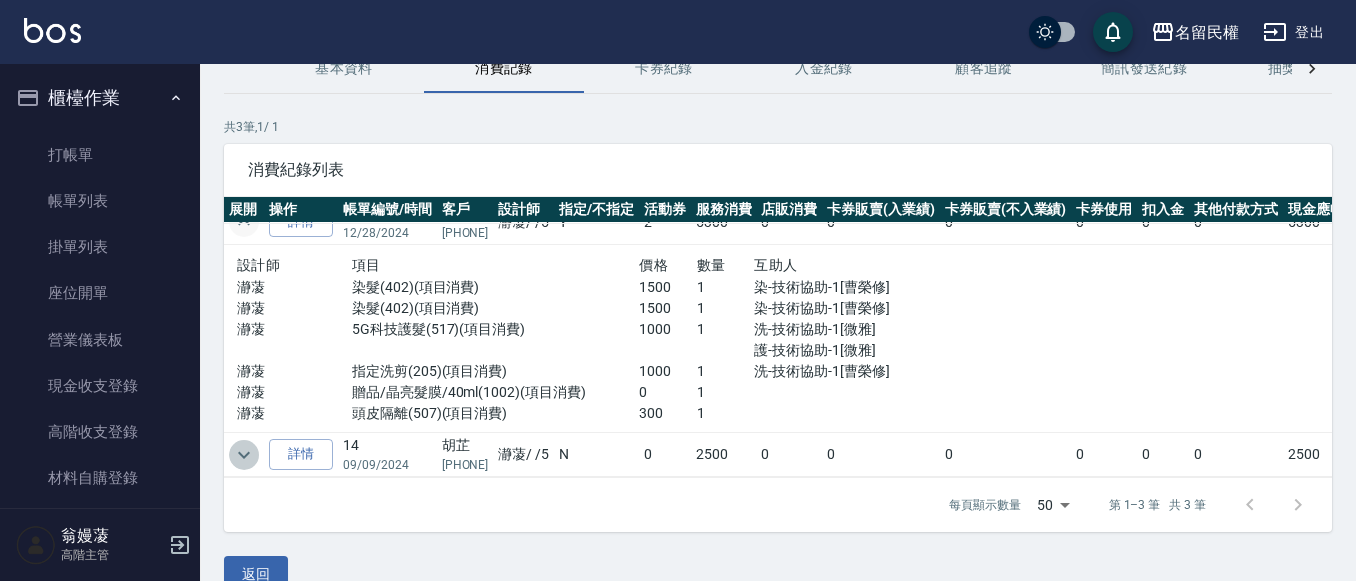 click 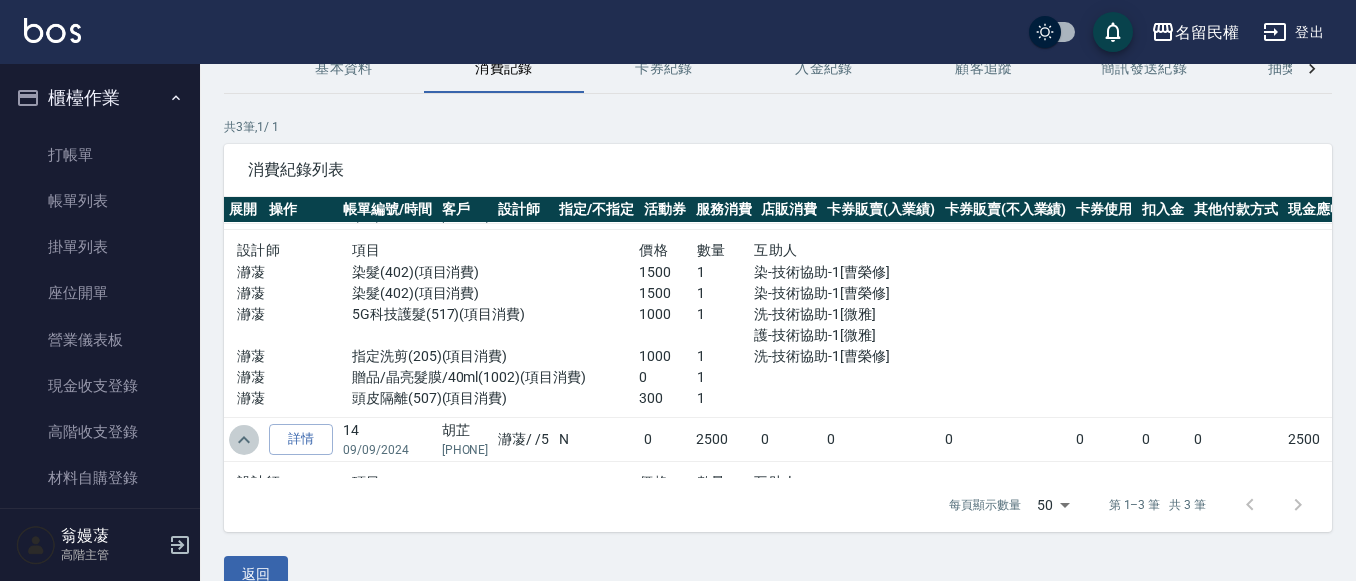 click at bounding box center (244, 440) 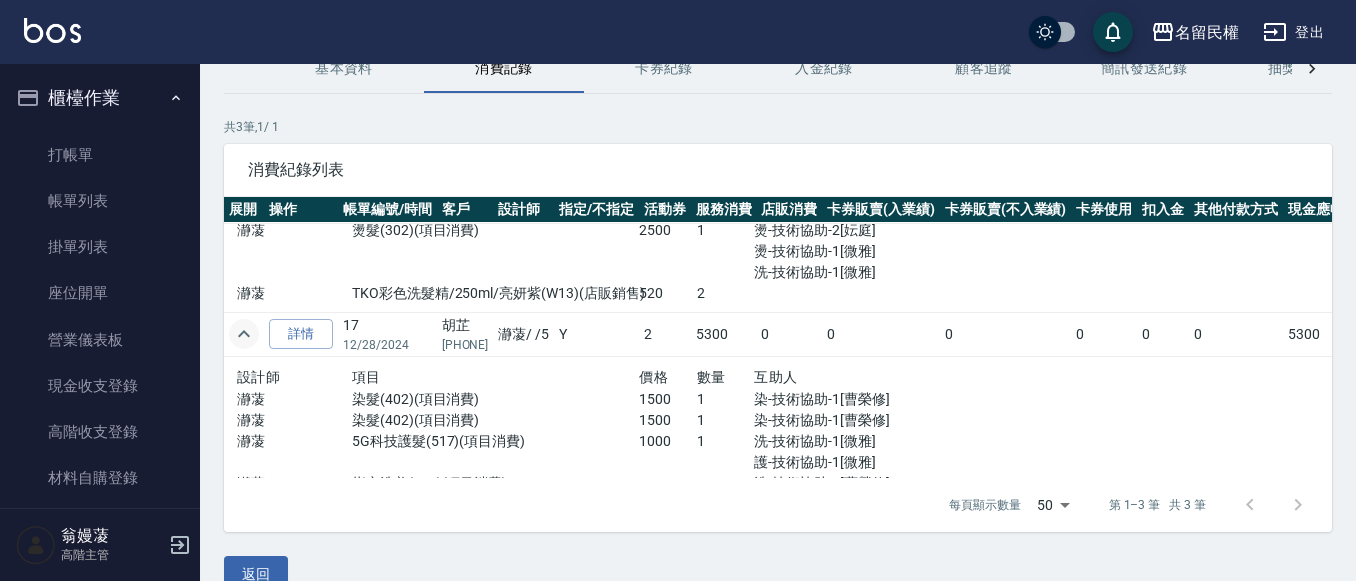 scroll, scrollTop: 228, scrollLeft: 0, axis: vertical 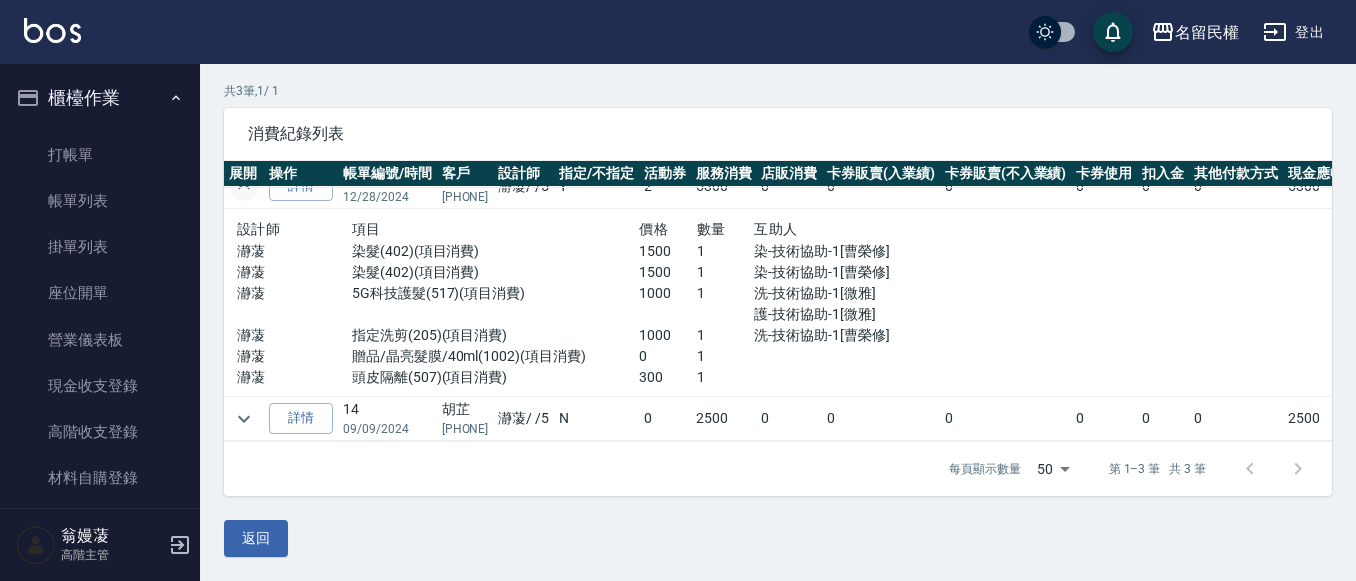 click at bounding box center [244, 419] 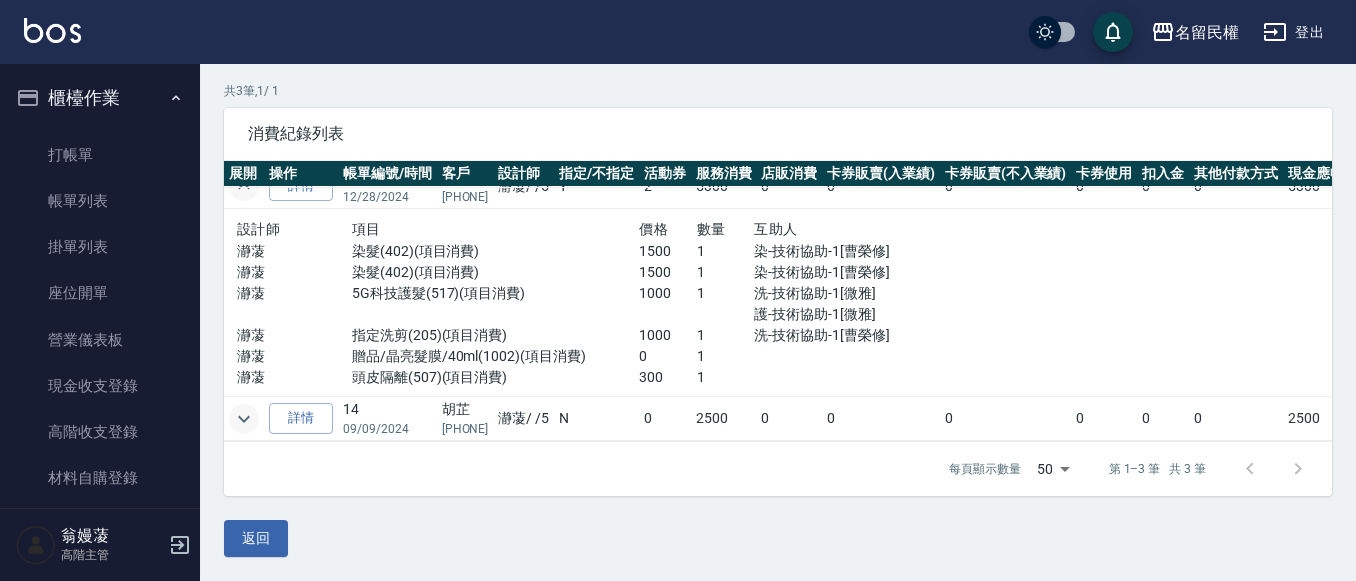 click 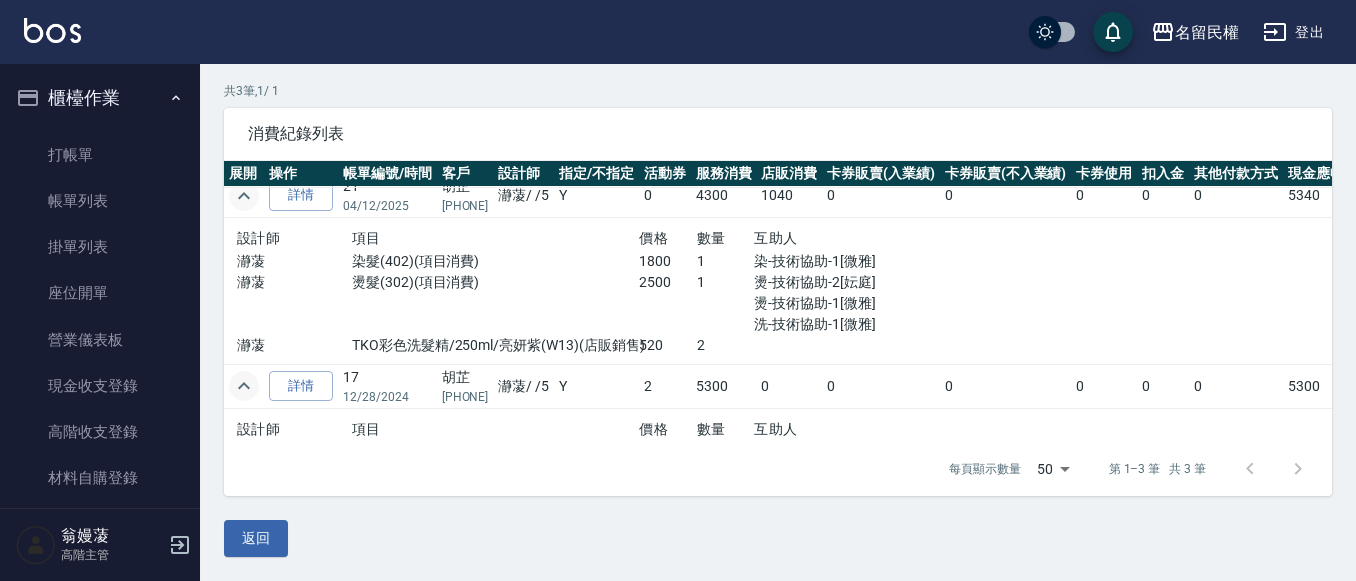 scroll, scrollTop: 0, scrollLeft: 0, axis: both 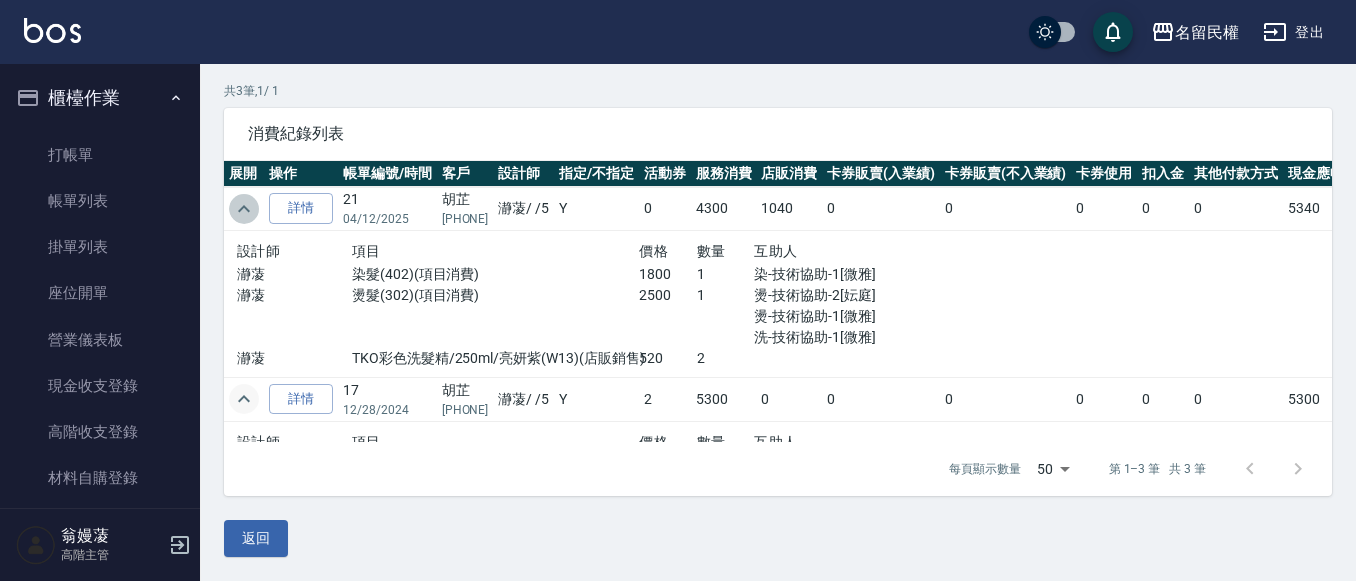 click 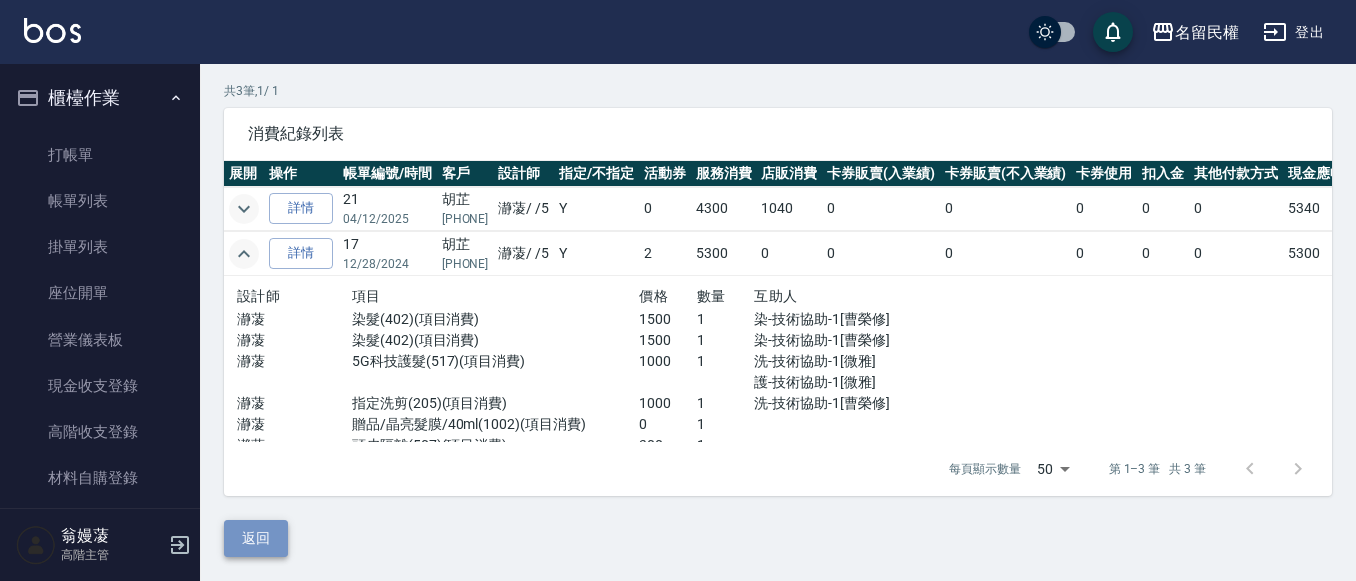 click on "返回" at bounding box center (256, 538) 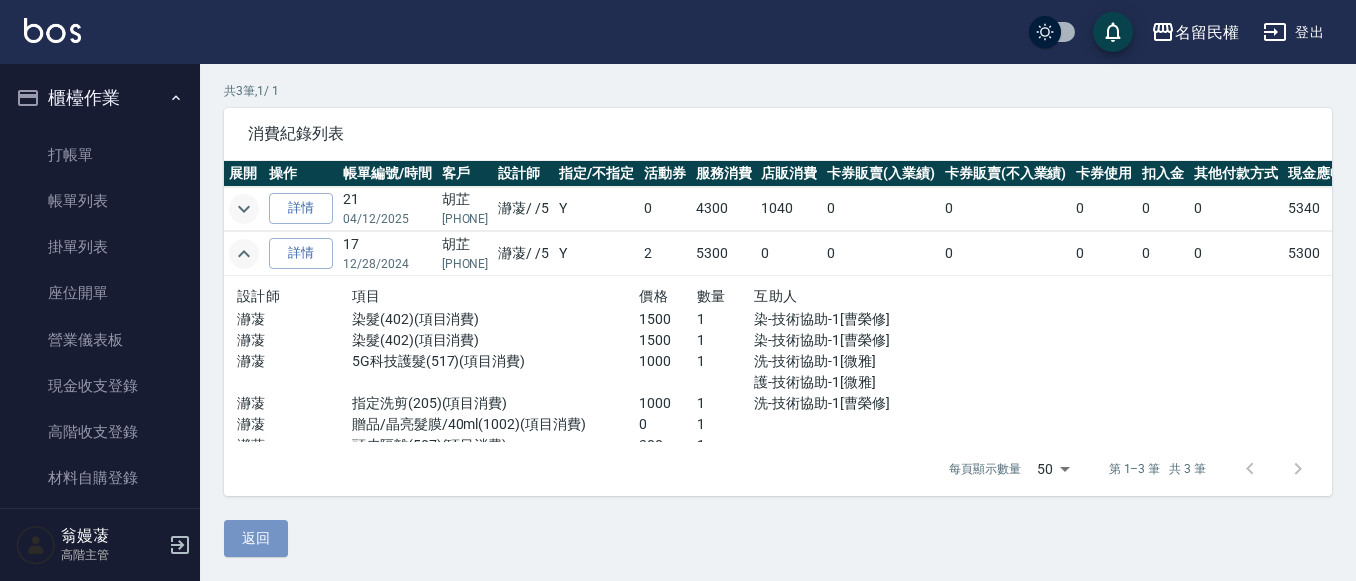 scroll, scrollTop: 0, scrollLeft: 0, axis: both 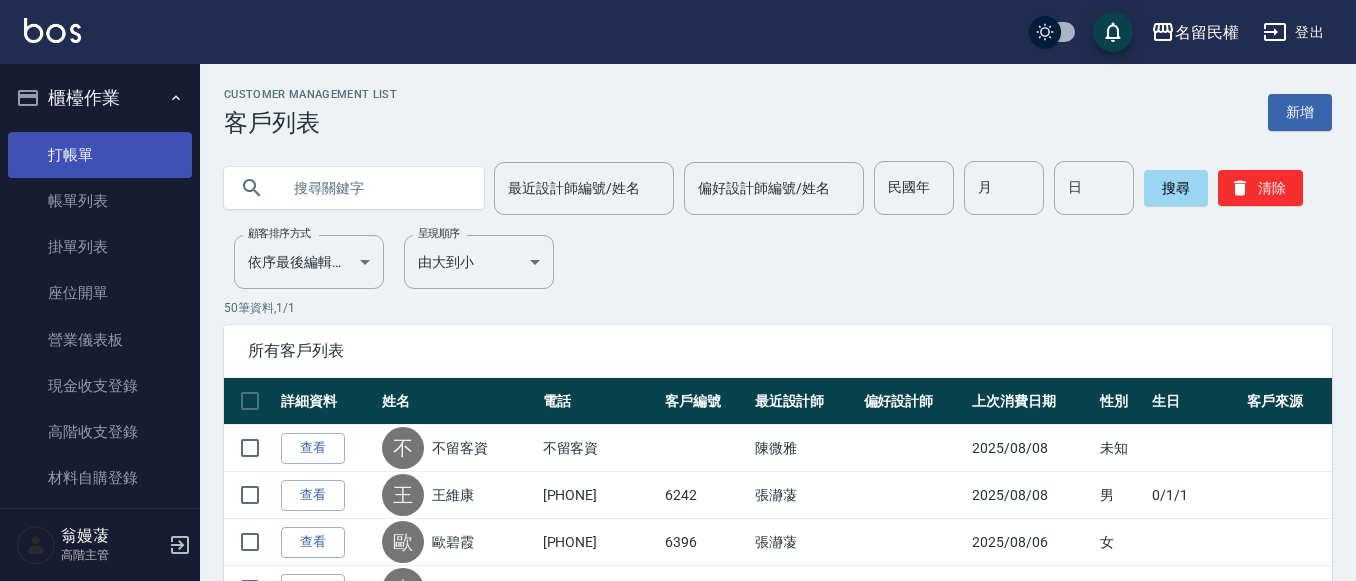 click on "打帳單" at bounding box center [100, 155] 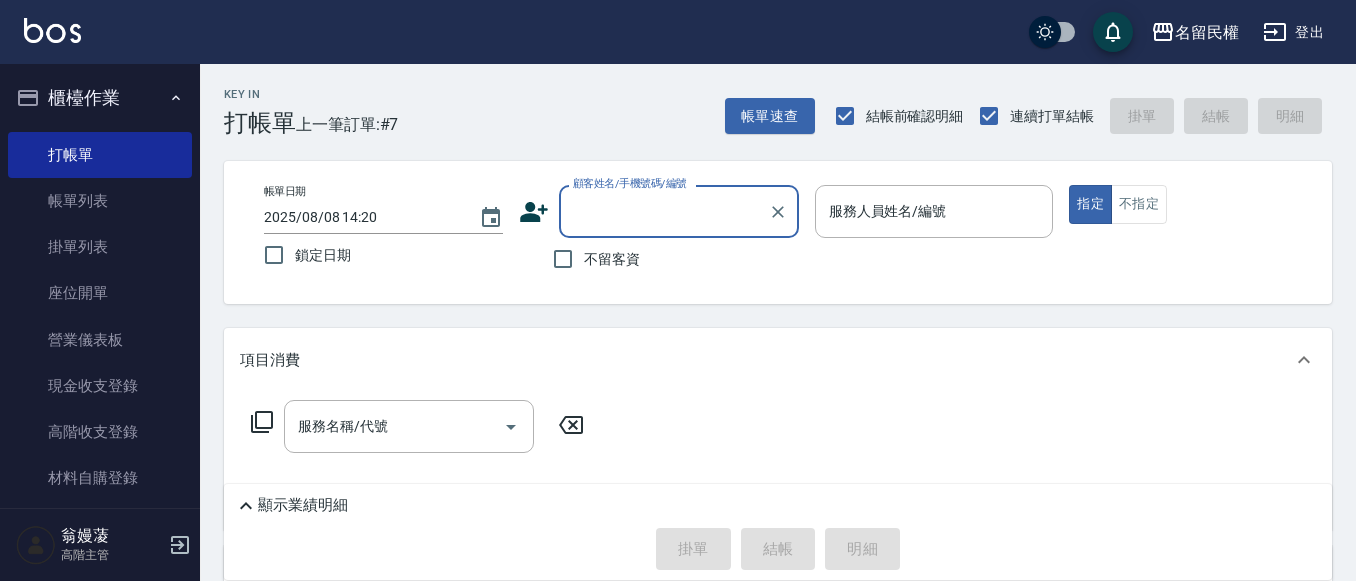 click on "顧客姓名/手機號碼/編號" at bounding box center [664, 211] 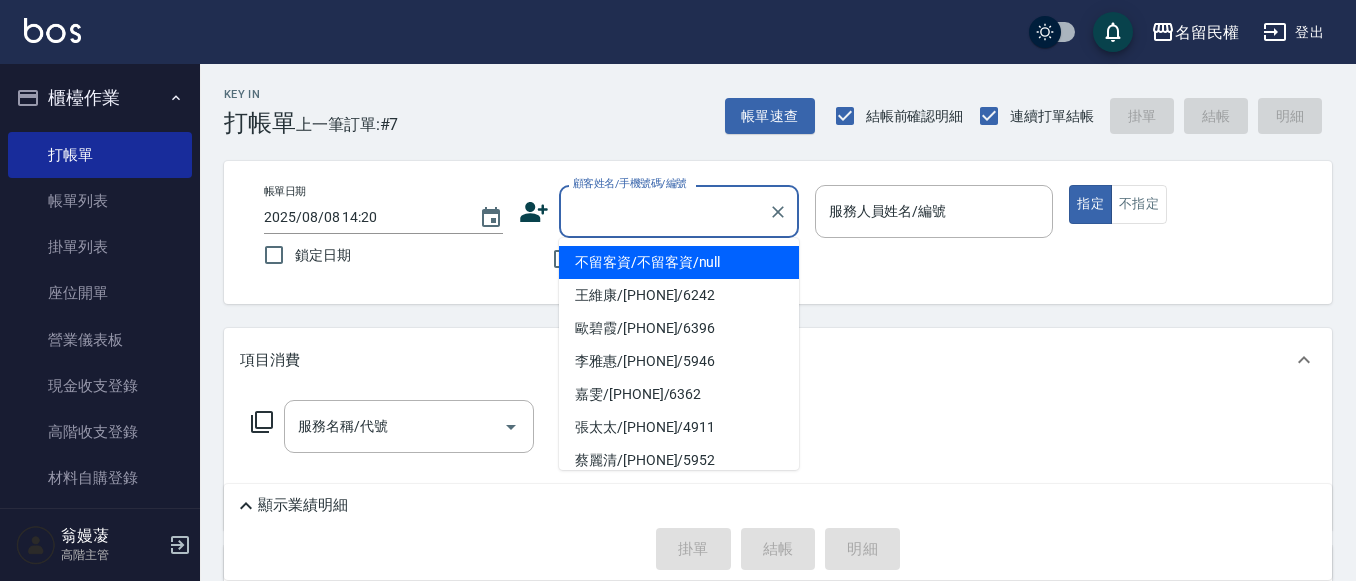 type on "0" 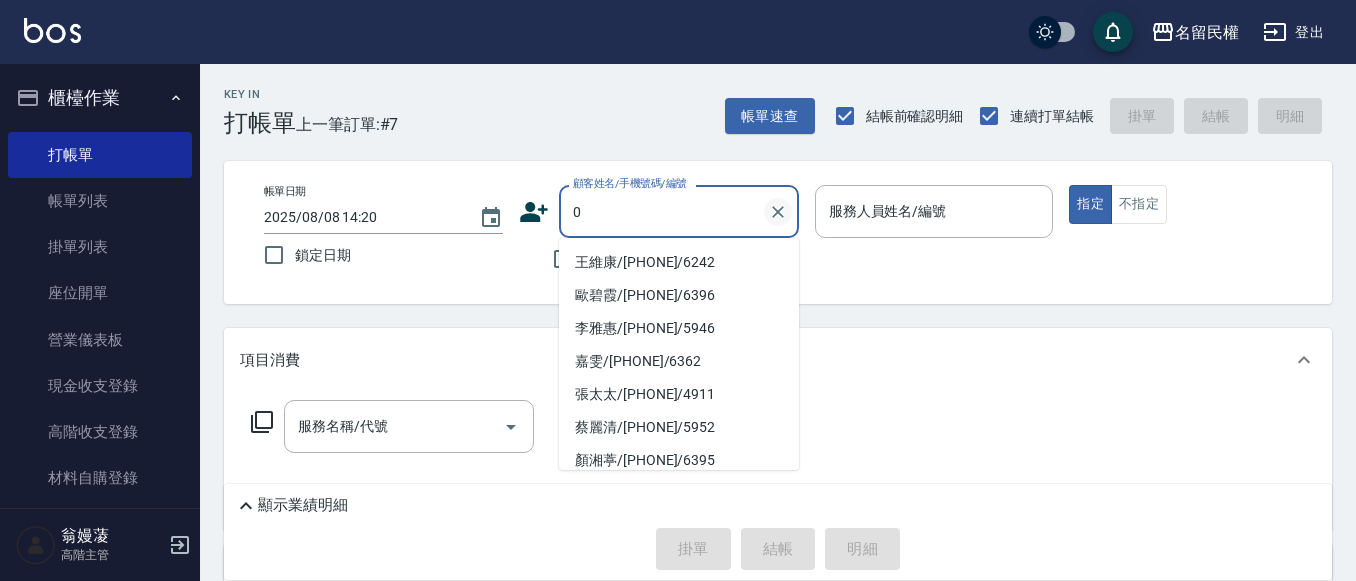 click at bounding box center (778, 212) 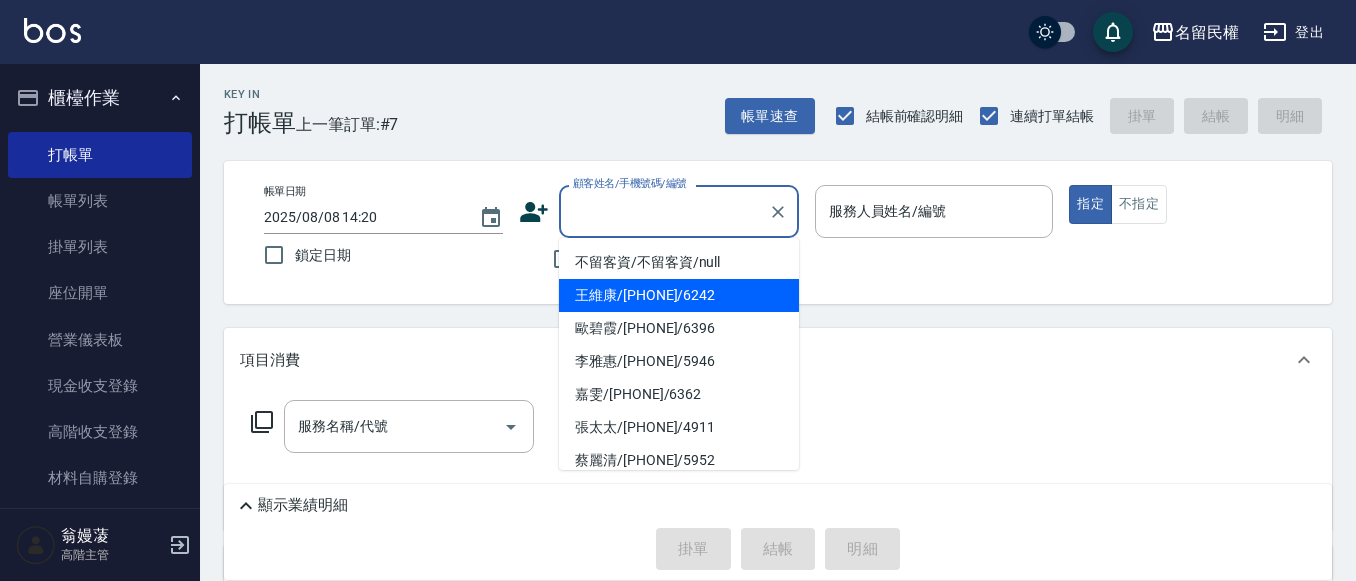 click on "Key In 打帳單 上一筆訂單:#7 帳單速查 結帳前確認明細 連續打單結帳 掛單 結帳 明細 帳單日期 2025/08/08 14:20 鎖定日期 顧客姓名/手機號碼/編號 顧客姓名/手機號碼/編號 不留客資 服務人員姓名/編號 服務人員姓名/編號 指定 不指定 項目消費 服務名稱/代號 服務名稱/代號 店販銷售 服務人員姓名/編號 服務人員姓名/編號 商品代號/名稱 商品代號/名稱 預收卡販賣 卡券名稱/代號 卡券名稱/代號 使用預收卡 其他付款方式 其他付款方式 其他付款方式 備註及來源 備註 備註 訂單來源 訂單來源 顯示業績明細 掛單 結帳 明細" at bounding box center [778, 480] 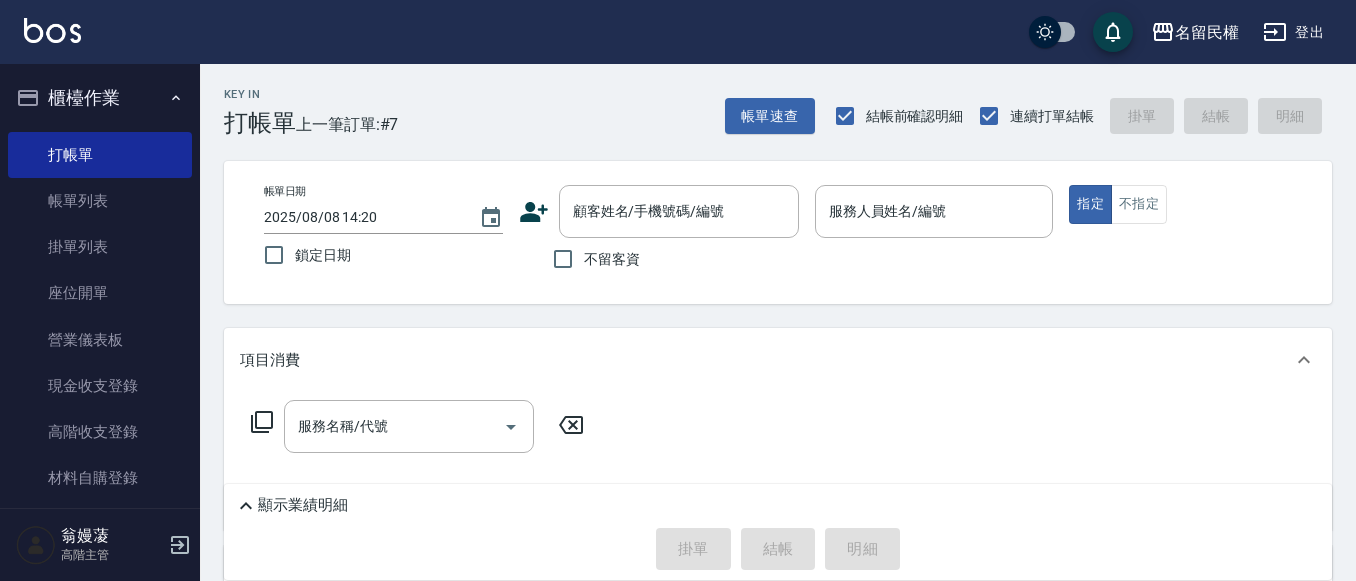 click on "不留客資" at bounding box center [591, 259] 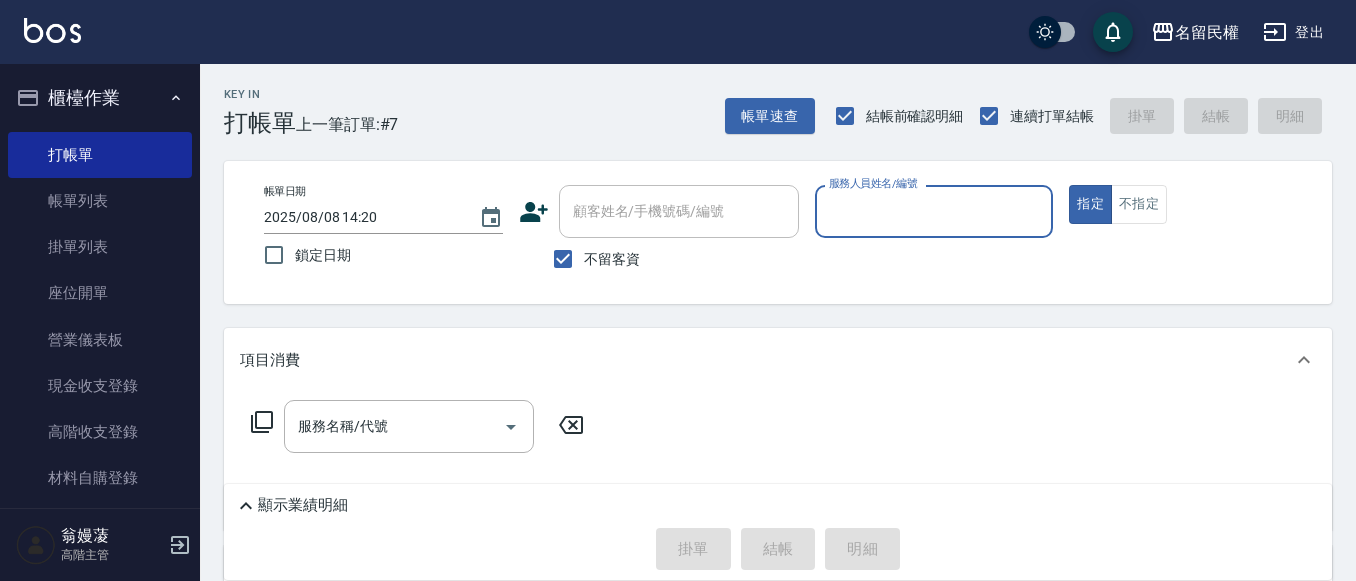 click on "服務人員姓名/編號" at bounding box center (934, 211) 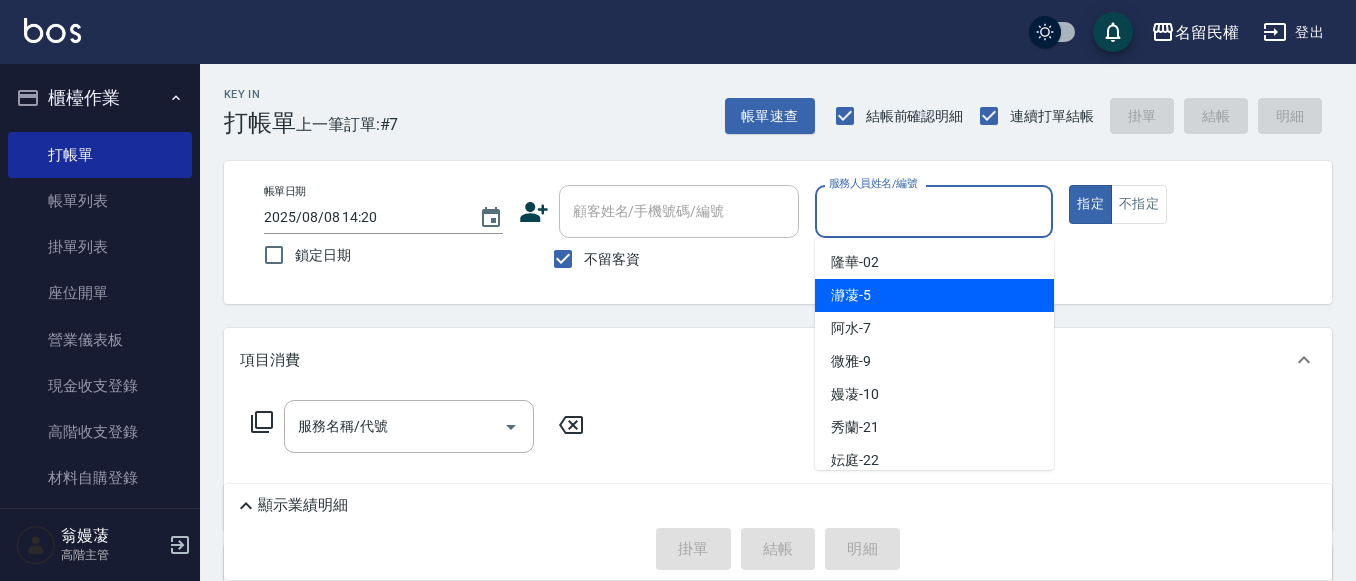 click on "瀞蓤 -5" at bounding box center (851, 295) 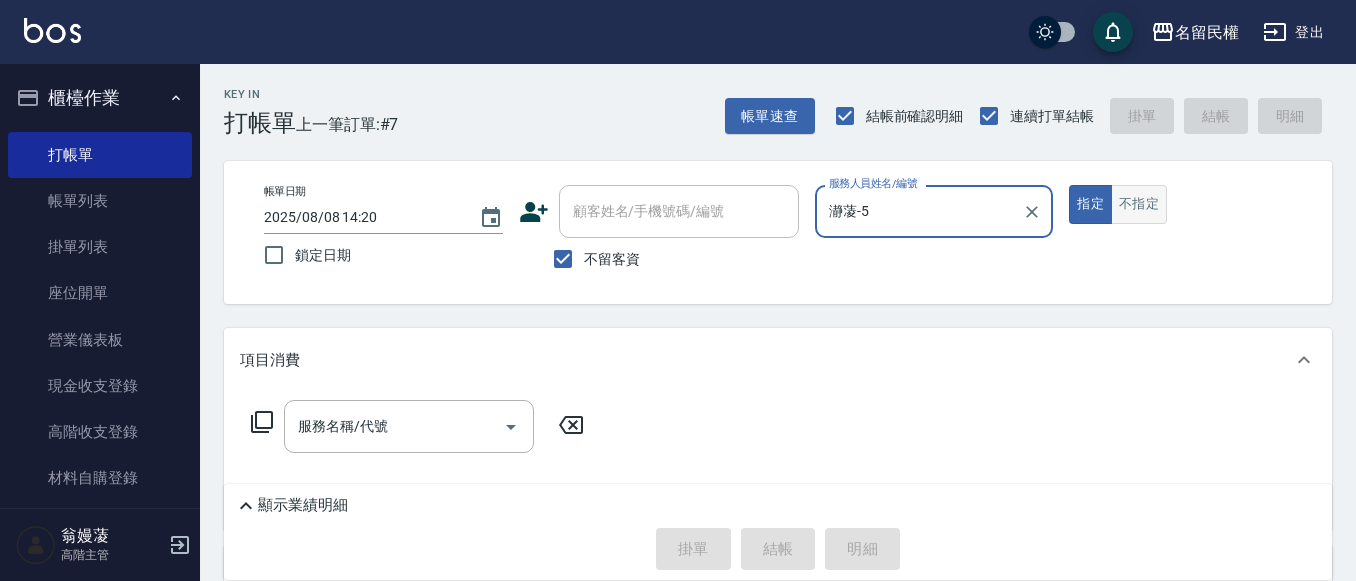 click on "不指定" at bounding box center (1139, 204) 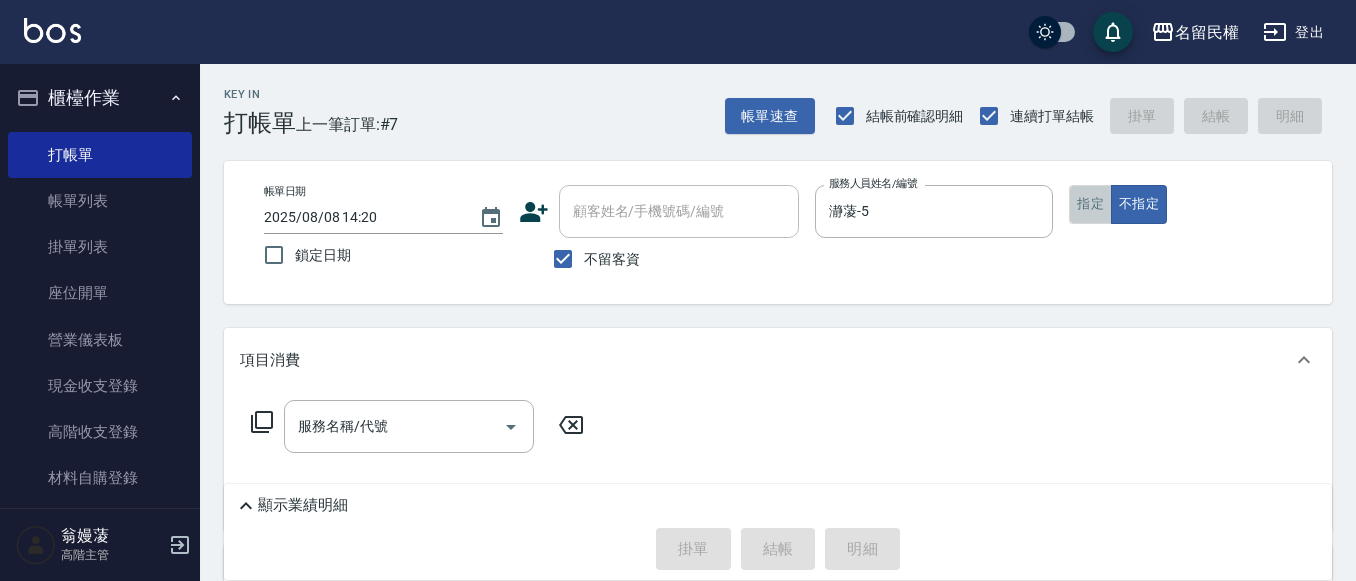 drag, startPoint x: 1098, startPoint y: 211, endPoint x: 863, endPoint y: 300, distance: 251.28868 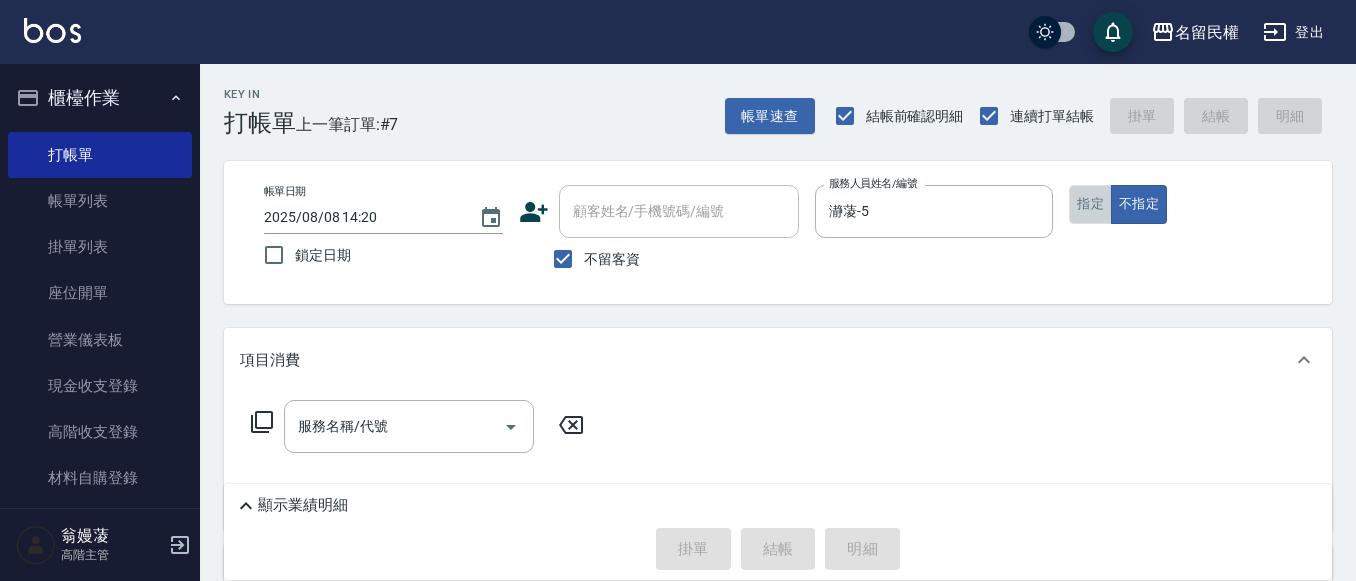 click on "指定" at bounding box center (1090, 204) 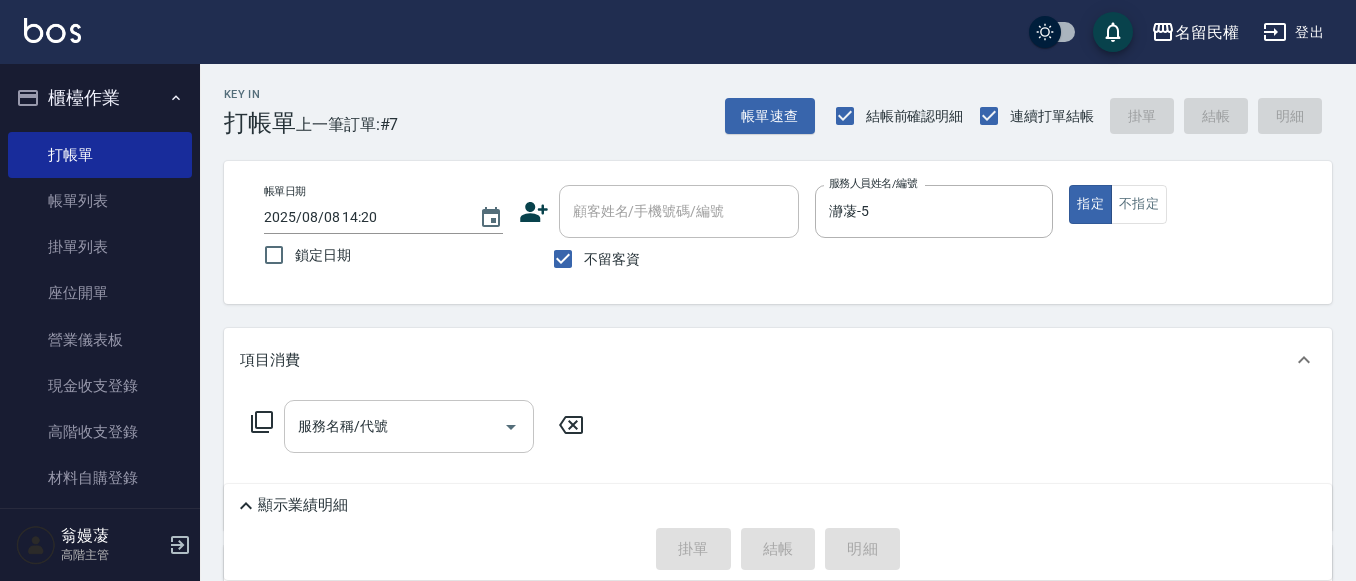 drag, startPoint x: 444, startPoint y: 445, endPoint x: 442, endPoint y: 432, distance: 13.152946 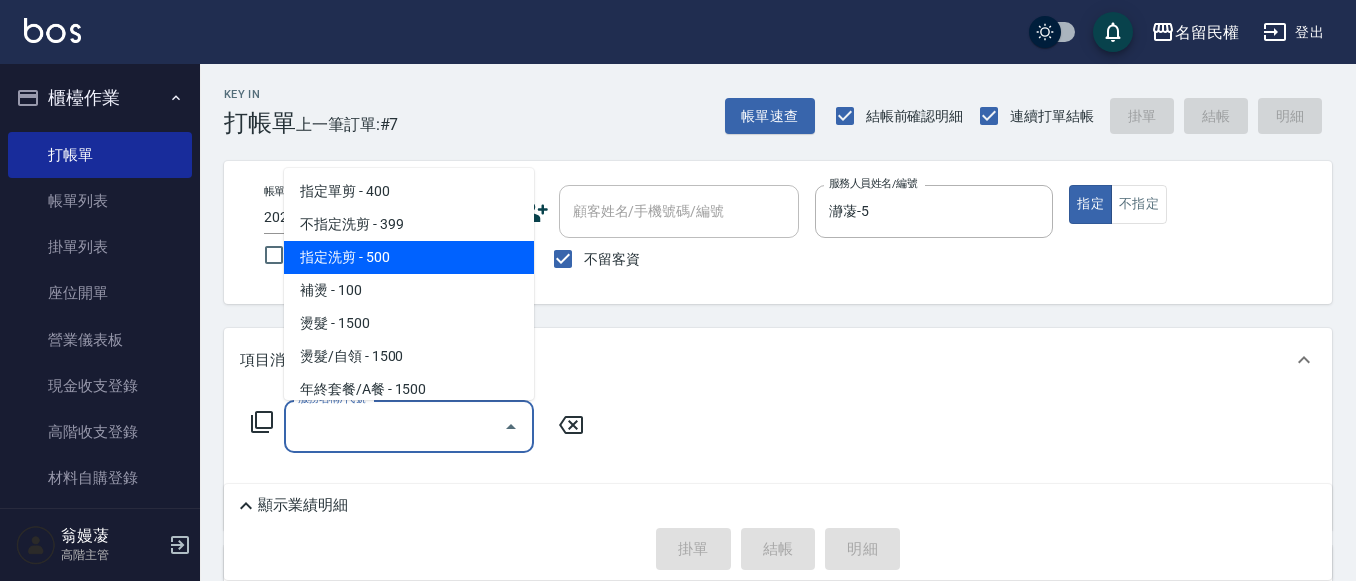 scroll, scrollTop: 200, scrollLeft: 0, axis: vertical 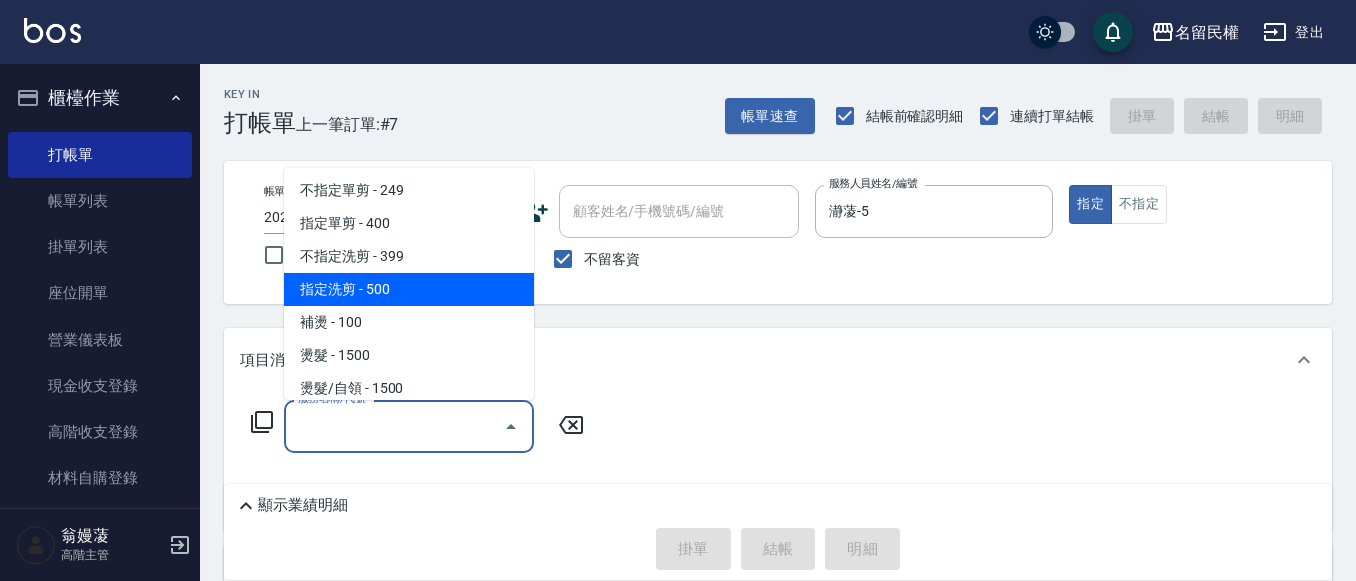 drag, startPoint x: 350, startPoint y: 290, endPoint x: 414, endPoint y: 339, distance: 80.60397 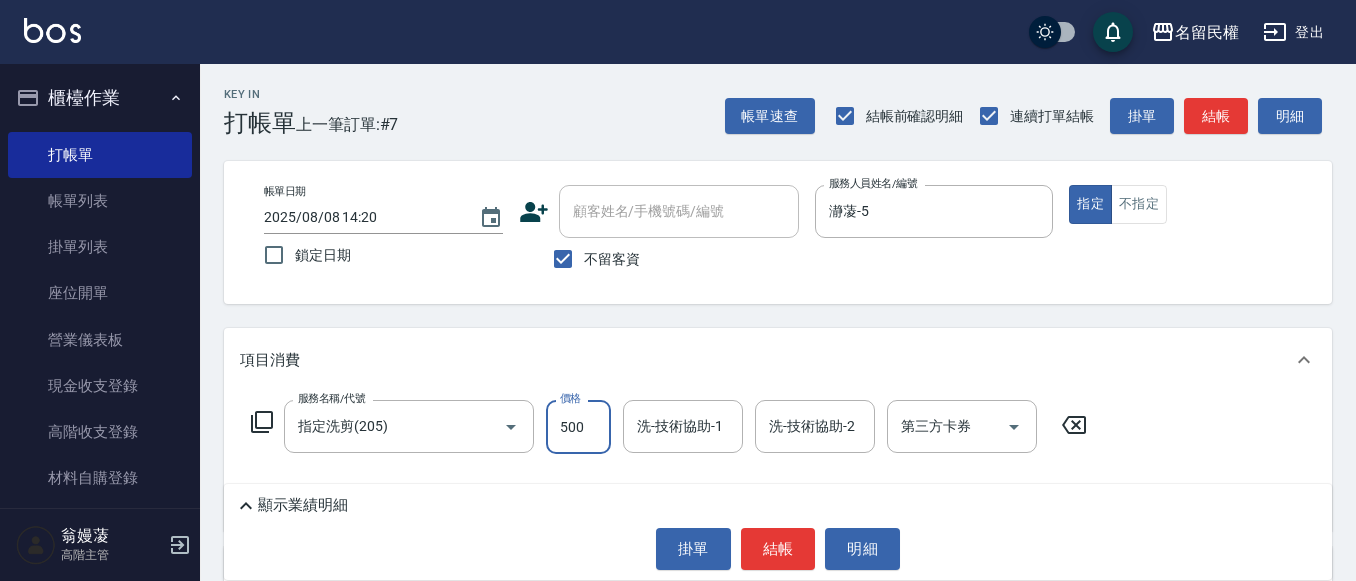 click on "500" at bounding box center (578, 427) 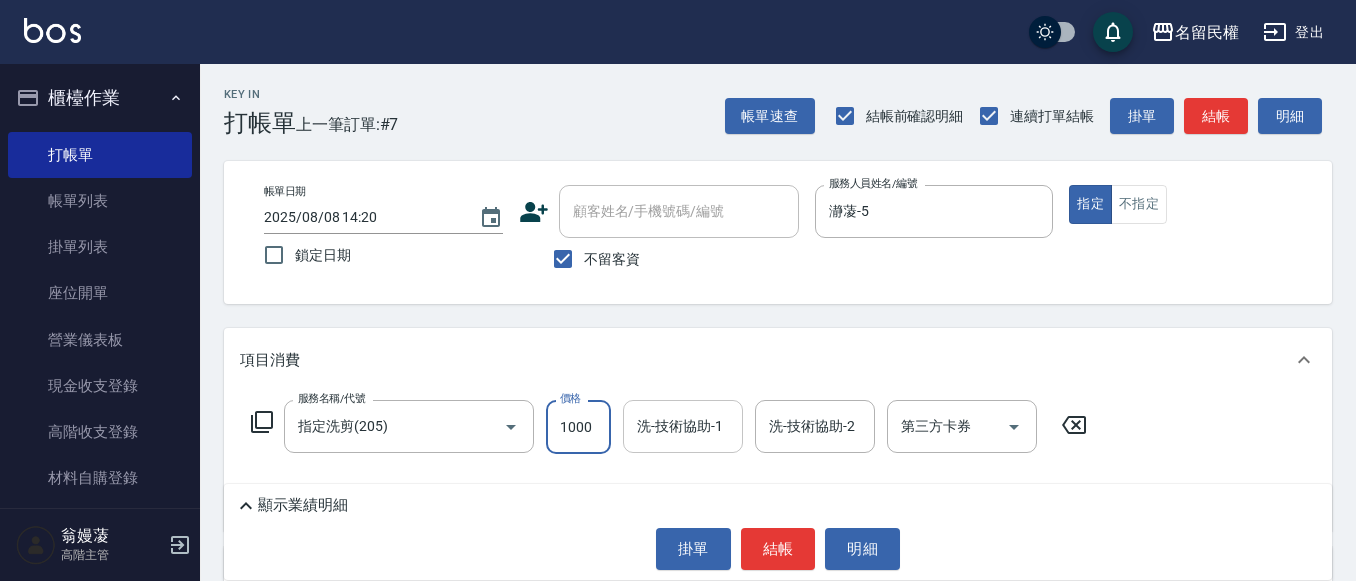 type on "1000" 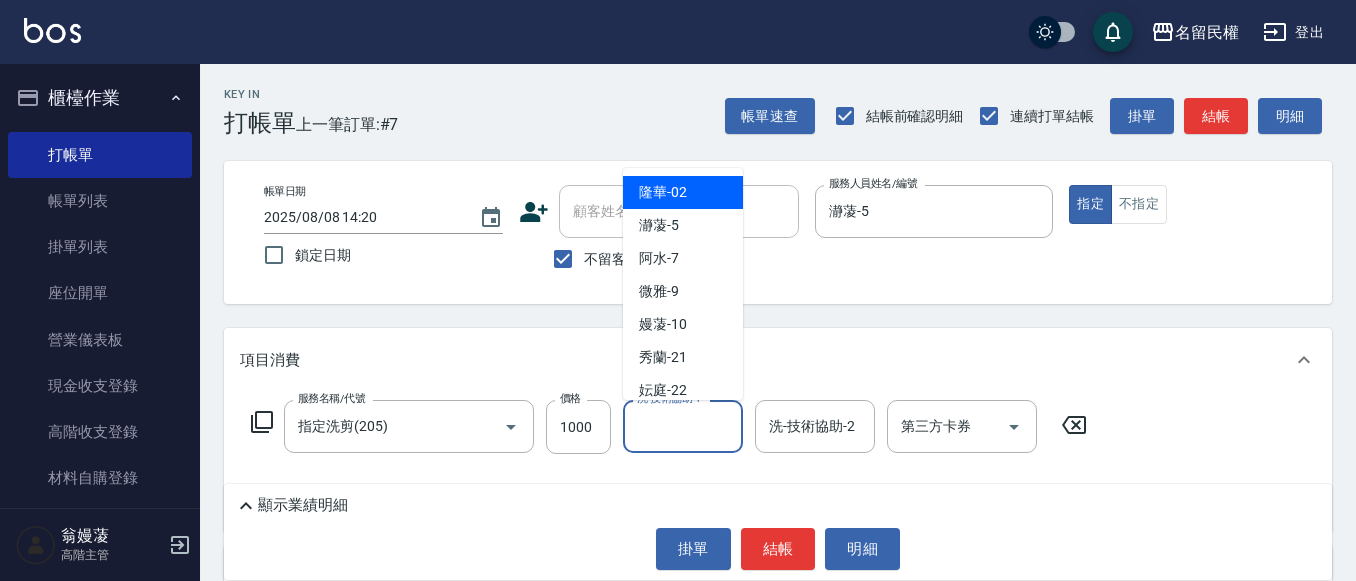 click on "洗-技術協助-1" at bounding box center [683, 426] 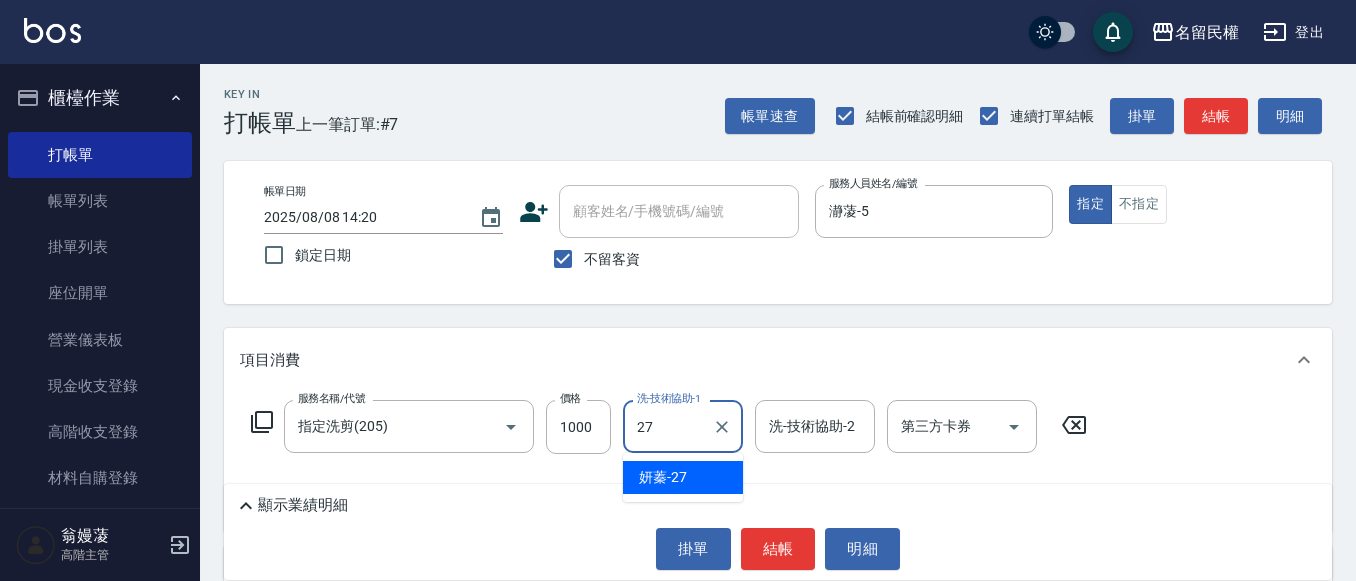 type on "妍蓁-27" 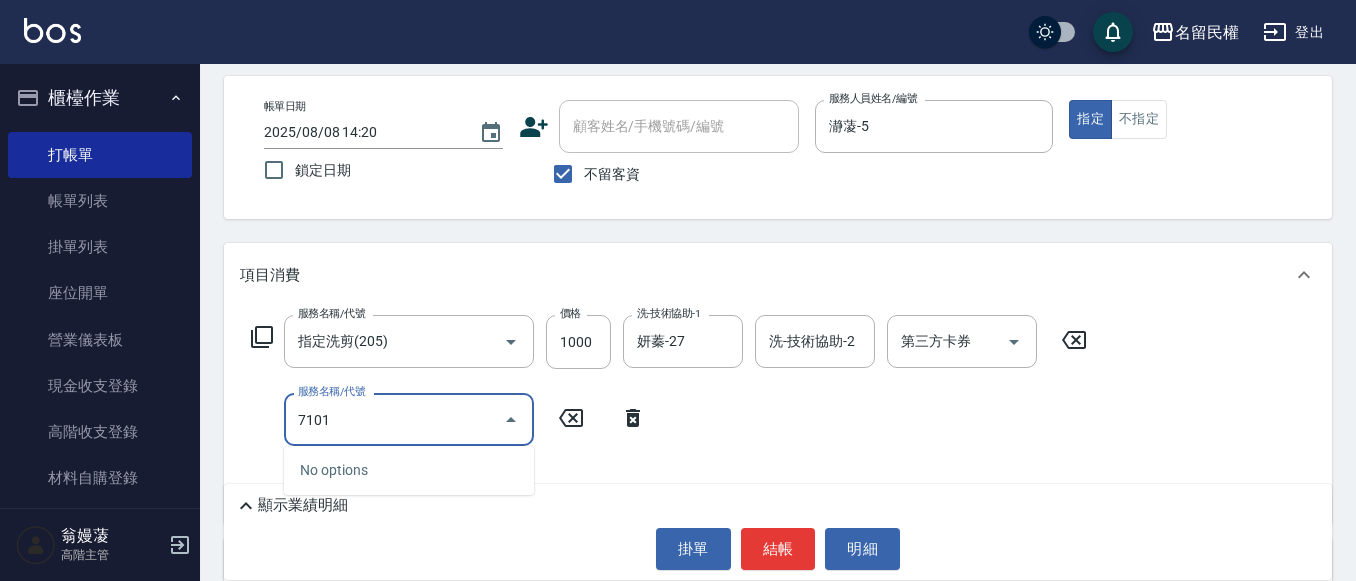 scroll, scrollTop: 200, scrollLeft: 0, axis: vertical 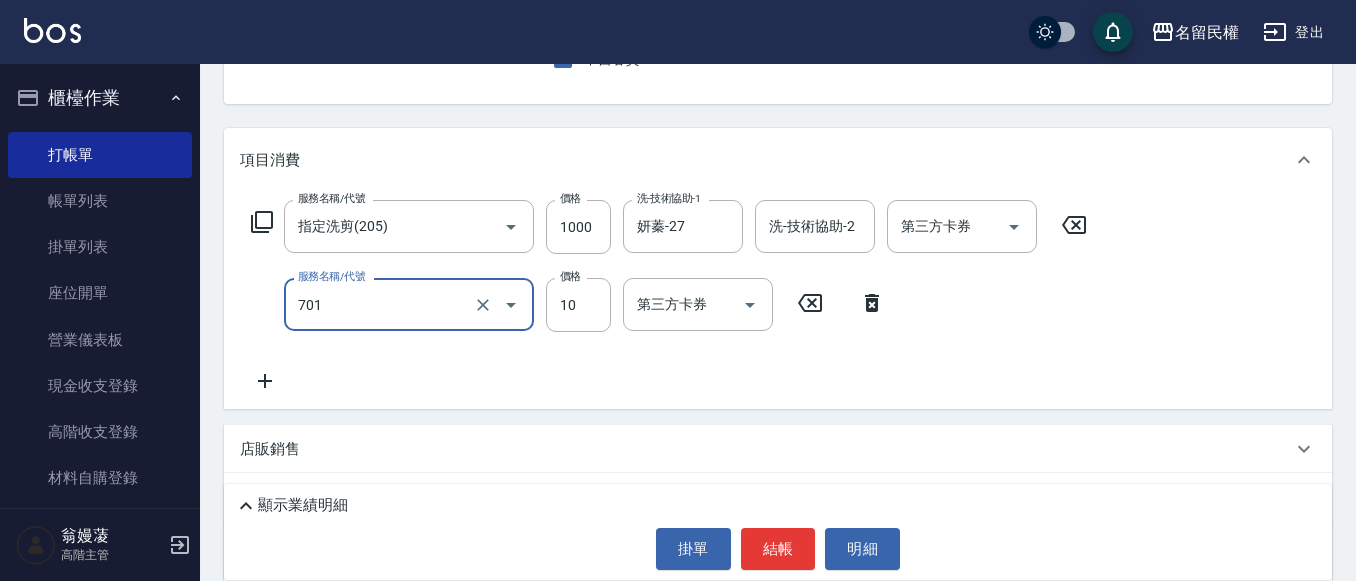type on "潤絲(701)" 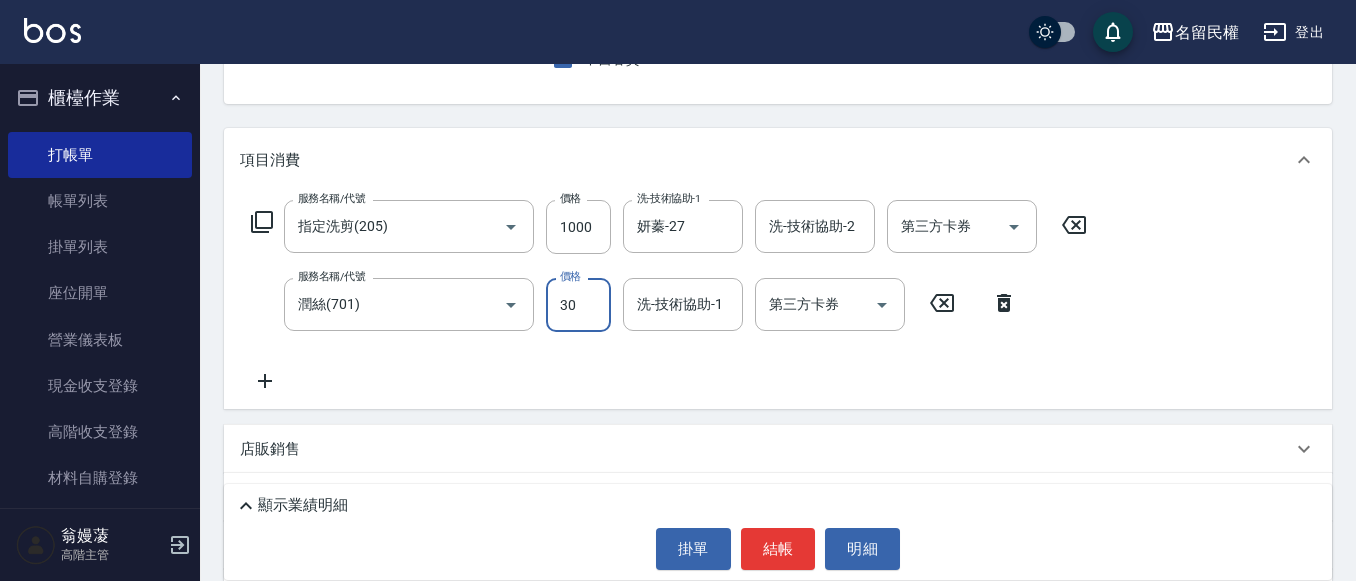 type on "30" 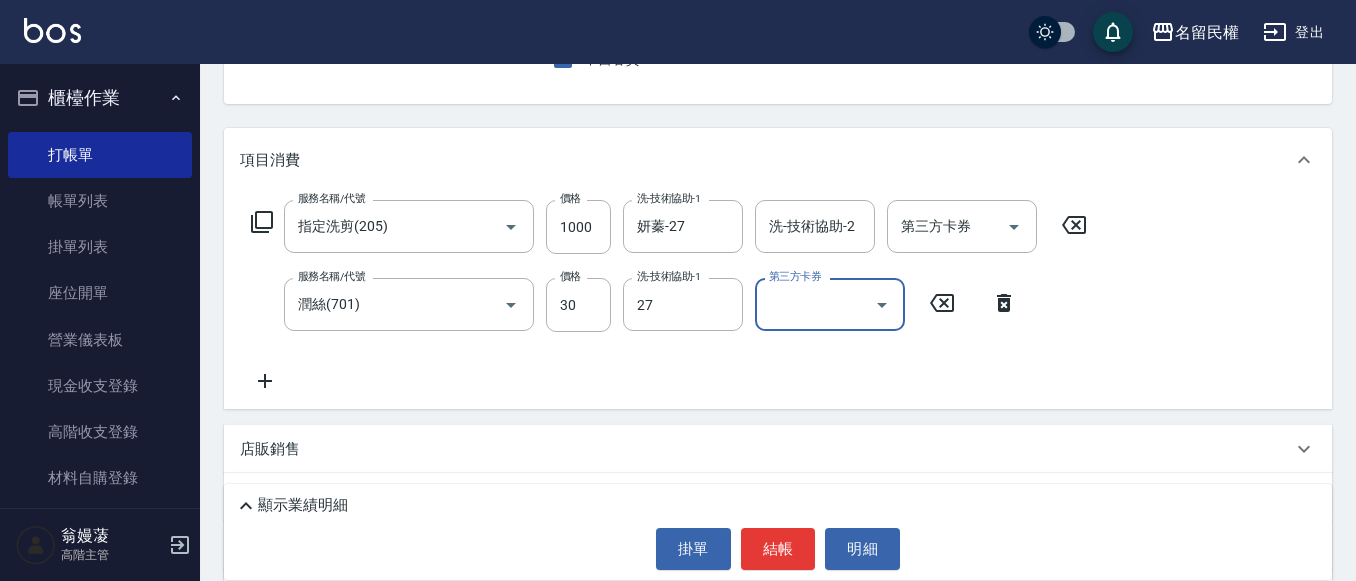 type on "妍蓁-27" 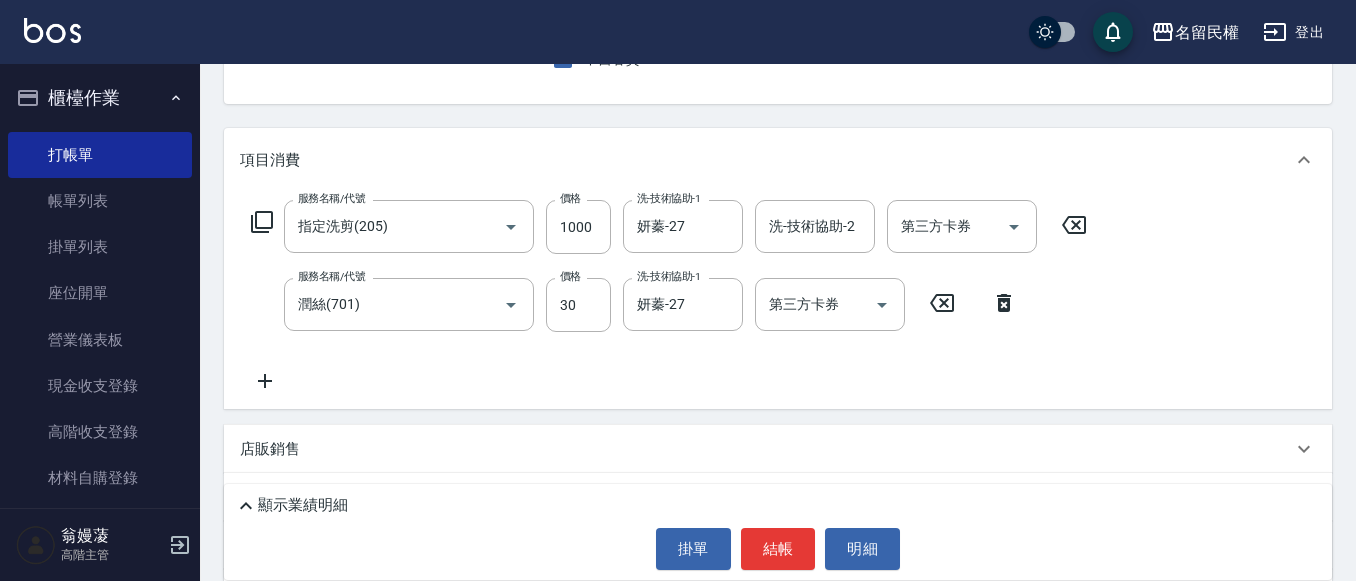 click on "服務名稱/代號 指定洗剪(205) 服務名稱/代號 價格 1000 價格 洗-技術協助-1 妍蓁-27 洗-技術協助-1 洗-技術協助-2 洗-技術協助-2 第三方卡券 第三方卡券 服務名稱/代號 潤絲(701) 服務名稱/代號 價格 30 價格 洗-技術協助-1 妍蓁-27 洗-技術協助-1 第三方卡券 第三方卡券" at bounding box center [669, 296] 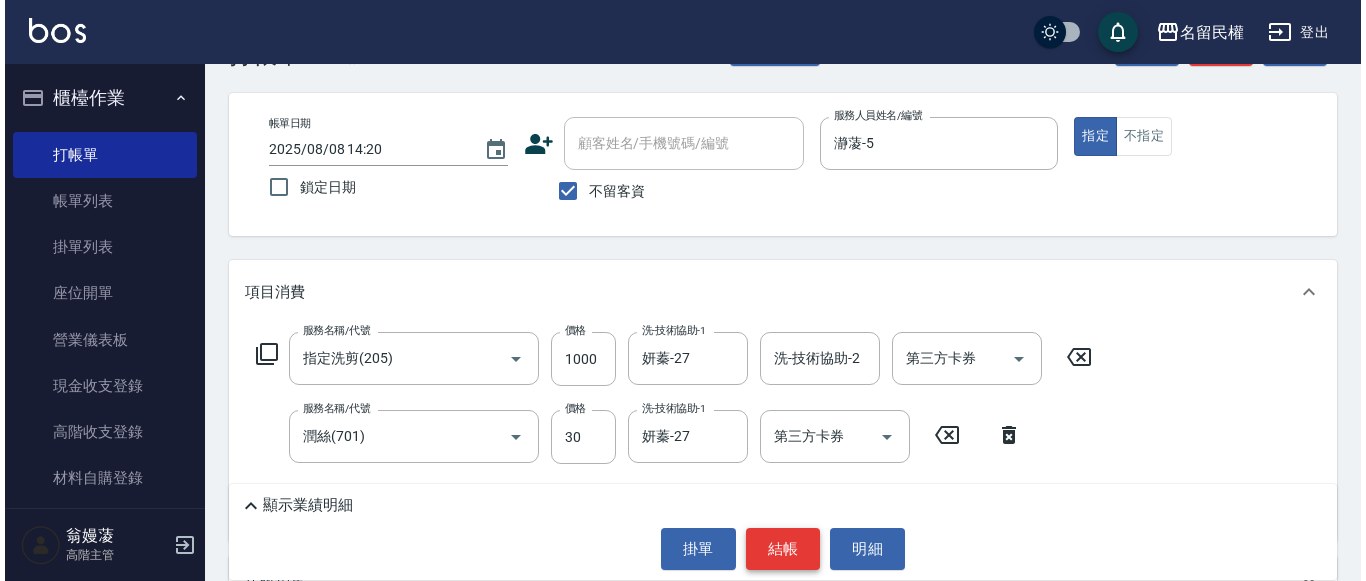 scroll, scrollTop: 100, scrollLeft: 0, axis: vertical 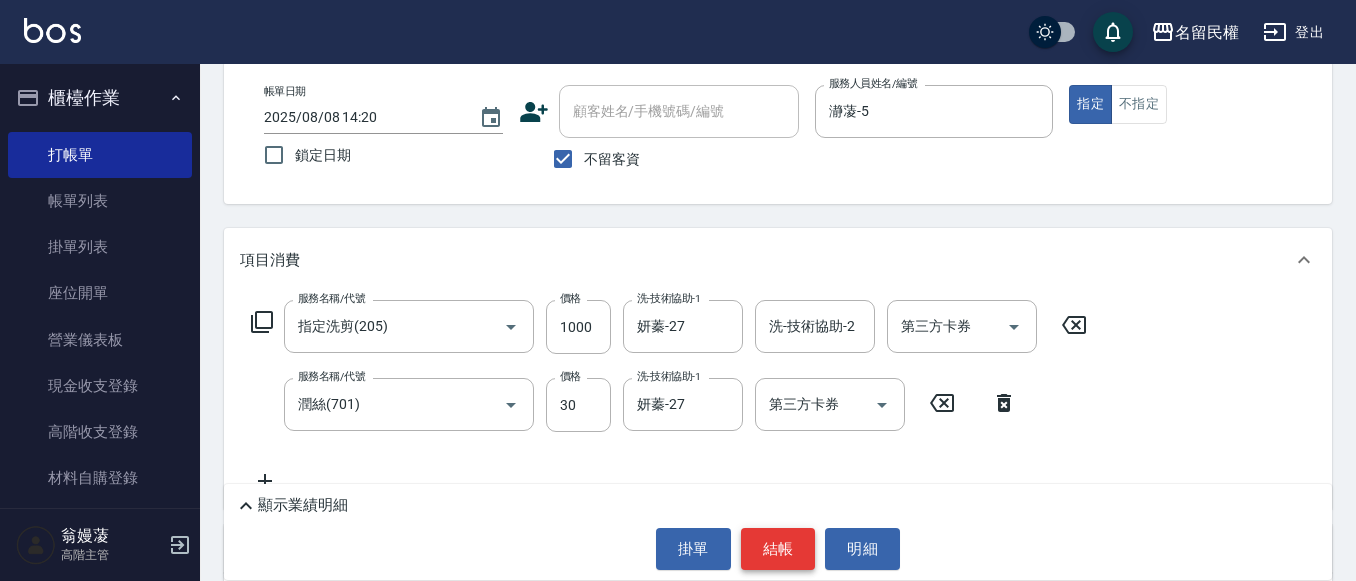 click on "結帳" at bounding box center [778, 549] 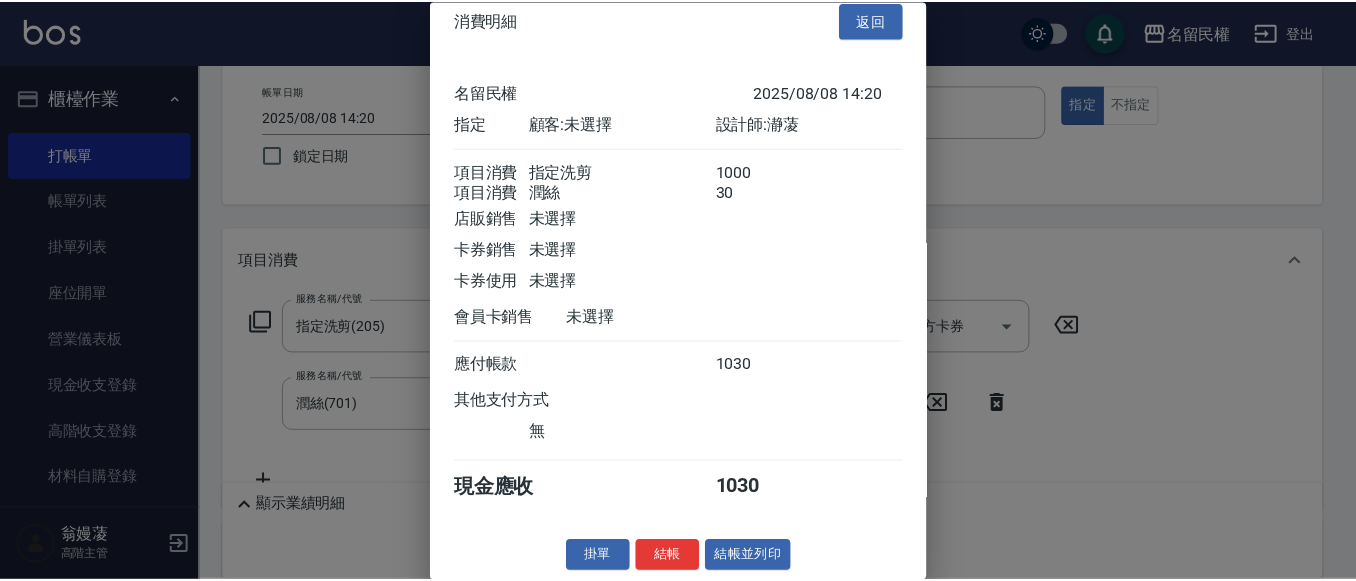 scroll, scrollTop: 50, scrollLeft: 0, axis: vertical 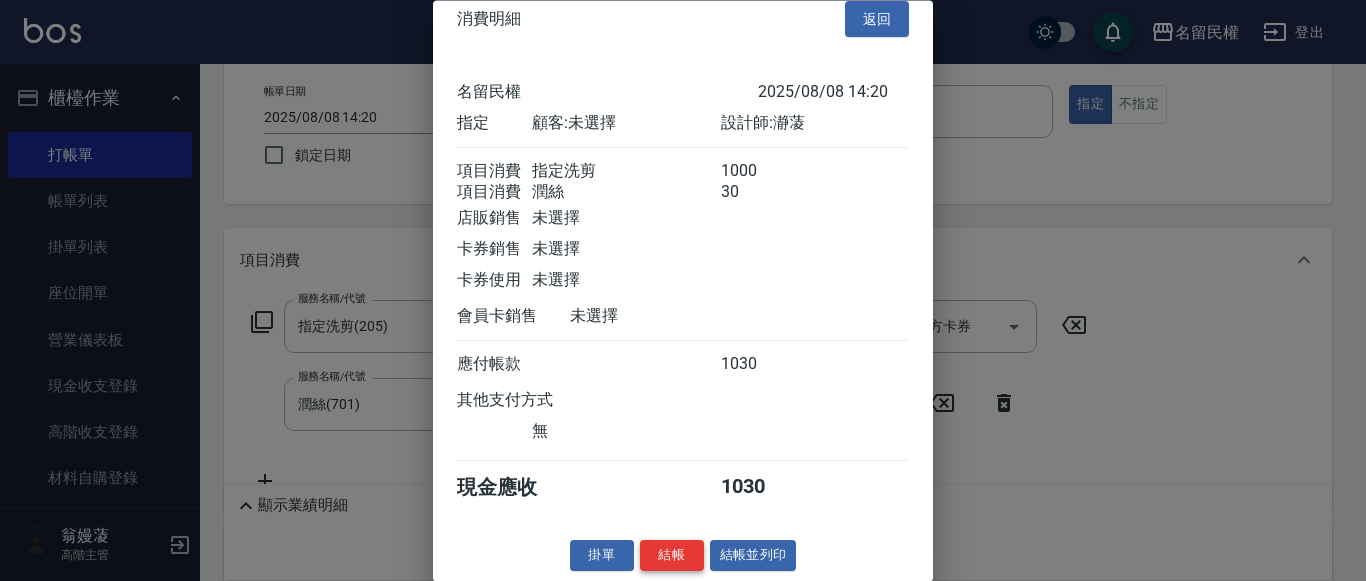 click on "結帳" at bounding box center (672, 556) 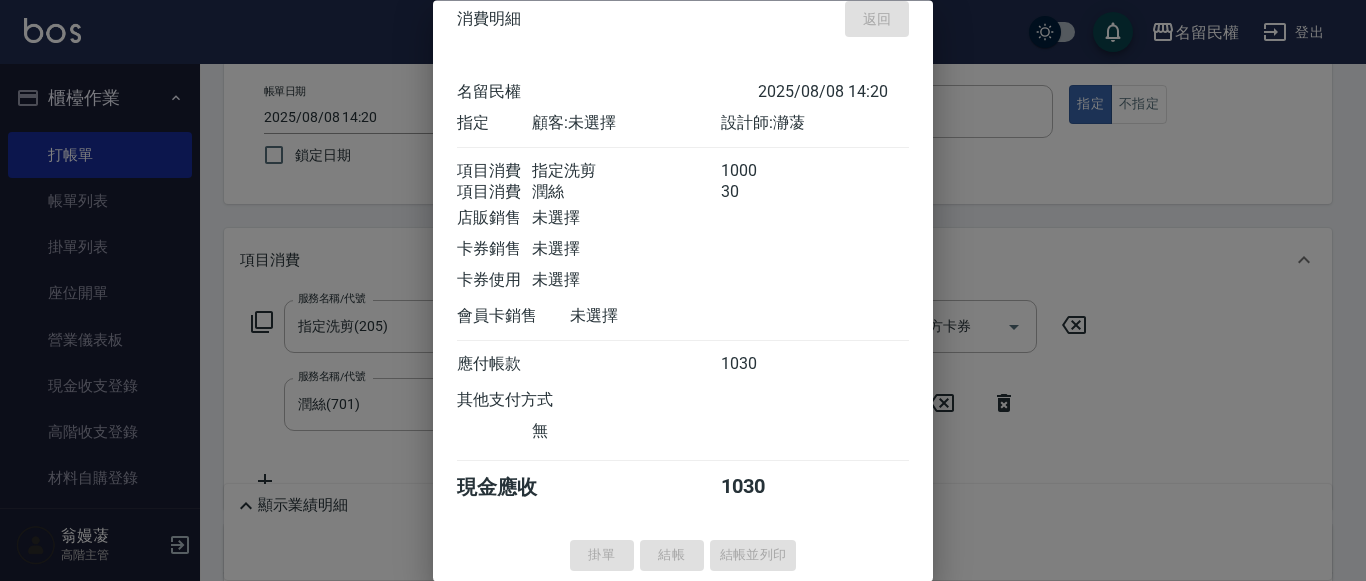 type on "2025/08/08 14:21" 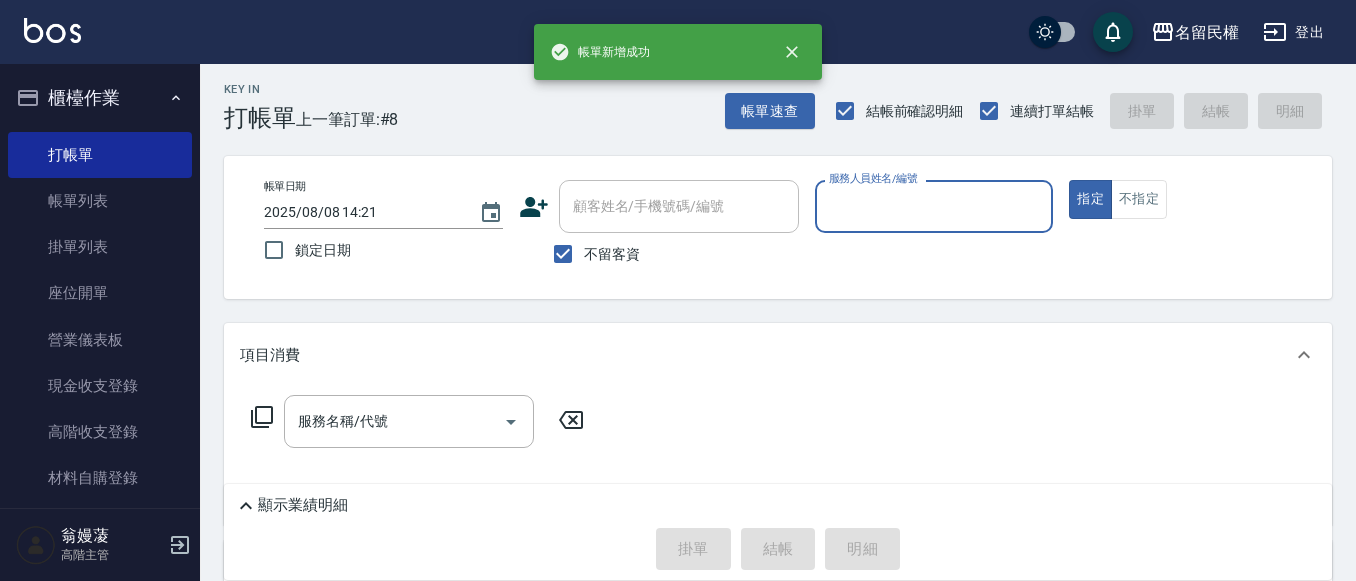 scroll, scrollTop: 0, scrollLeft: 0, axis: both 